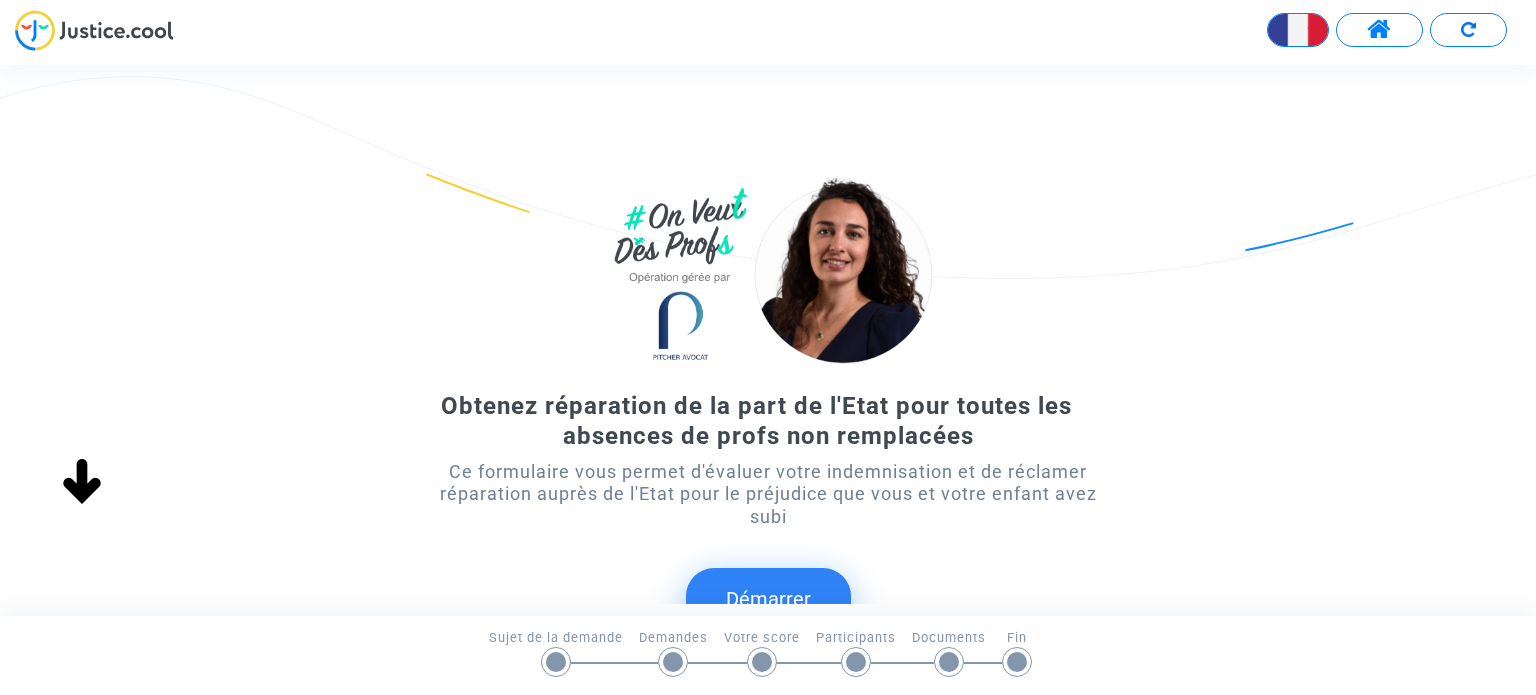 scroll, scrollTop: 0, scrollLeft: 0, axis: both 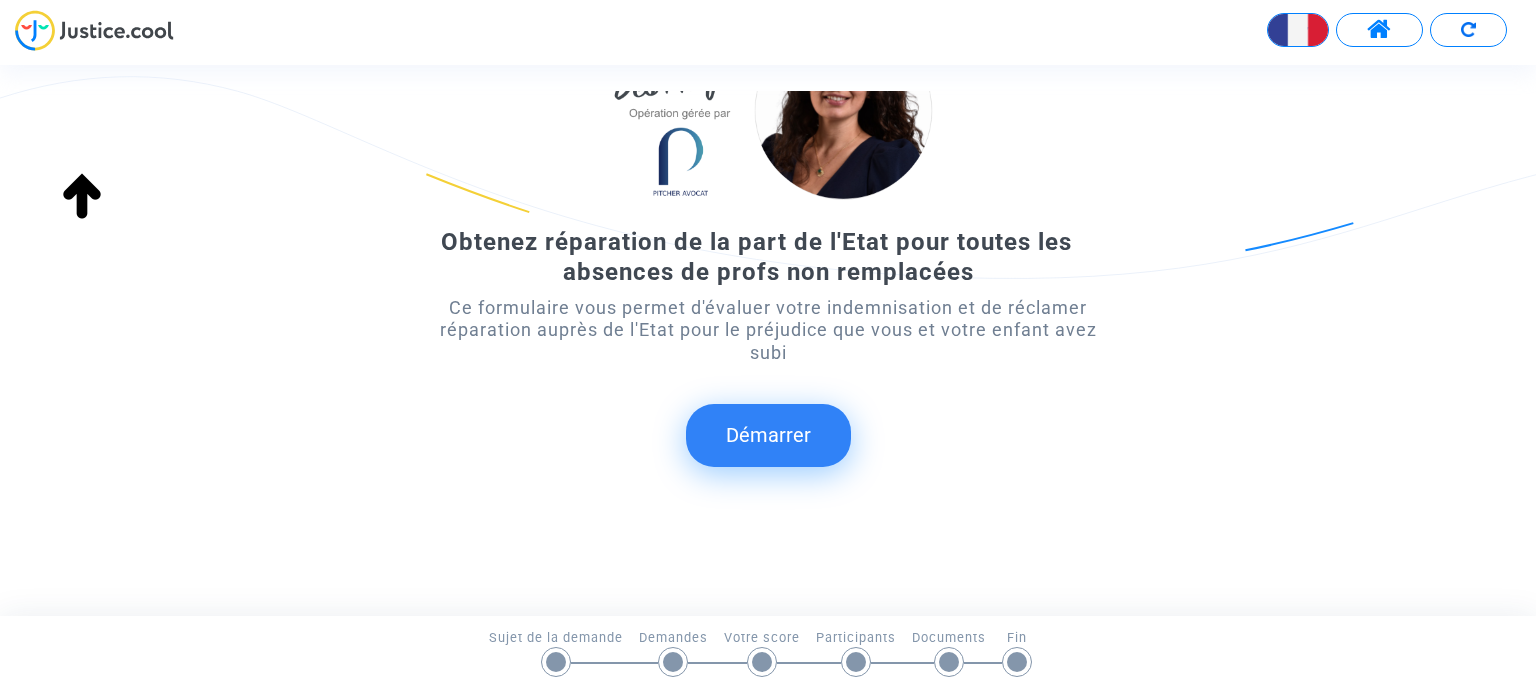 click on "Démarrer" 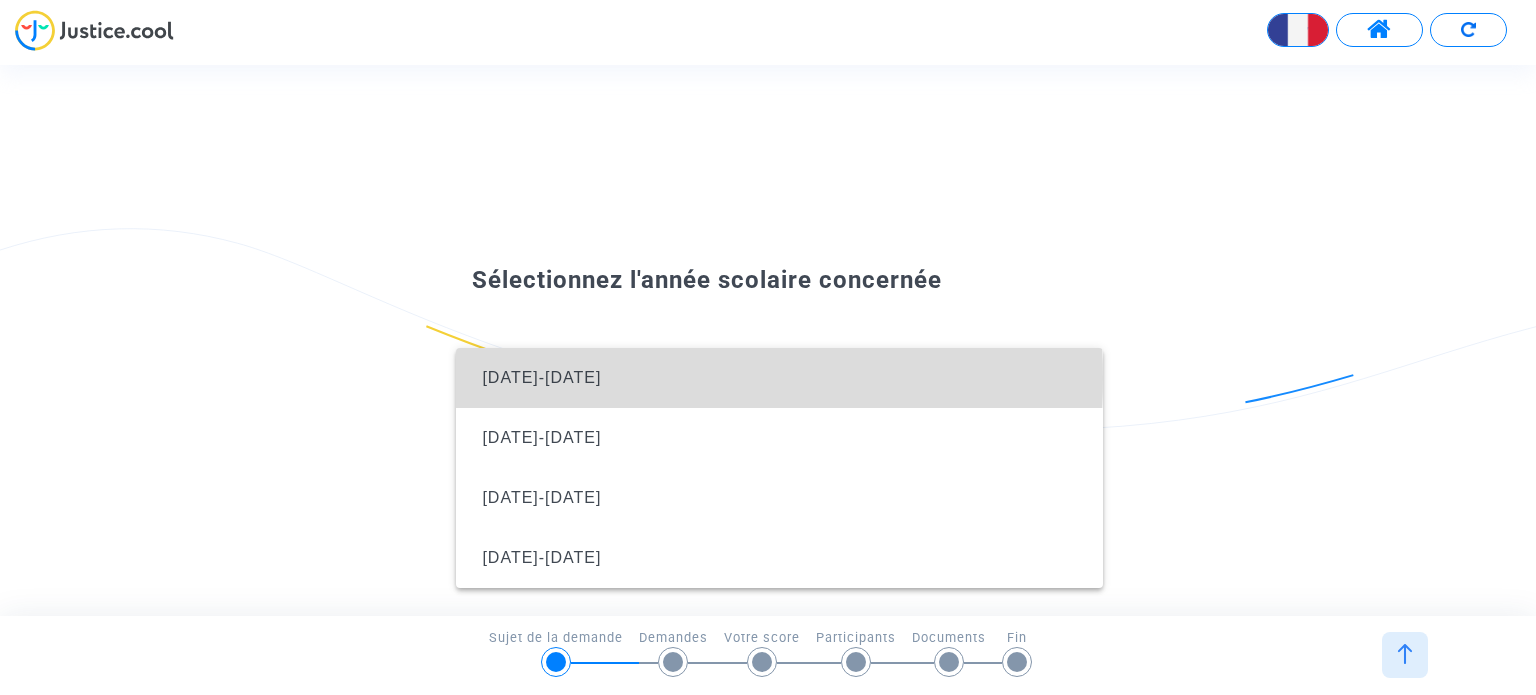 click on "[DATE]-[DATE]" at bounding box center (779, 378) 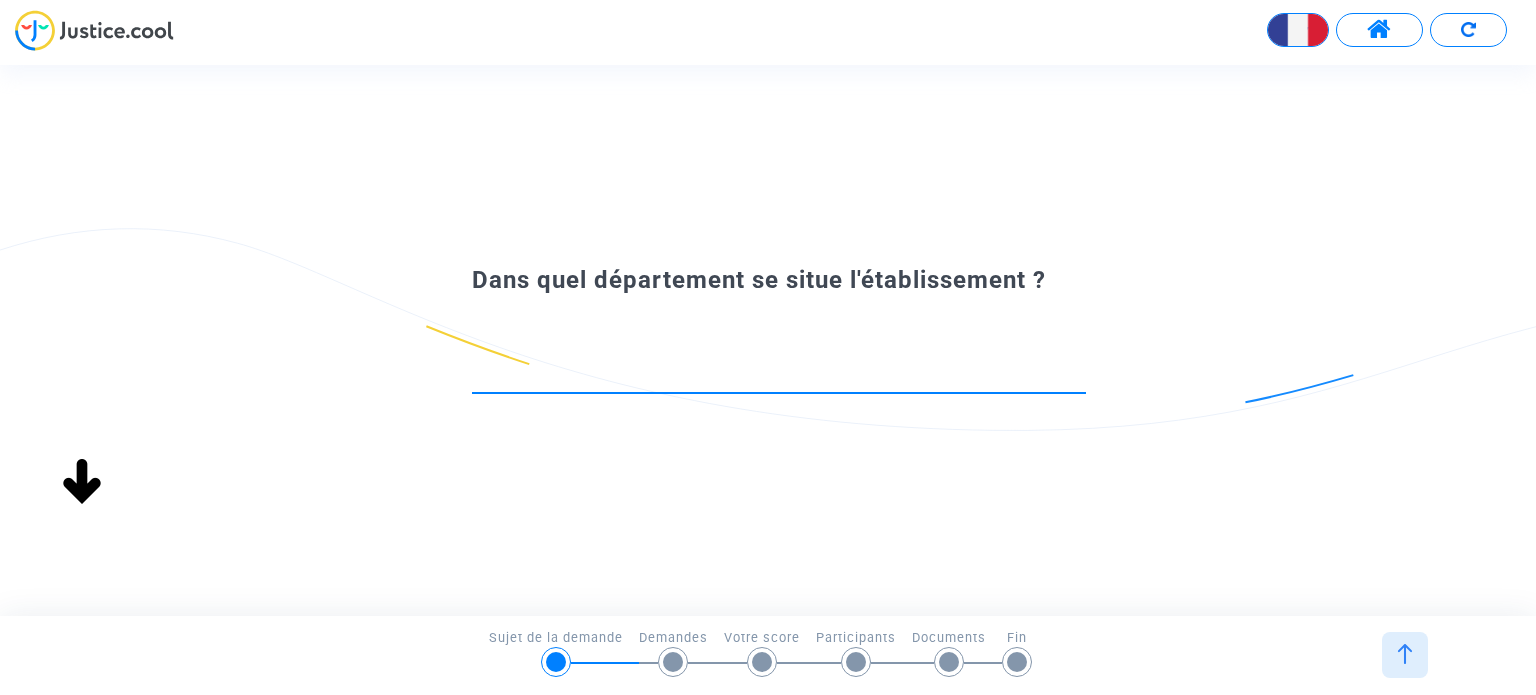 scroll, scrollTop: 0, scrollLeft: 0, axis: both 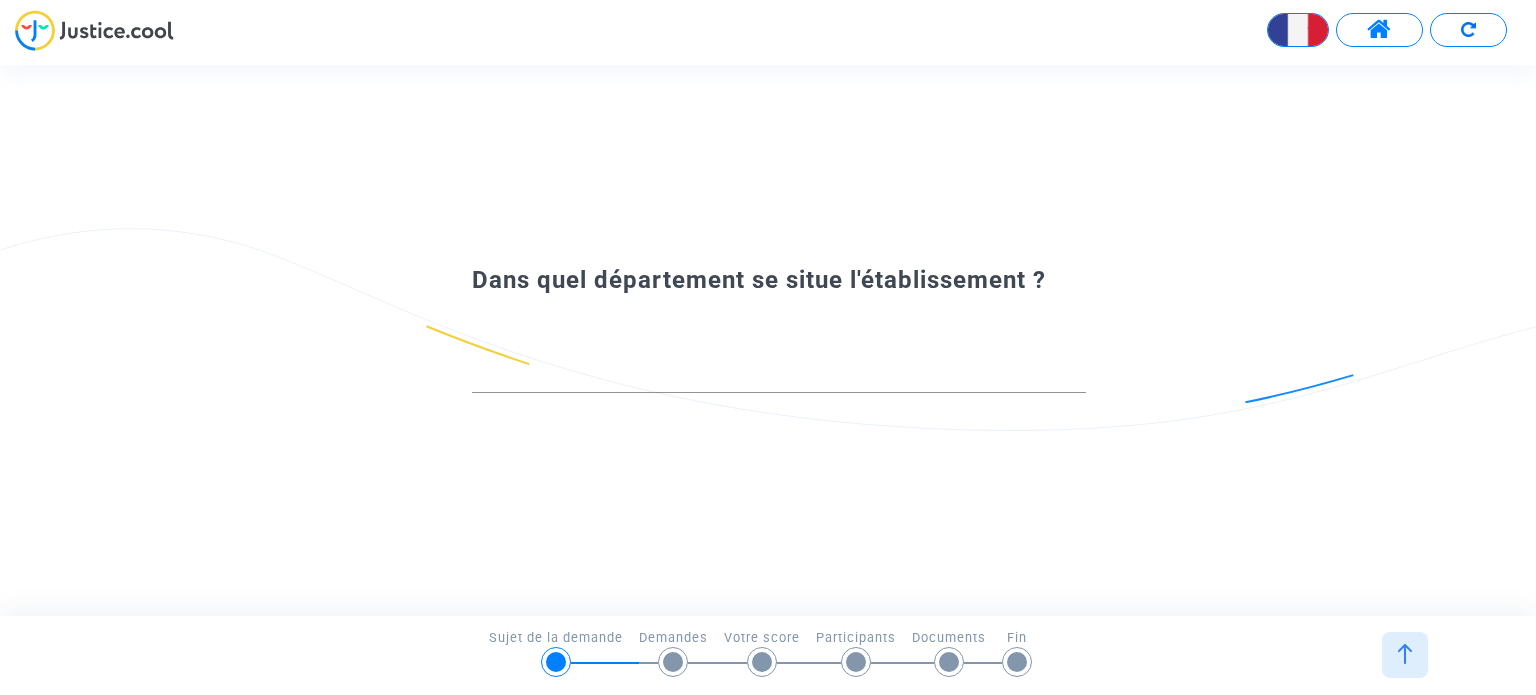 click 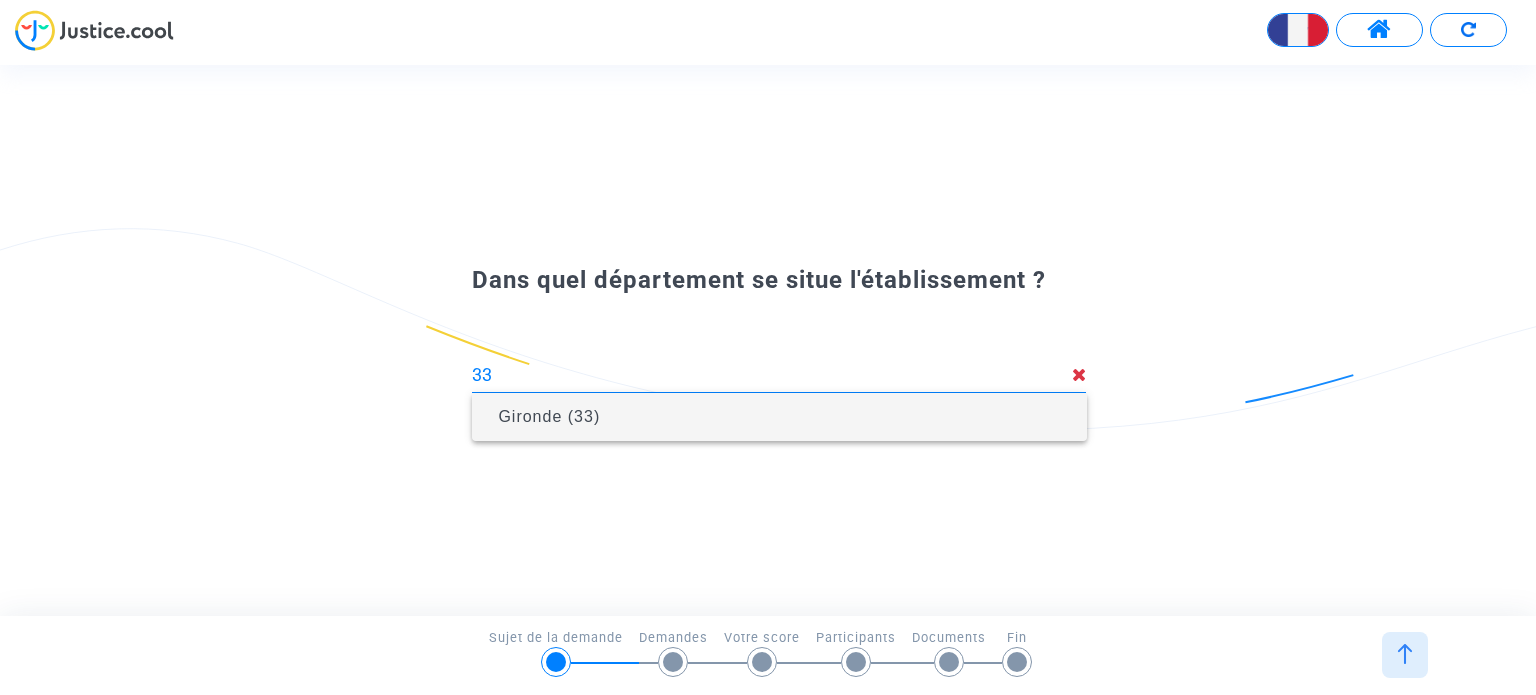 click on "Gironde (33)" at bounding box center [779, 417] 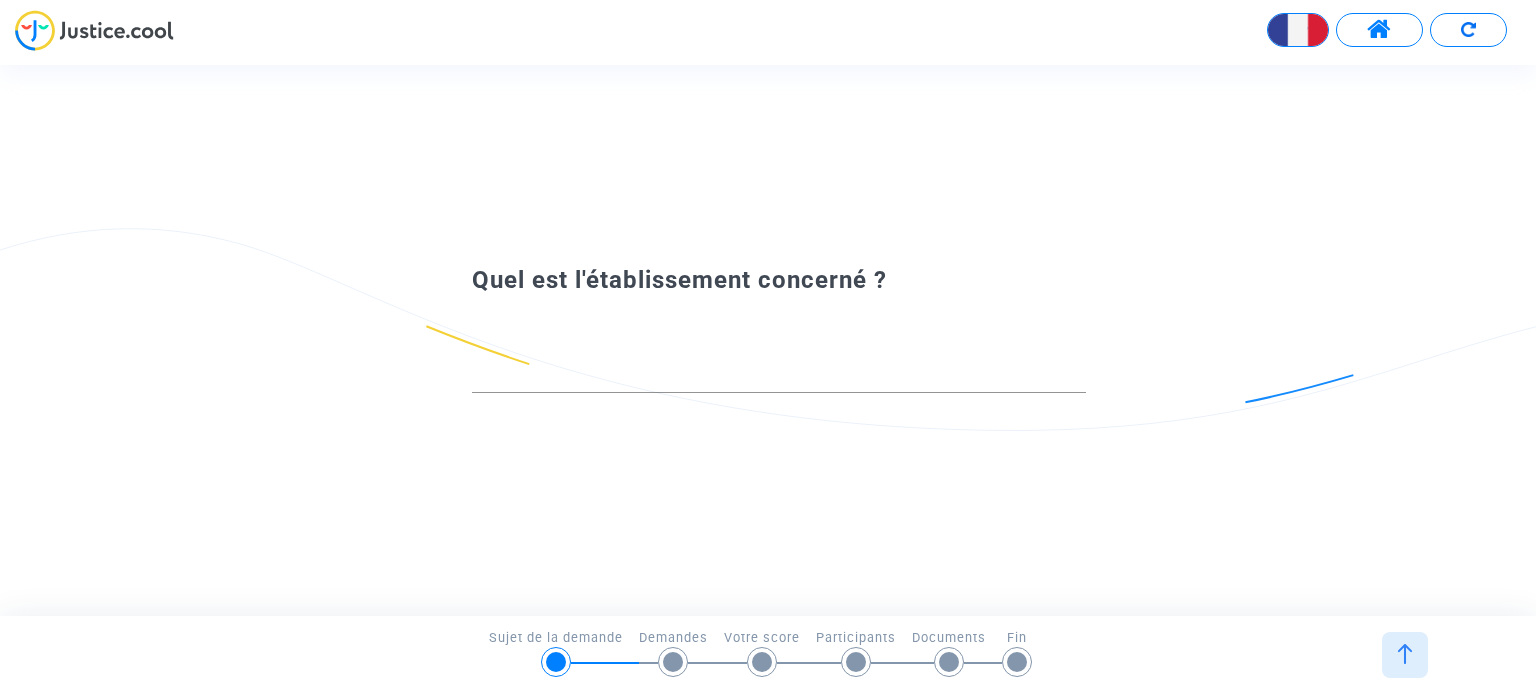 click 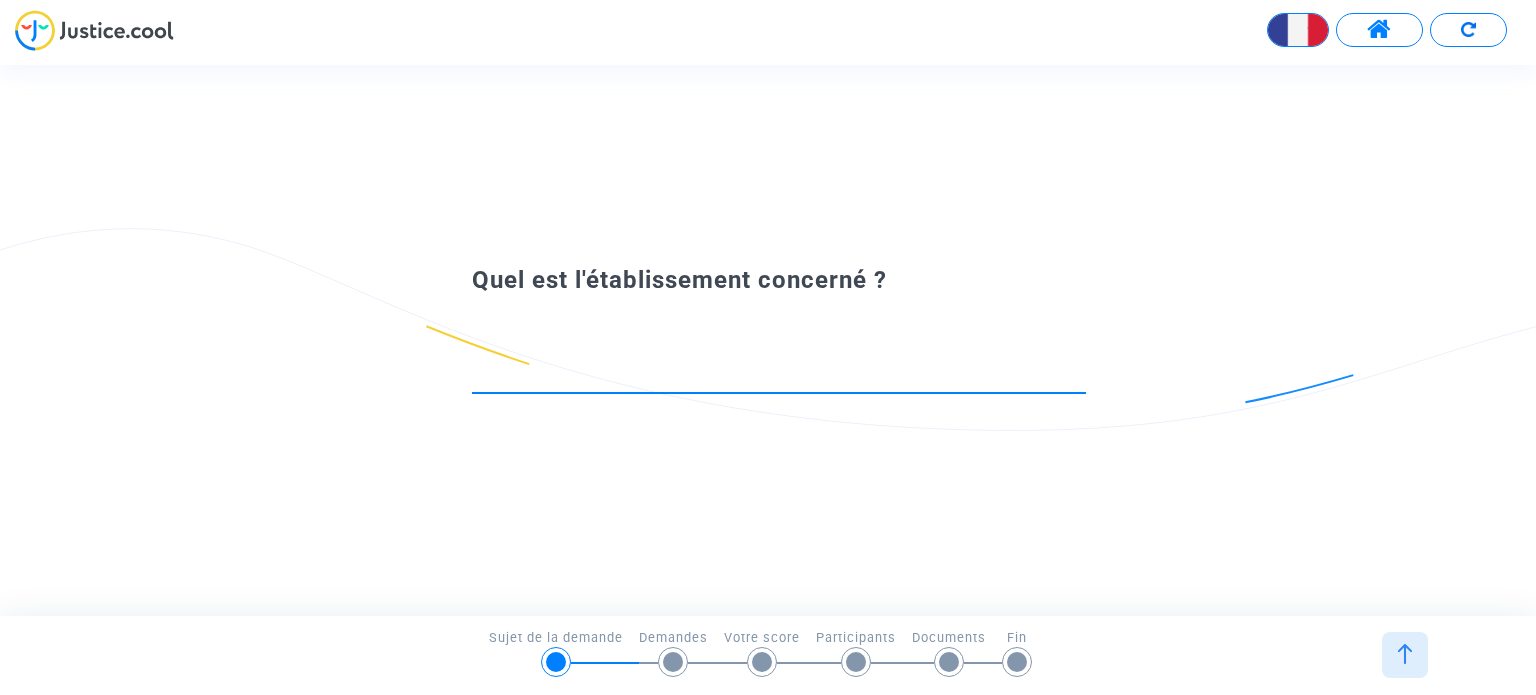 click at bounding box center (779, 375) 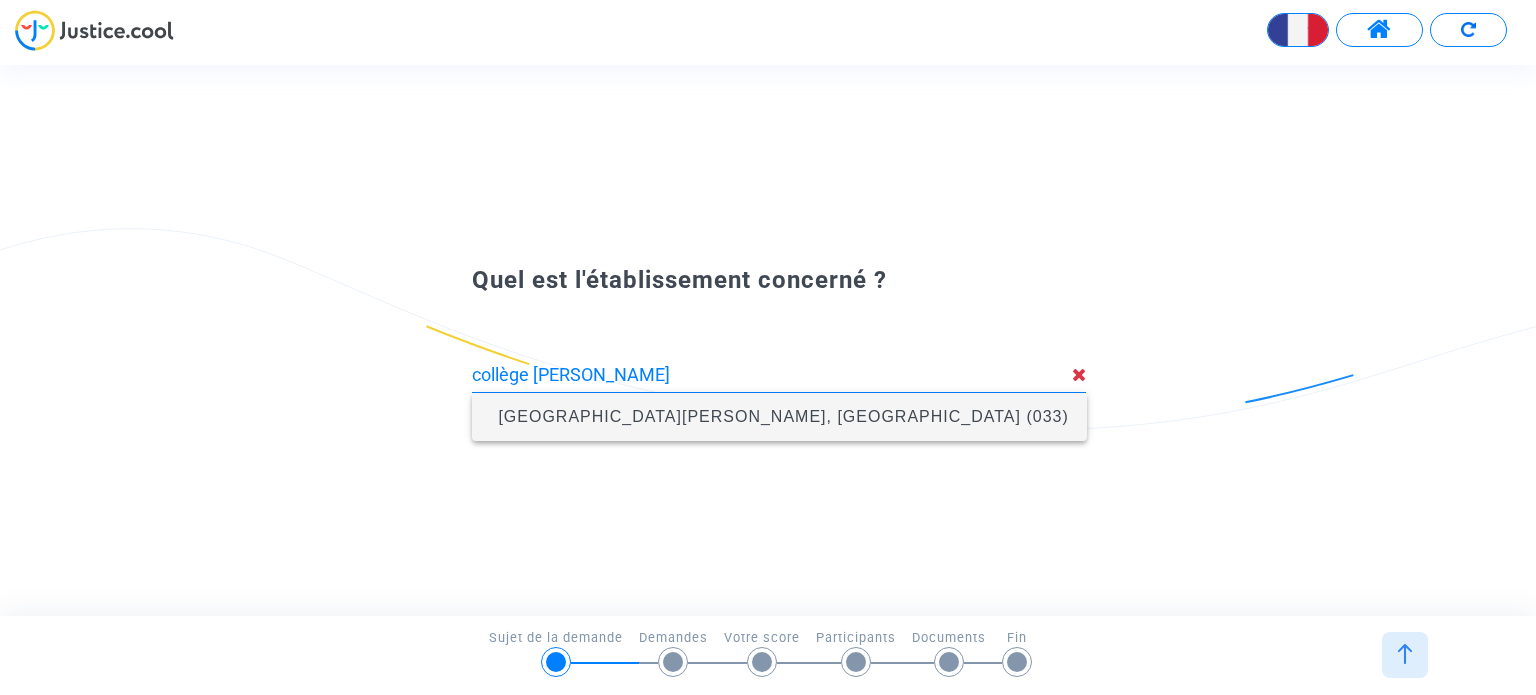 click on "Collège Andrée Chedid, Le Haillan (033)" at bounding box center (783, 416) 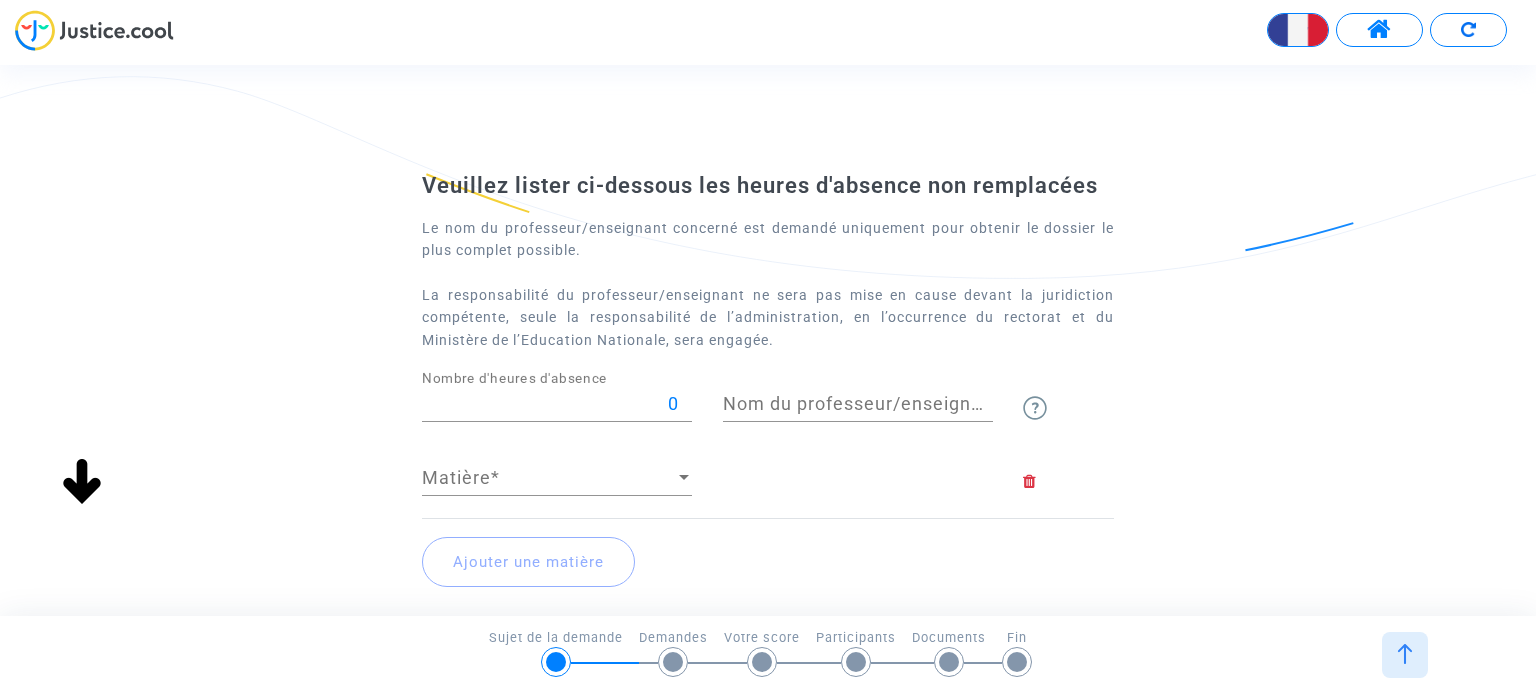 click on "0" at bounding box center [557, 404] 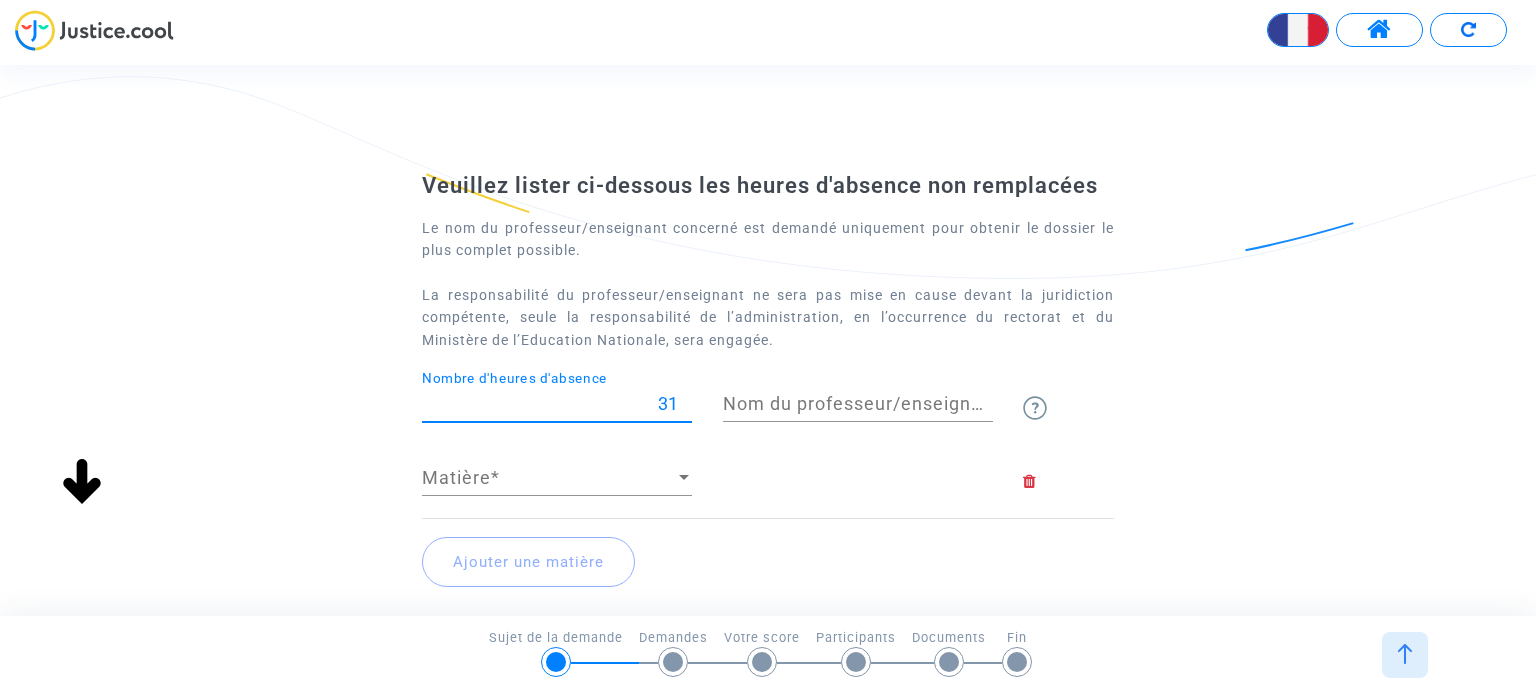type on "31" 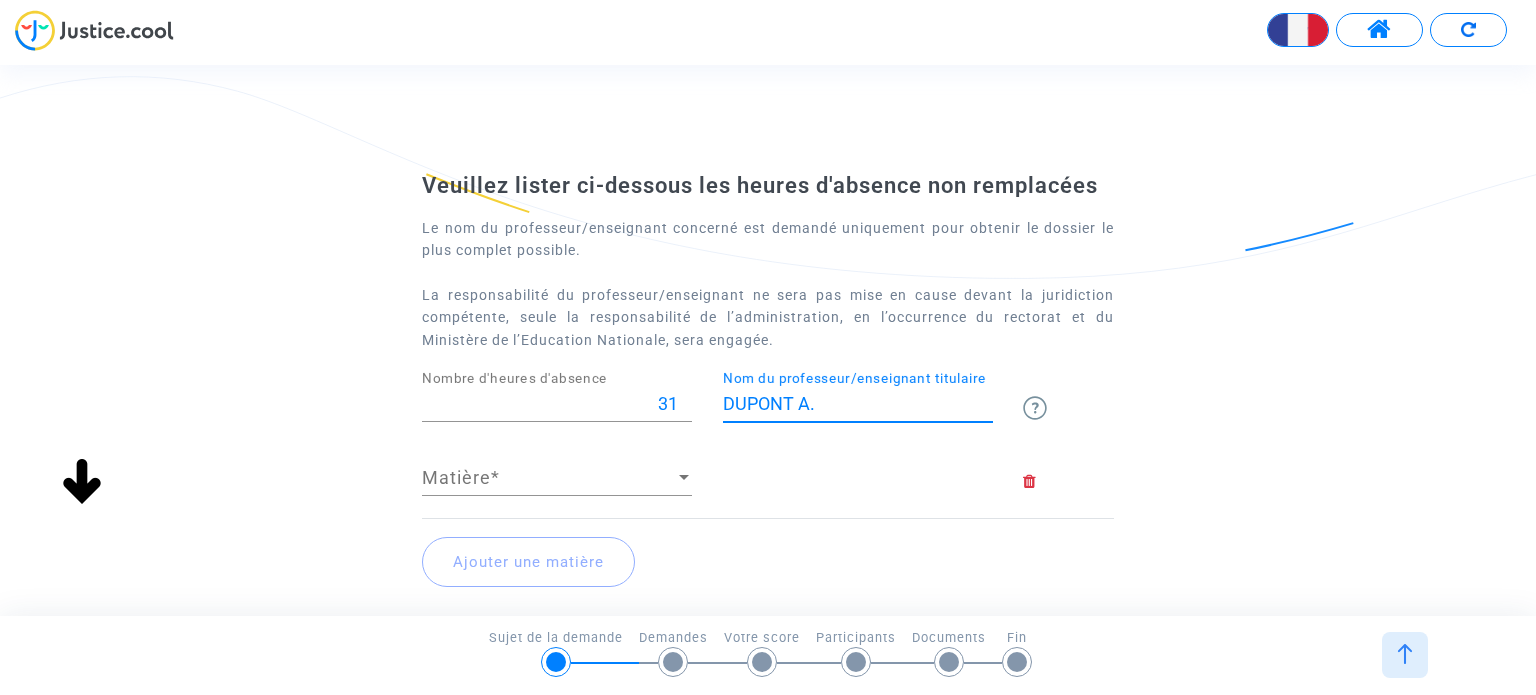 type on "DUPONT A." 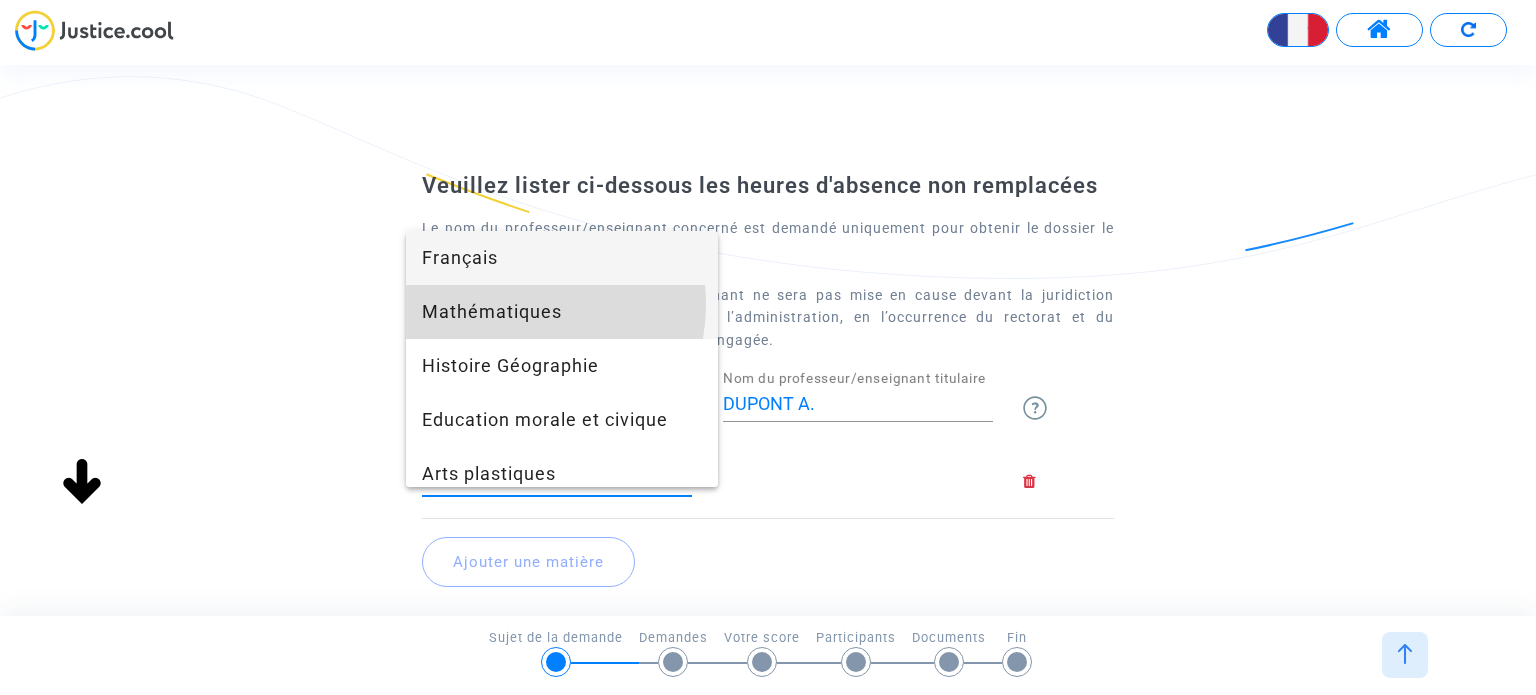 click on "Mathématiques" at bounding box center [562, 312] 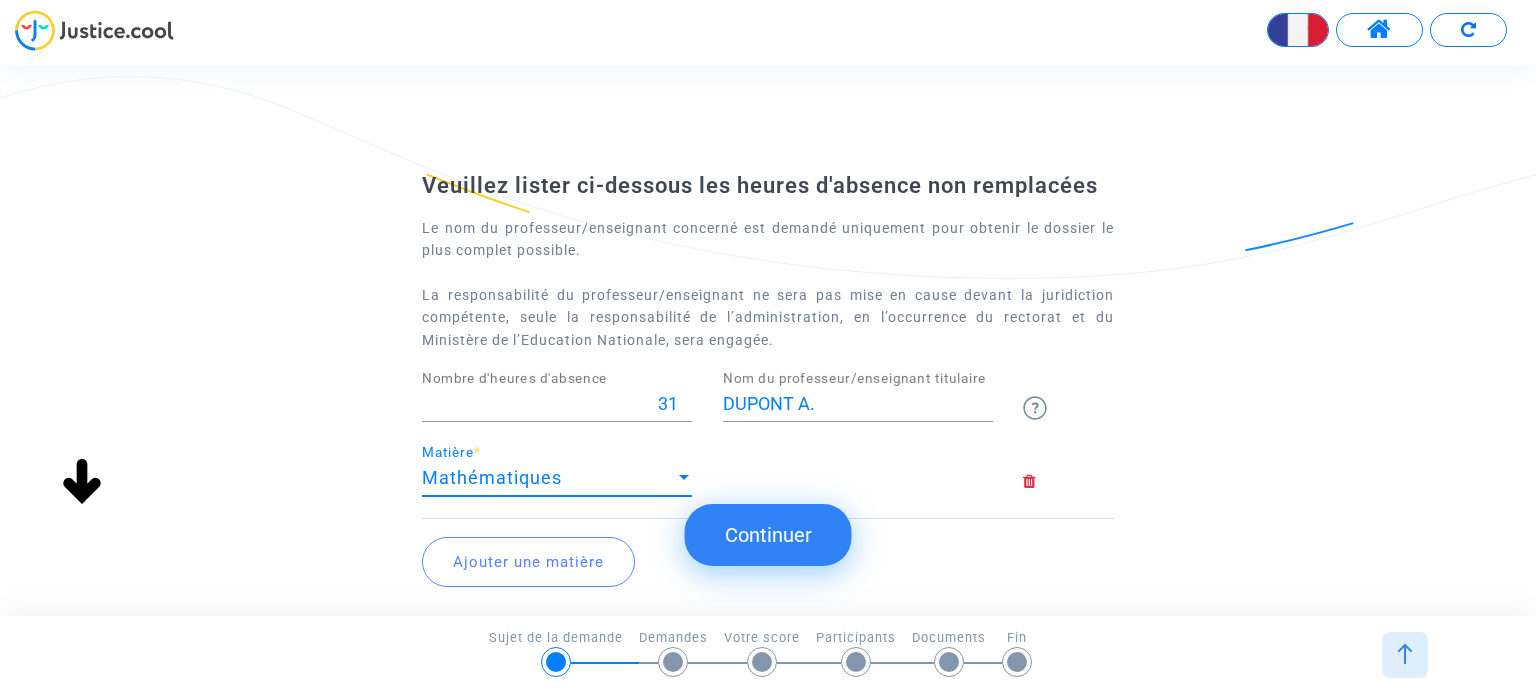 click on "Ajouter une matière" 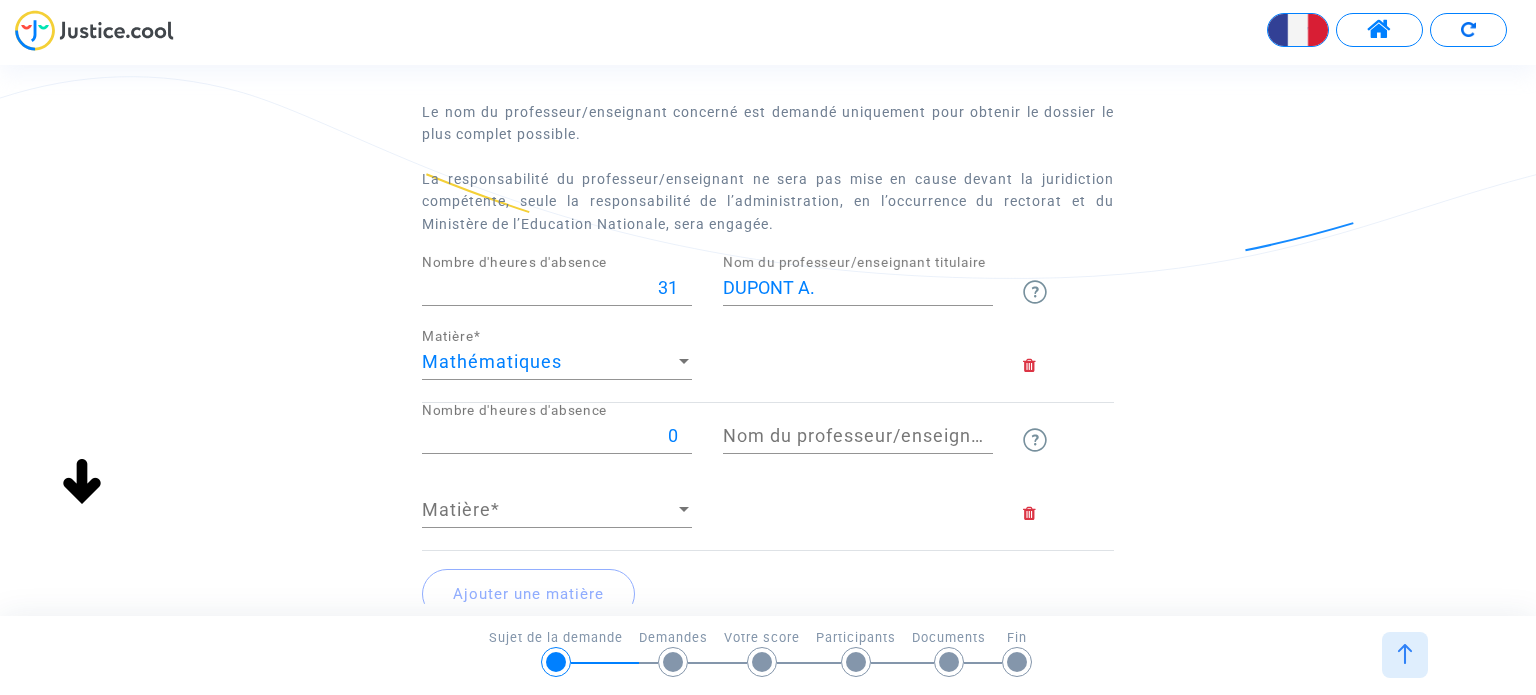 scroll, scrollTop: 265, scrollLeft: 0, axis: vertical 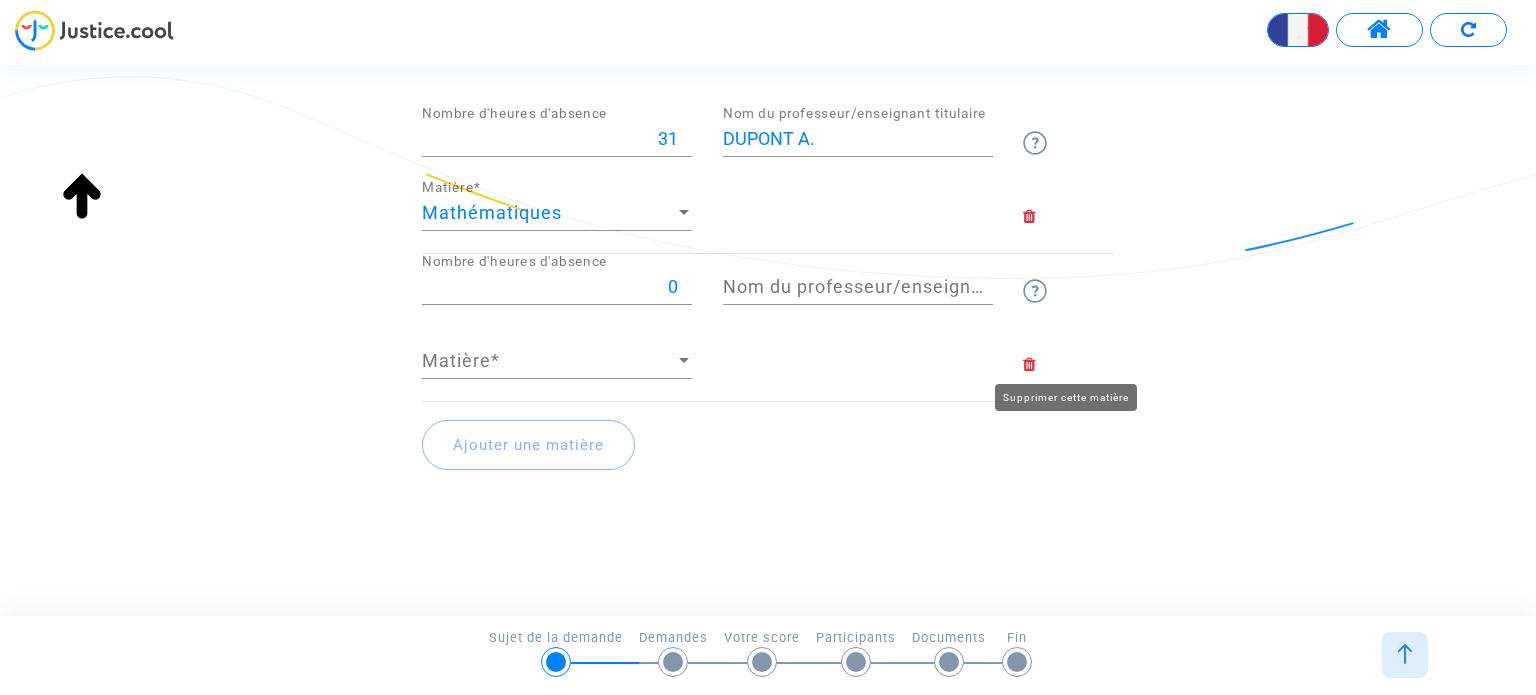 click 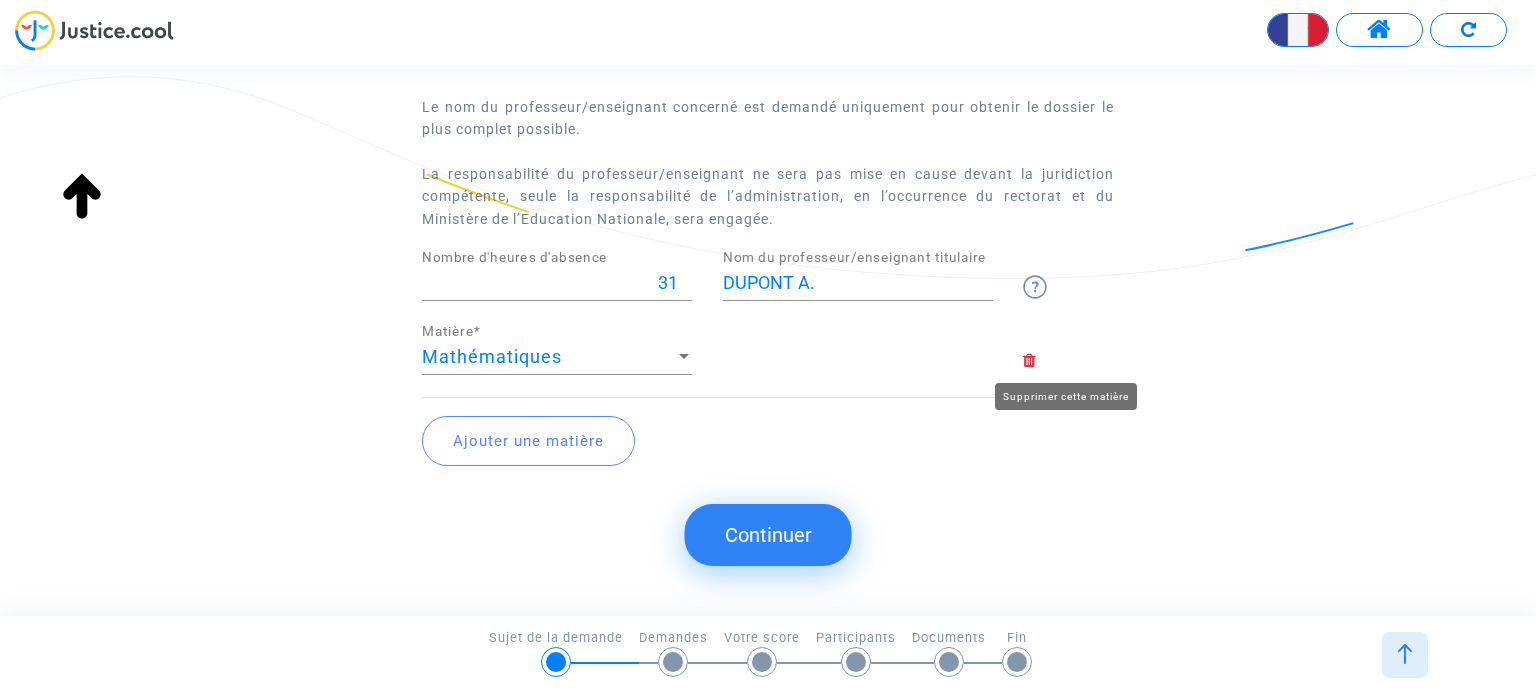 scroll, scrollTop: 119, scrollLeft: 0, axis: vertical 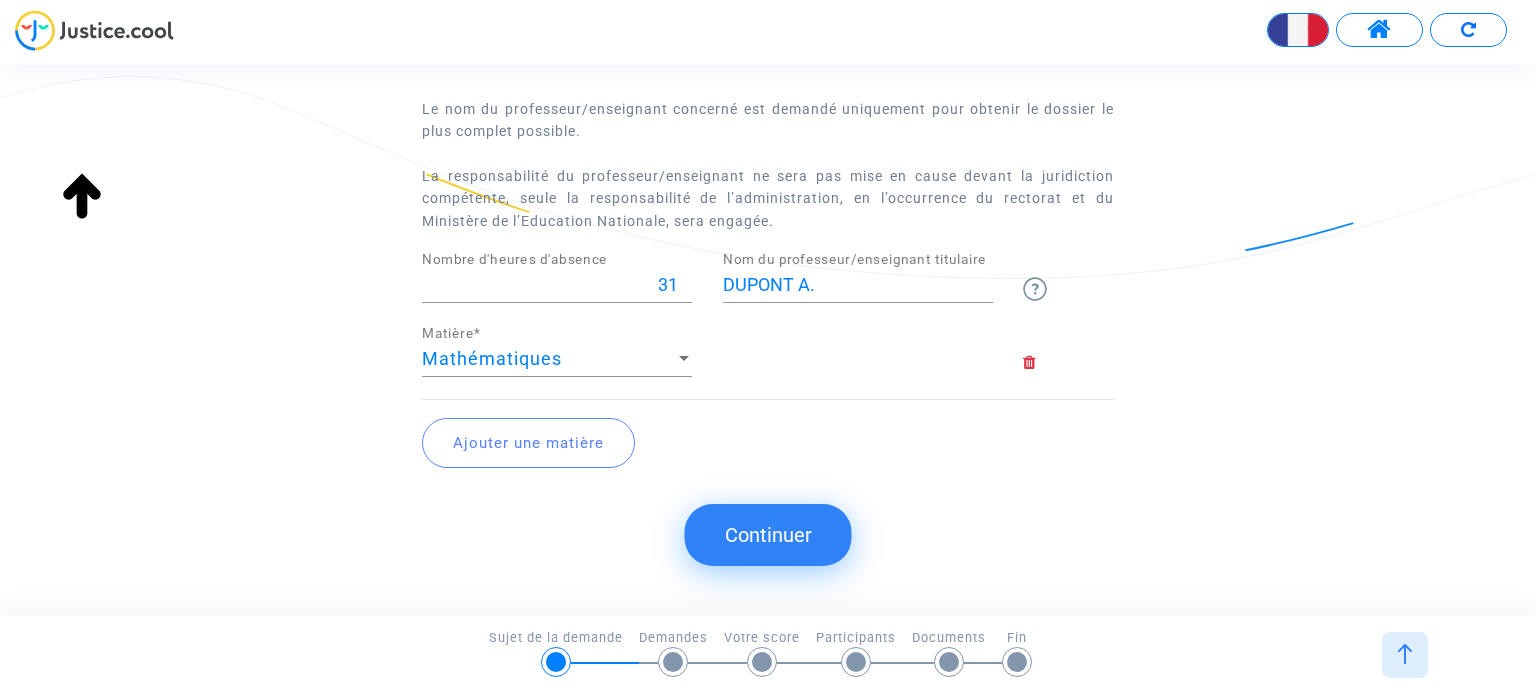 click on "Continuer" 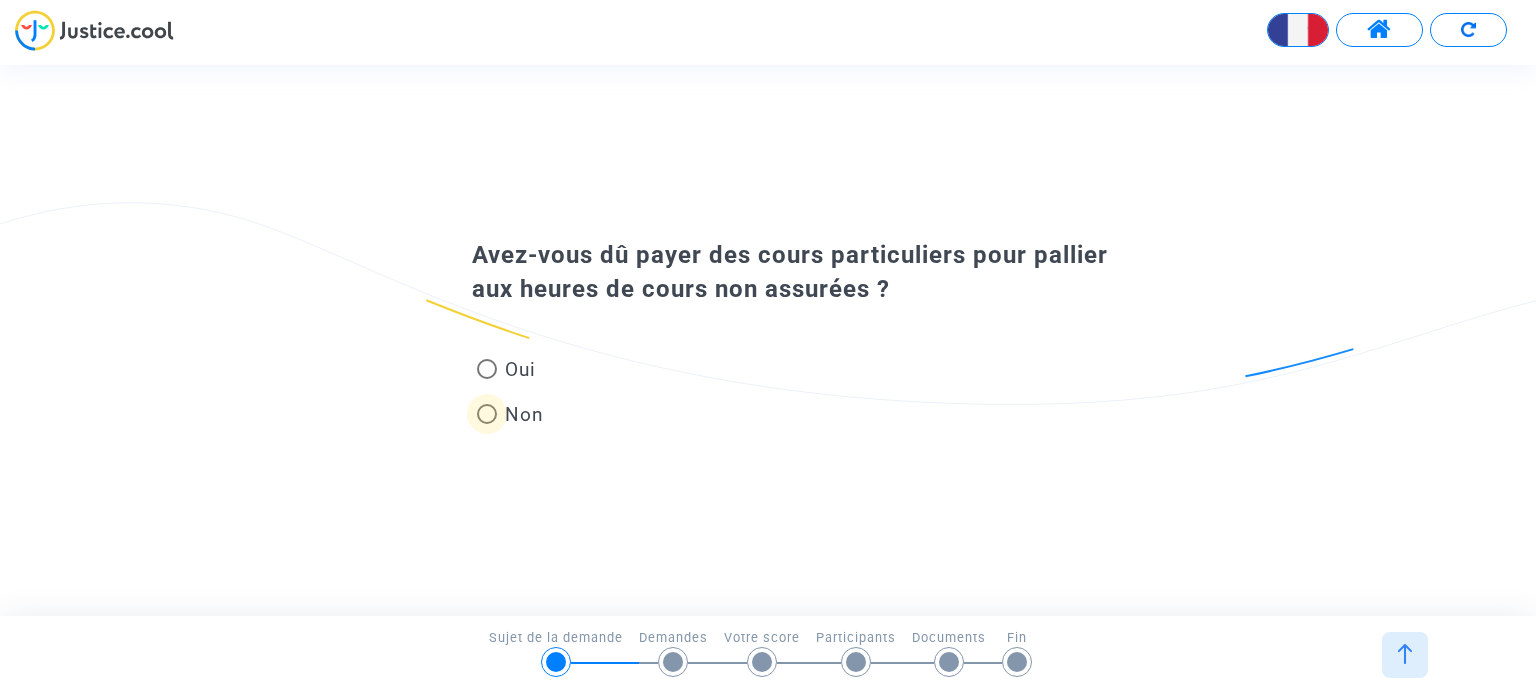 click at bounding box center (487, 414) 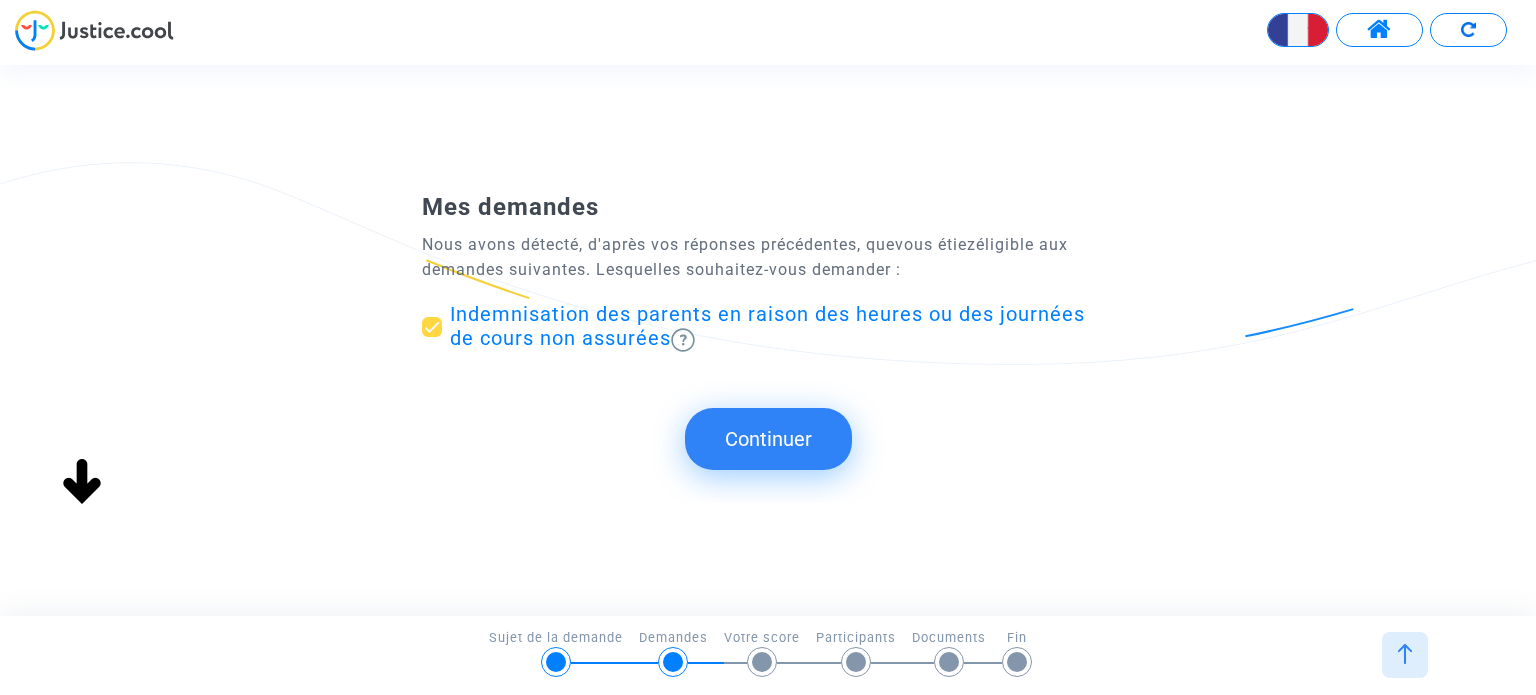 scroll, scrollTop: 0, scrollLeft: 0, axis: both 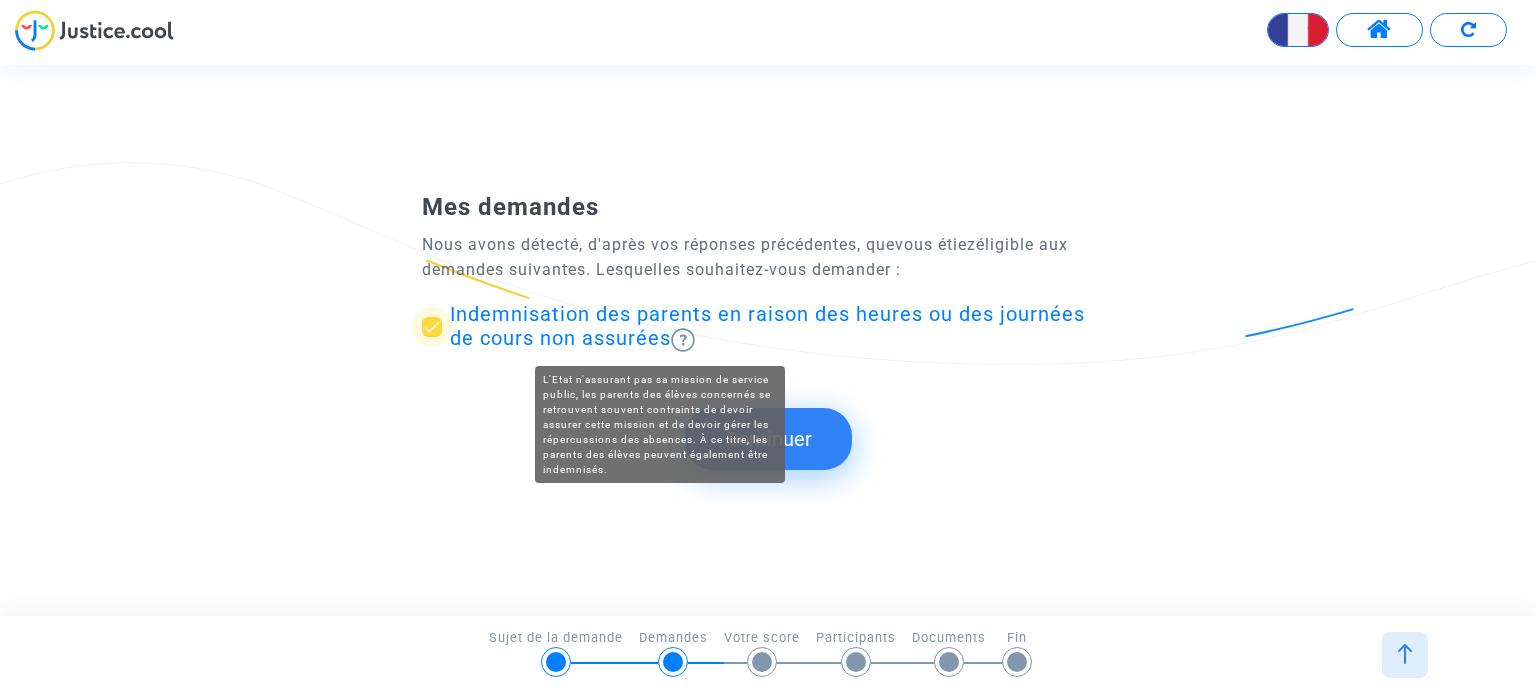click at bounding box center (683, 340) 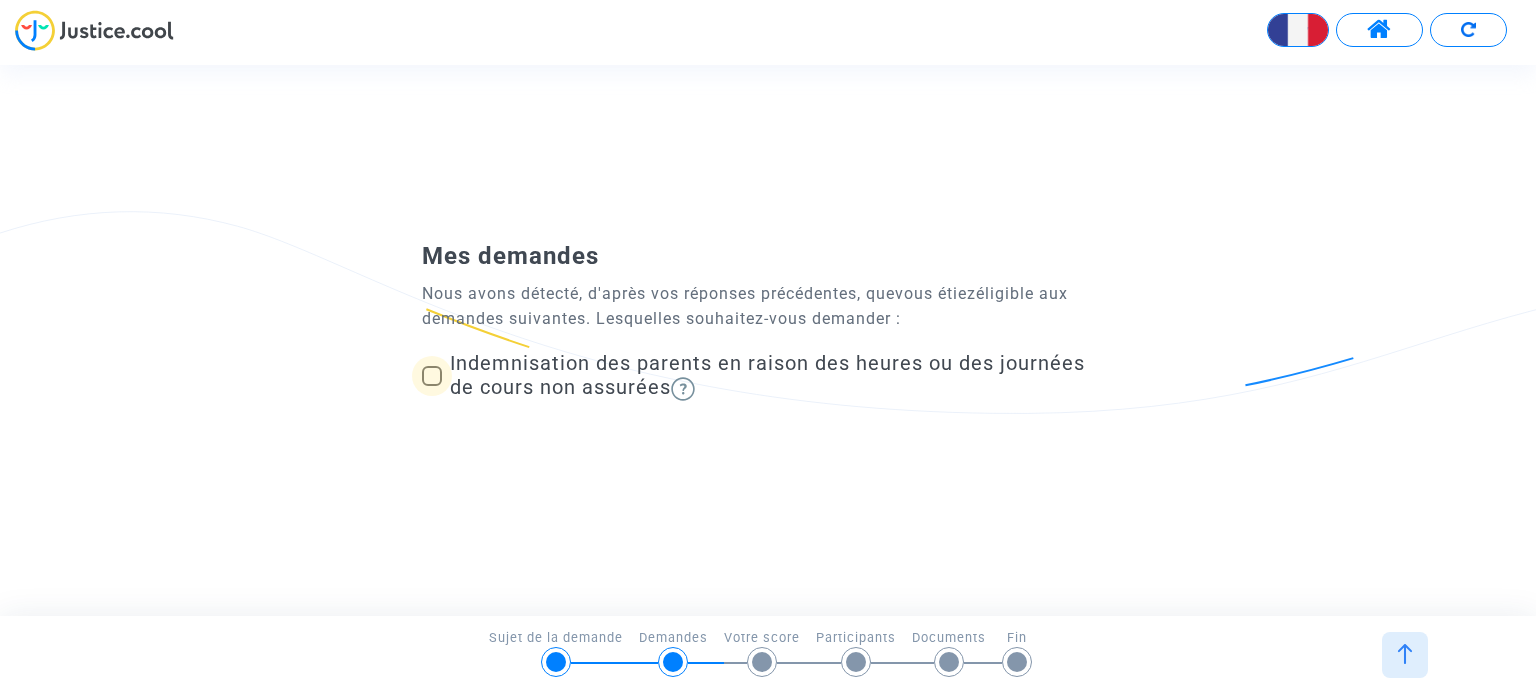 click on "Indemnisation des parents en raison des heures ou des journées de cours non assurées" at bounding box center (767, 375) 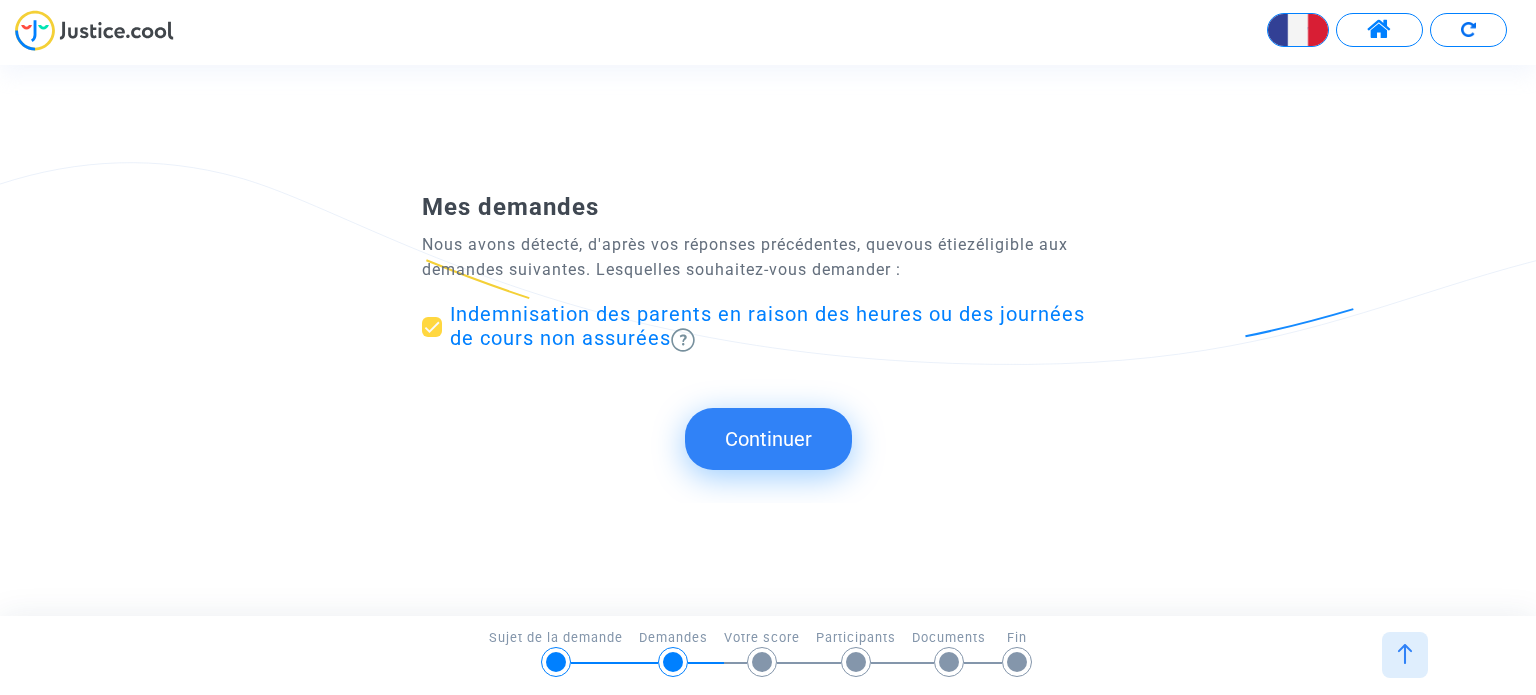 click on "Continuer" 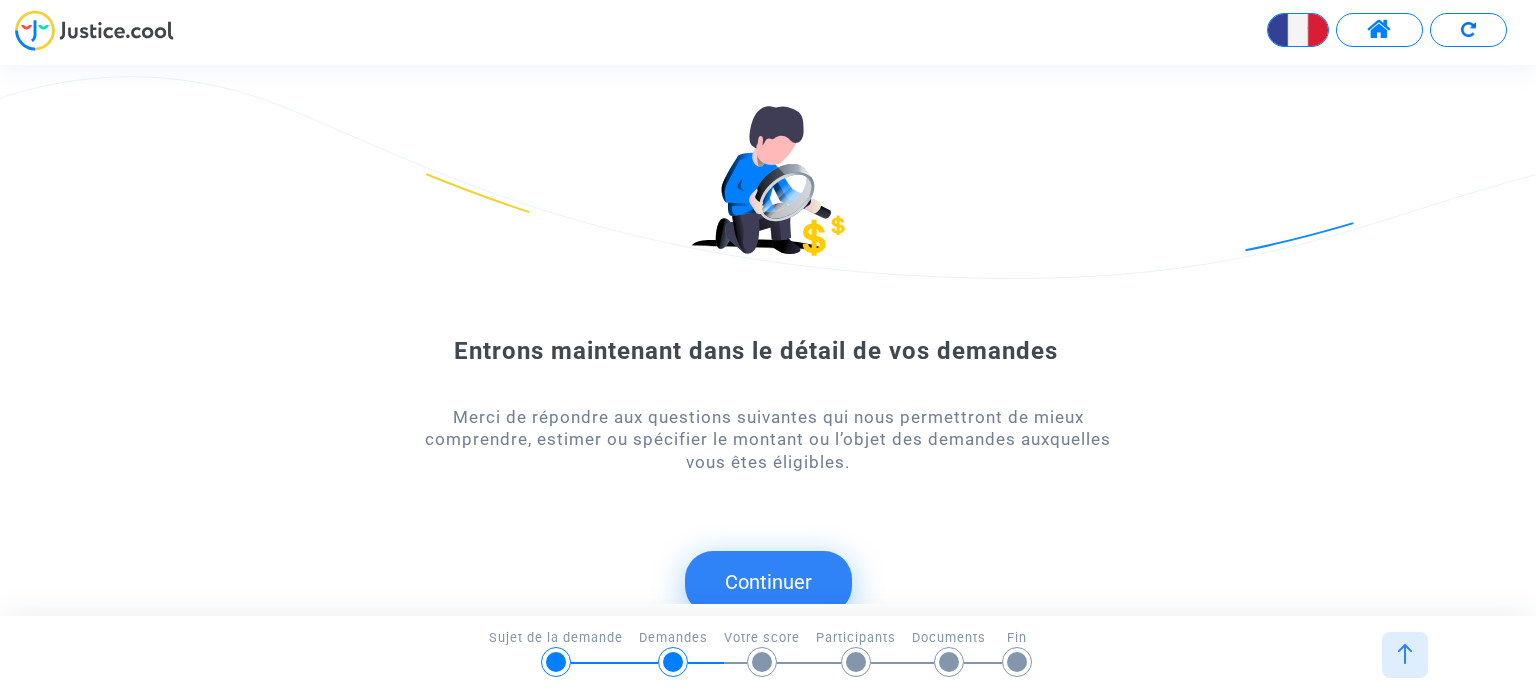 scroll, scrollTop: 27, scrollLeft: 0, axis: vertical 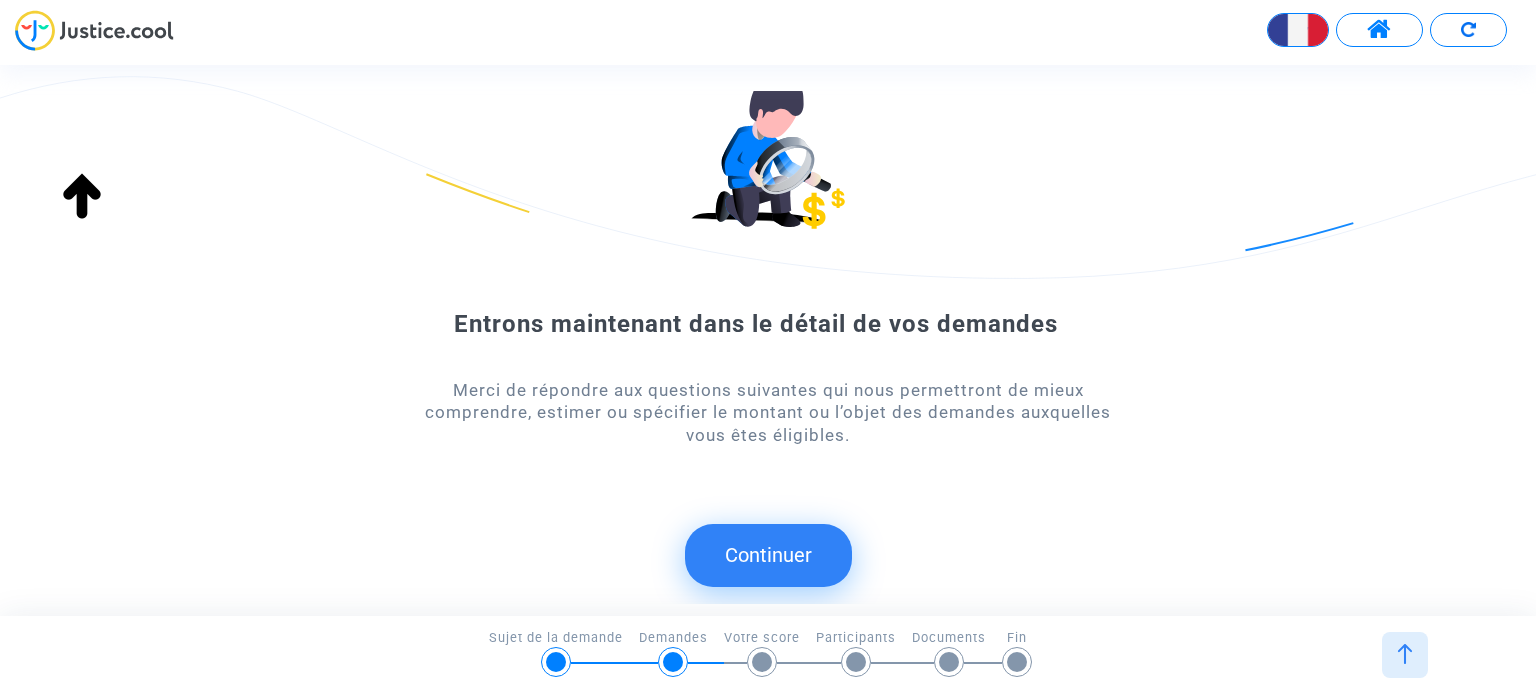 click on "Continuer" 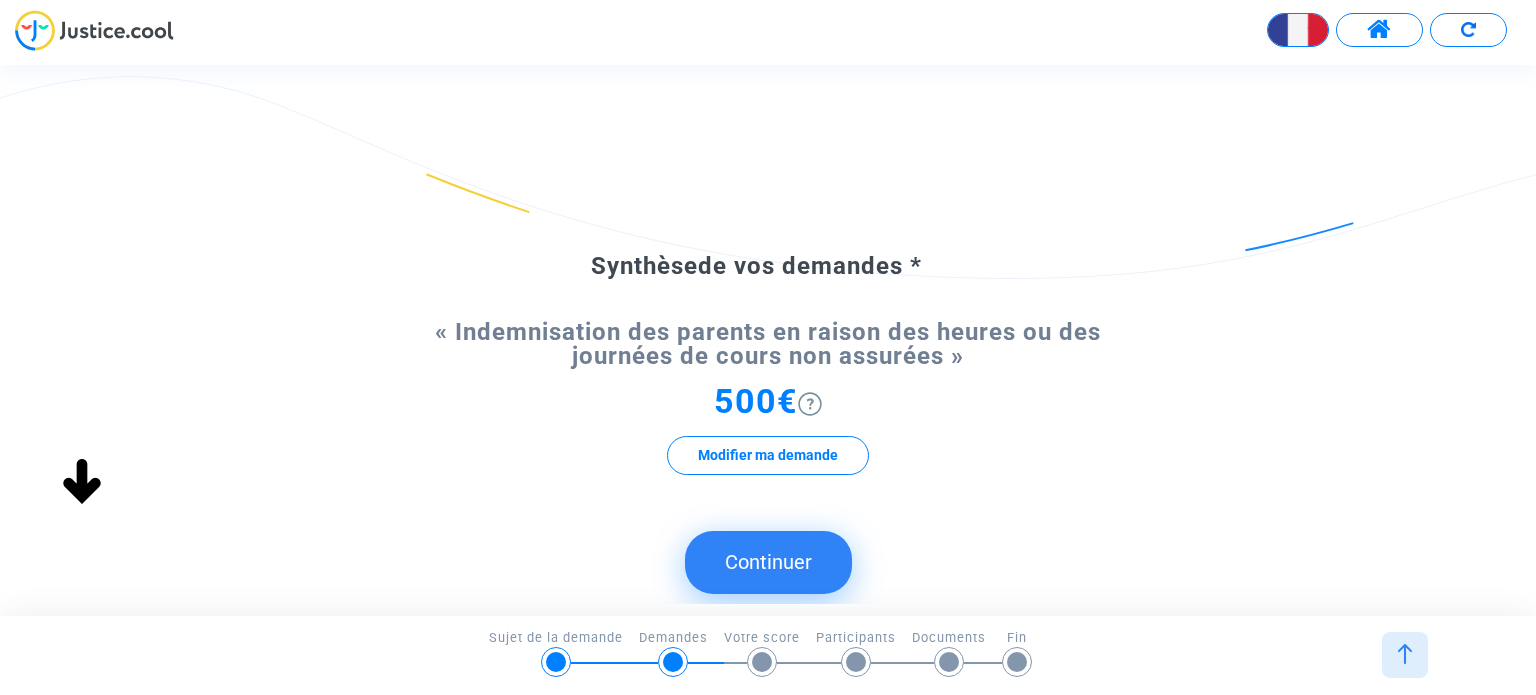 click on "Continuer" 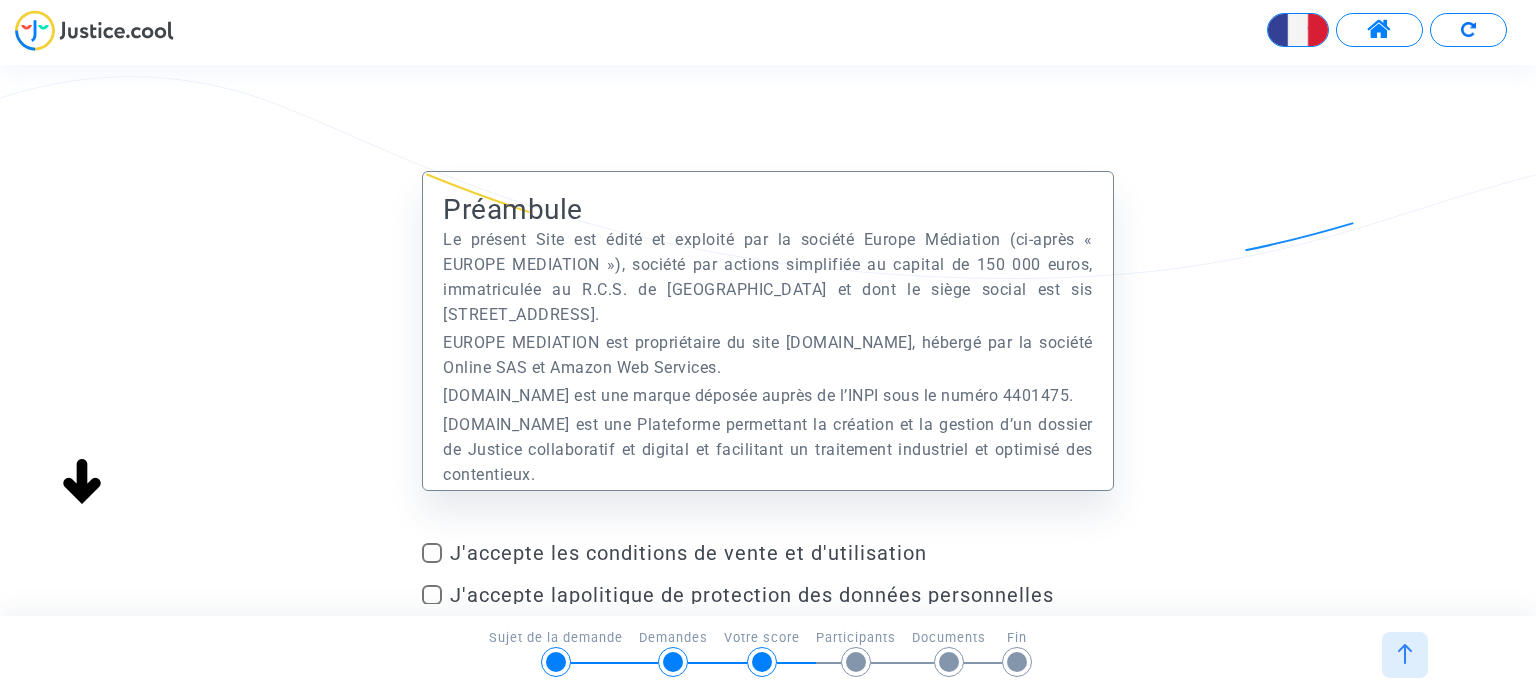 scroll, scrollTop: 0, scrollLeft: 0, axis: both 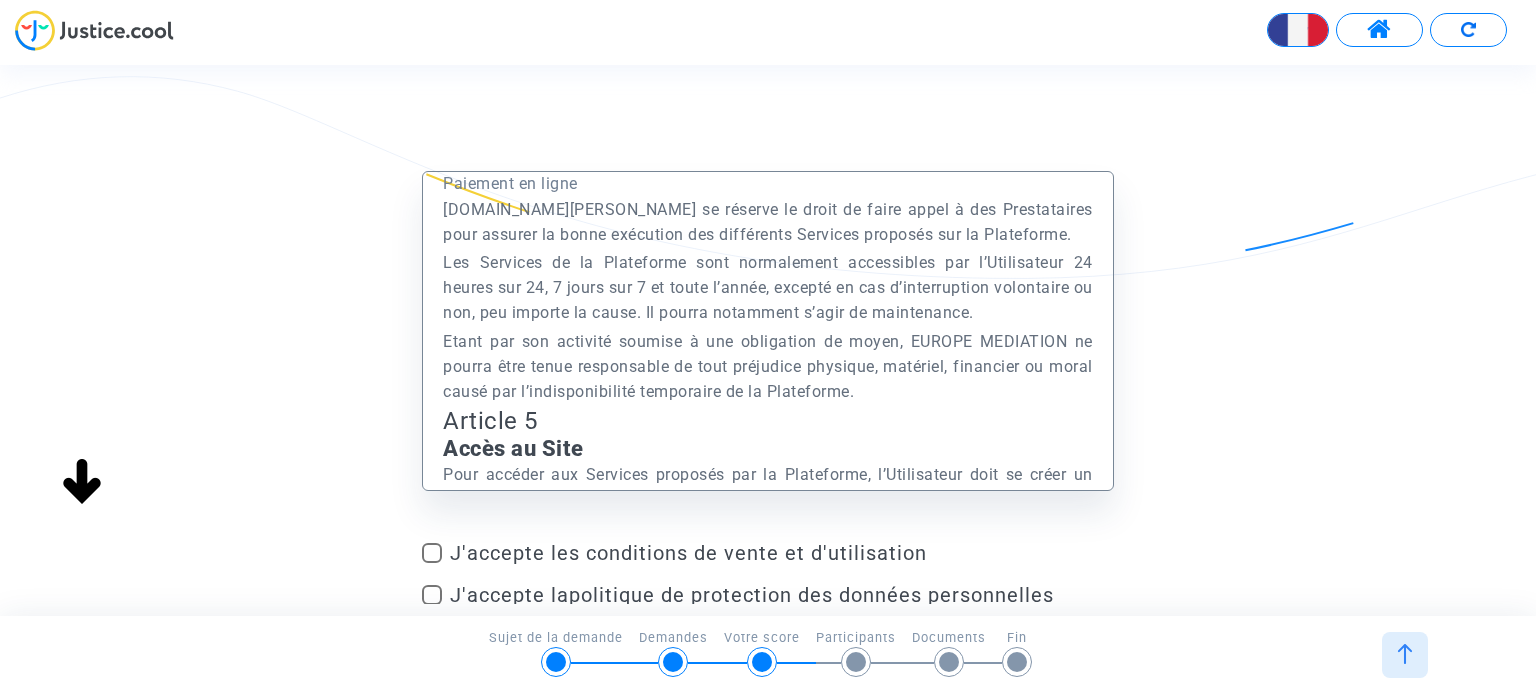 drag, startPoint x: 753, startPoint y: 328, endPoint x: 967, endPoint y: 432, distance: 237.93277 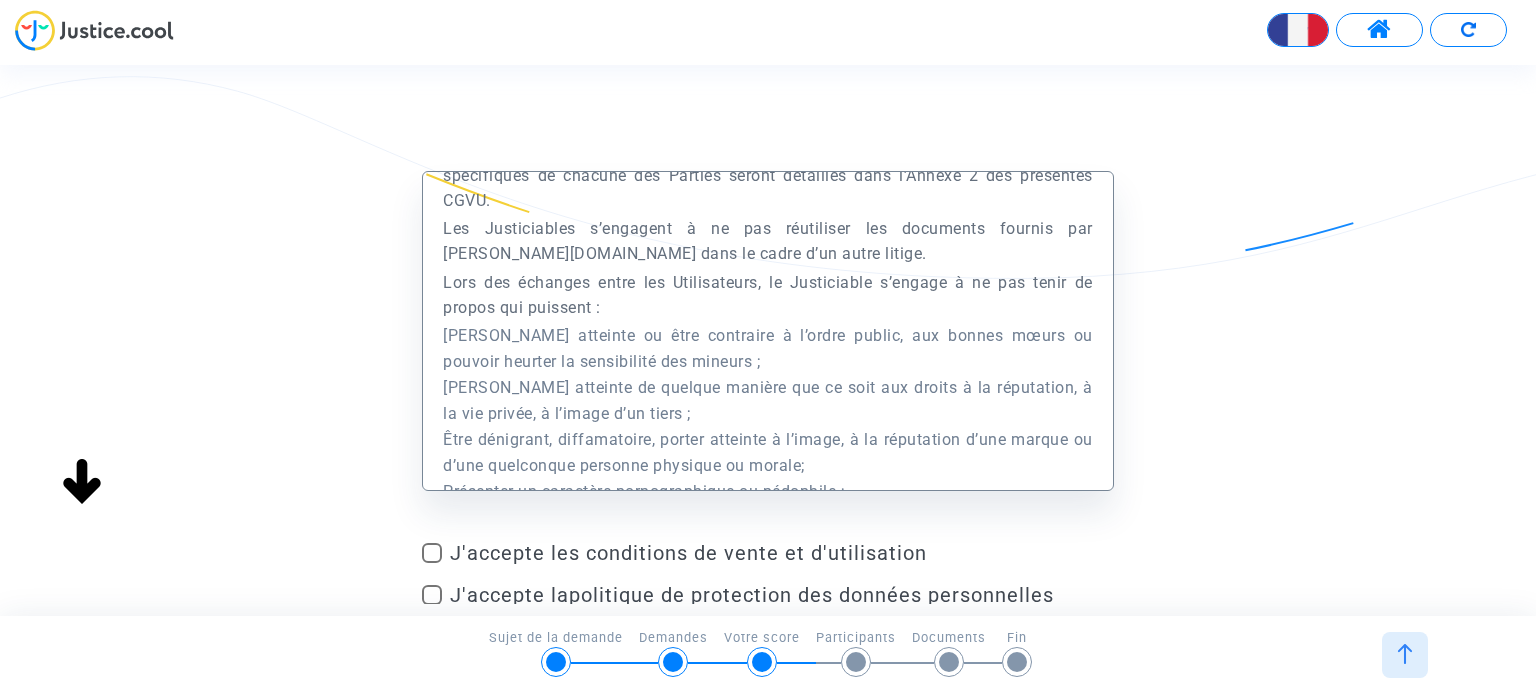 scroll, scrollTop: 7400, scrollLeft: 0, axis: vertical 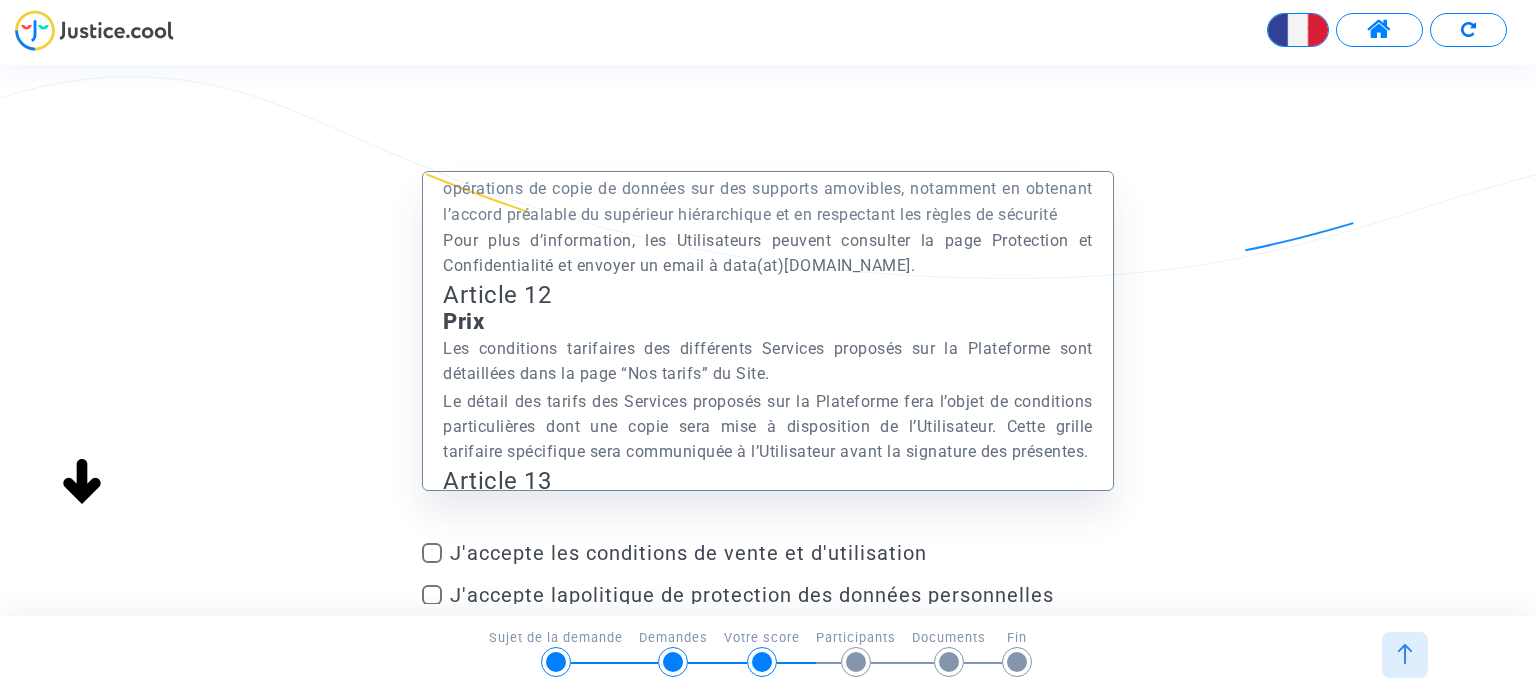 drag, startPoint x: 652, startPoint y: 352, endPoint x: 1085, endPoint y: 391, distance: 434.7528 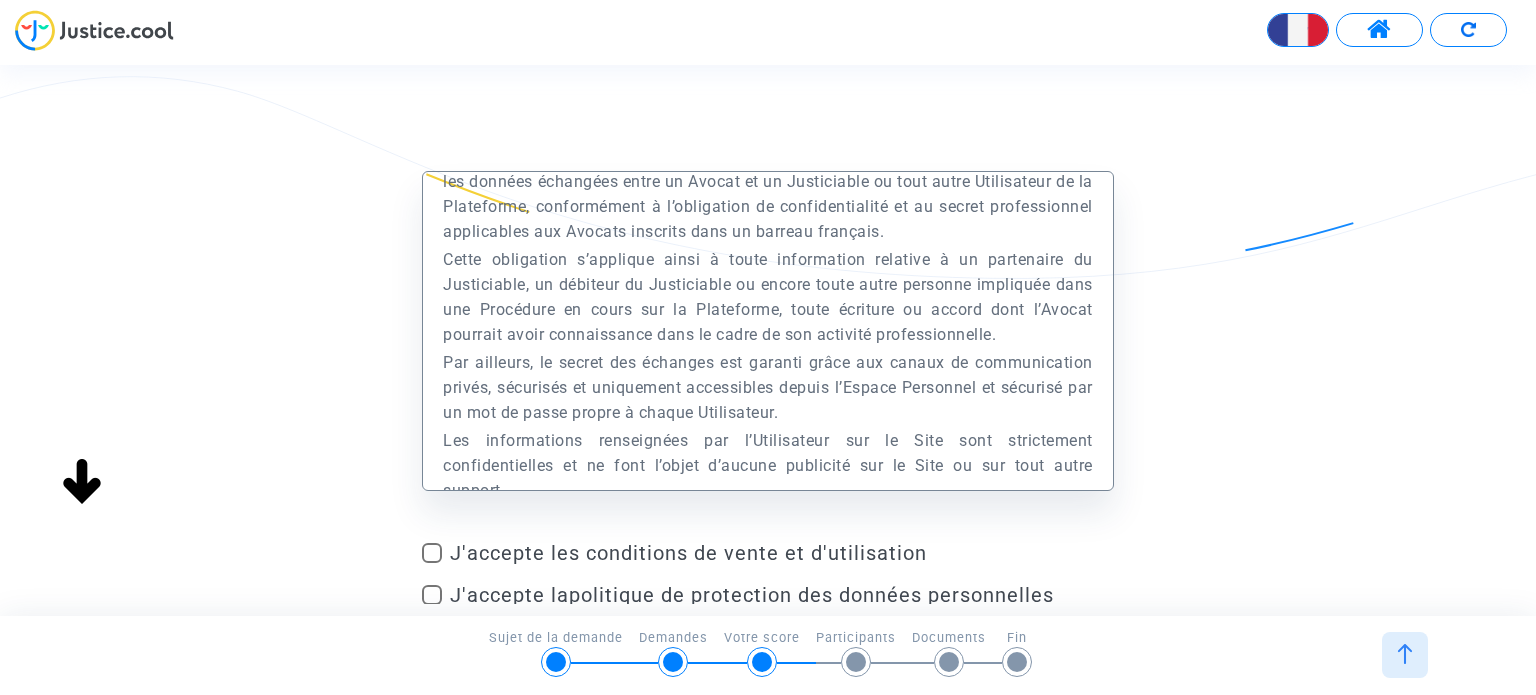 scroll, scrollTop: 15300, scrollLeft: 0, axis: vertical 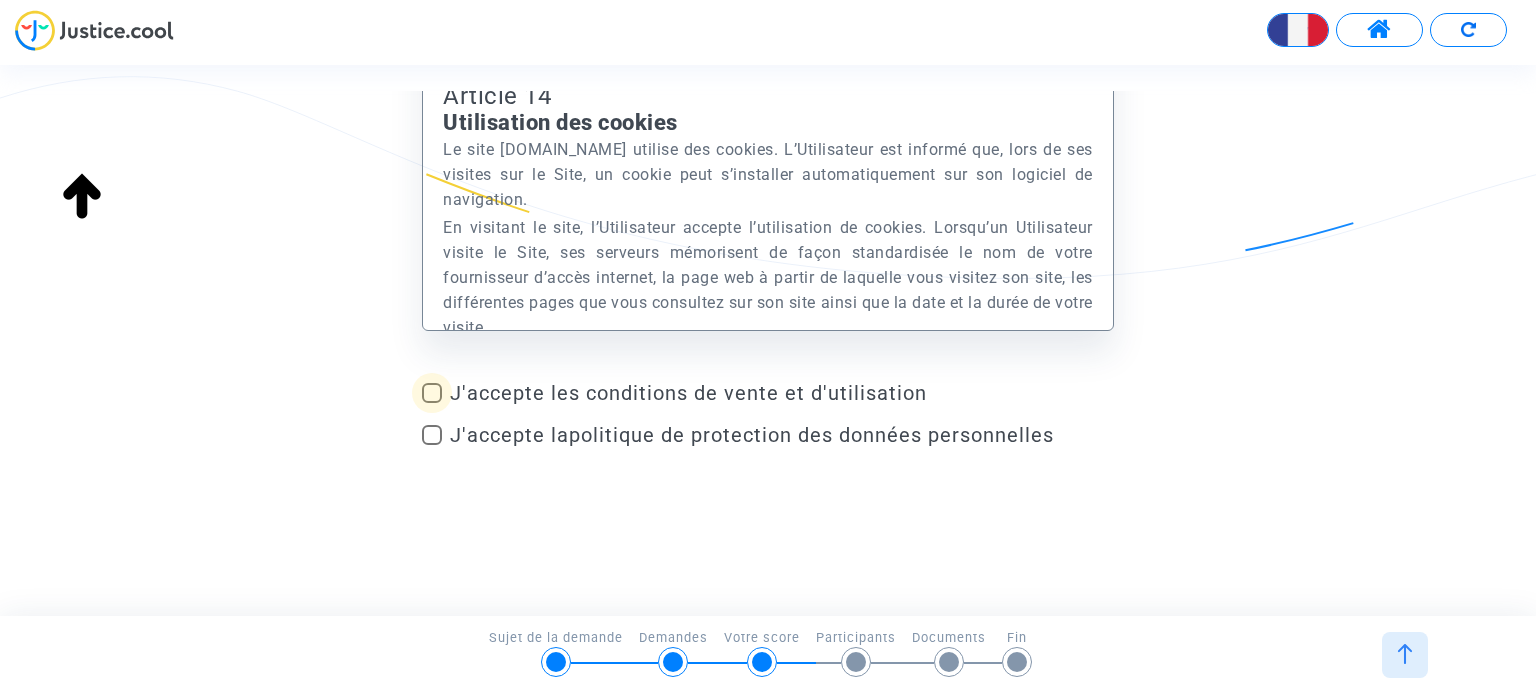 click at bounding box center [432, 393] 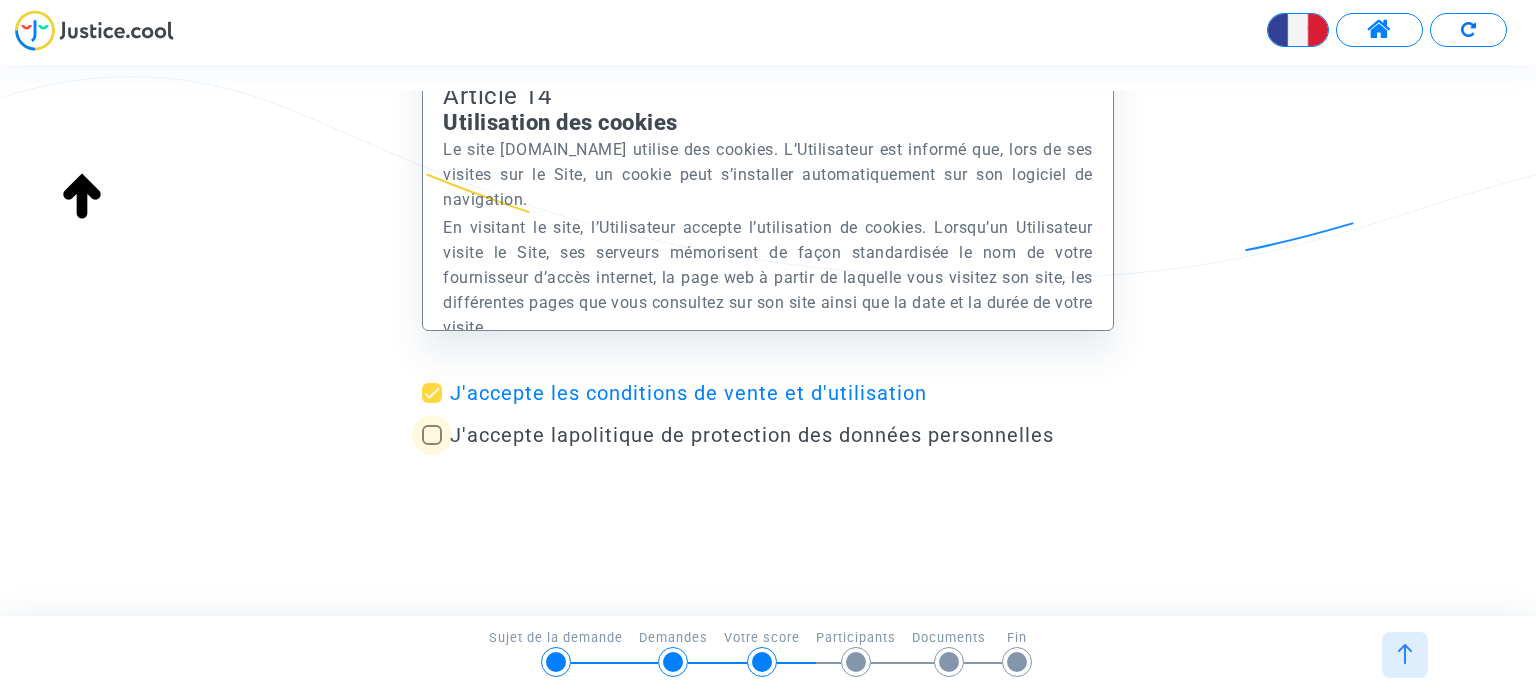 click at bounding box center [432, 435] 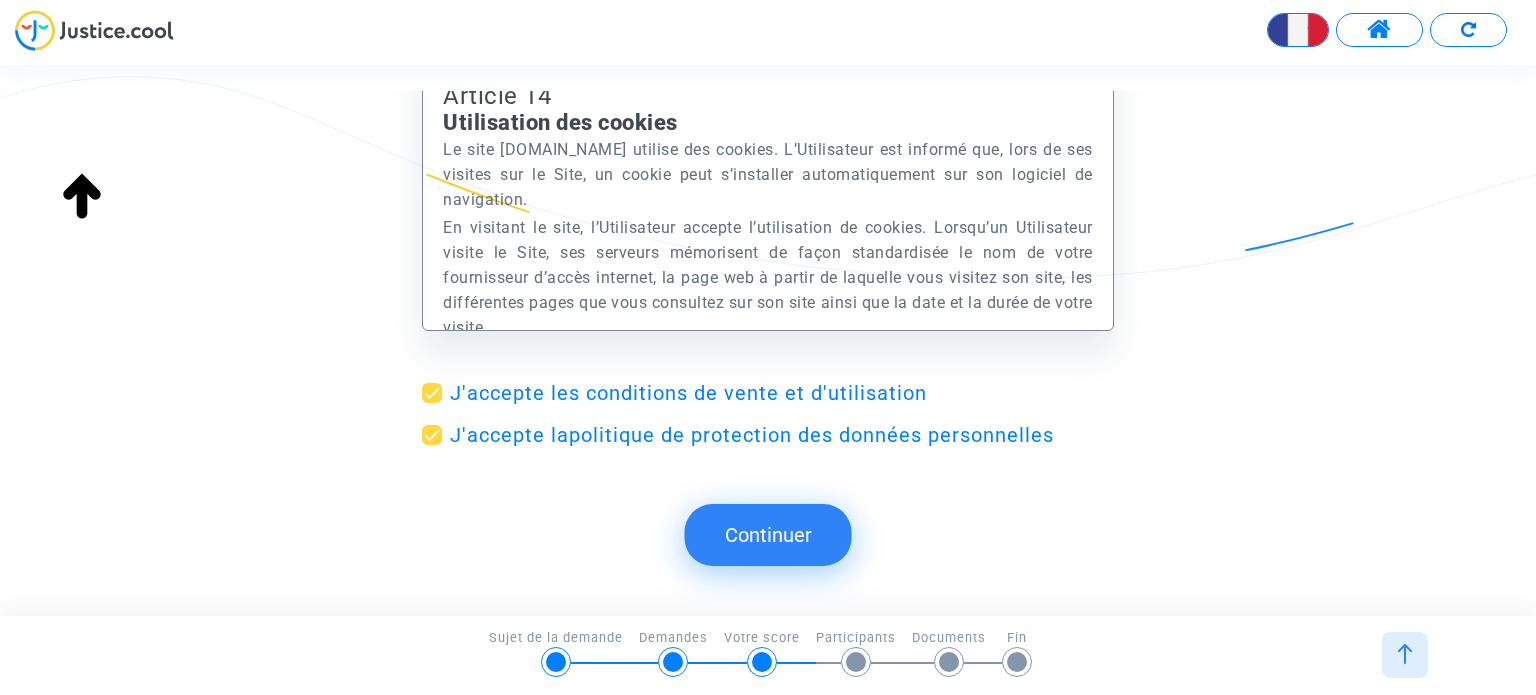 click on "Continuer" 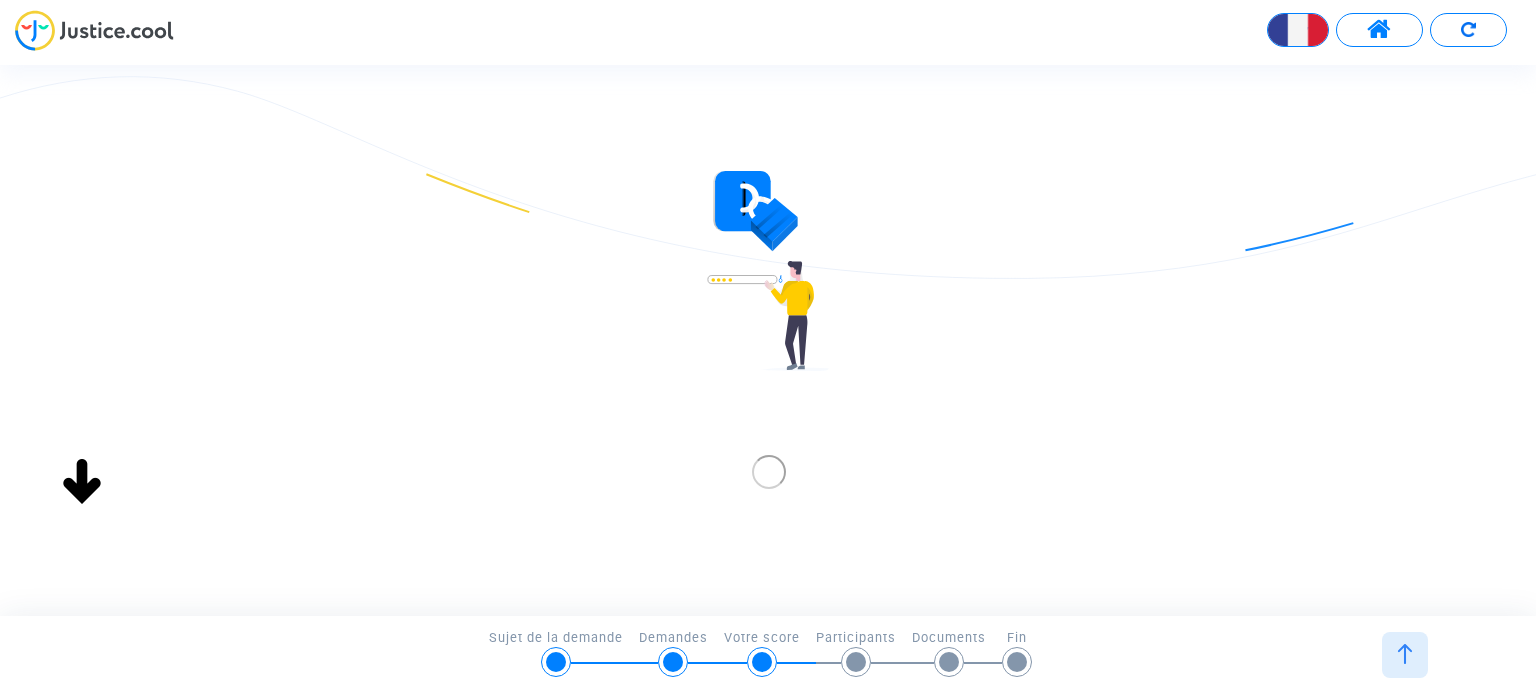scroll, scrollTop: 0, scrollLeft: 0, axis: both 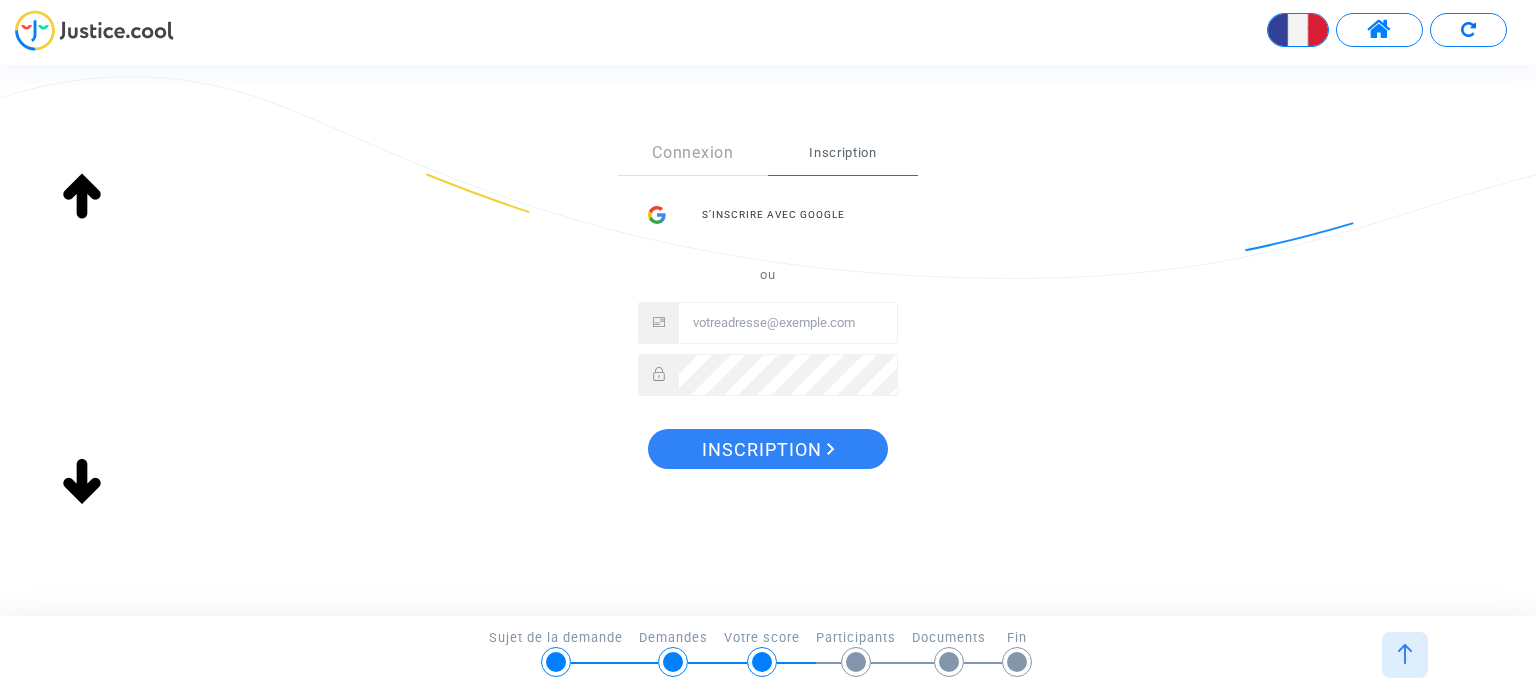 click at bounding box center [788, 323] 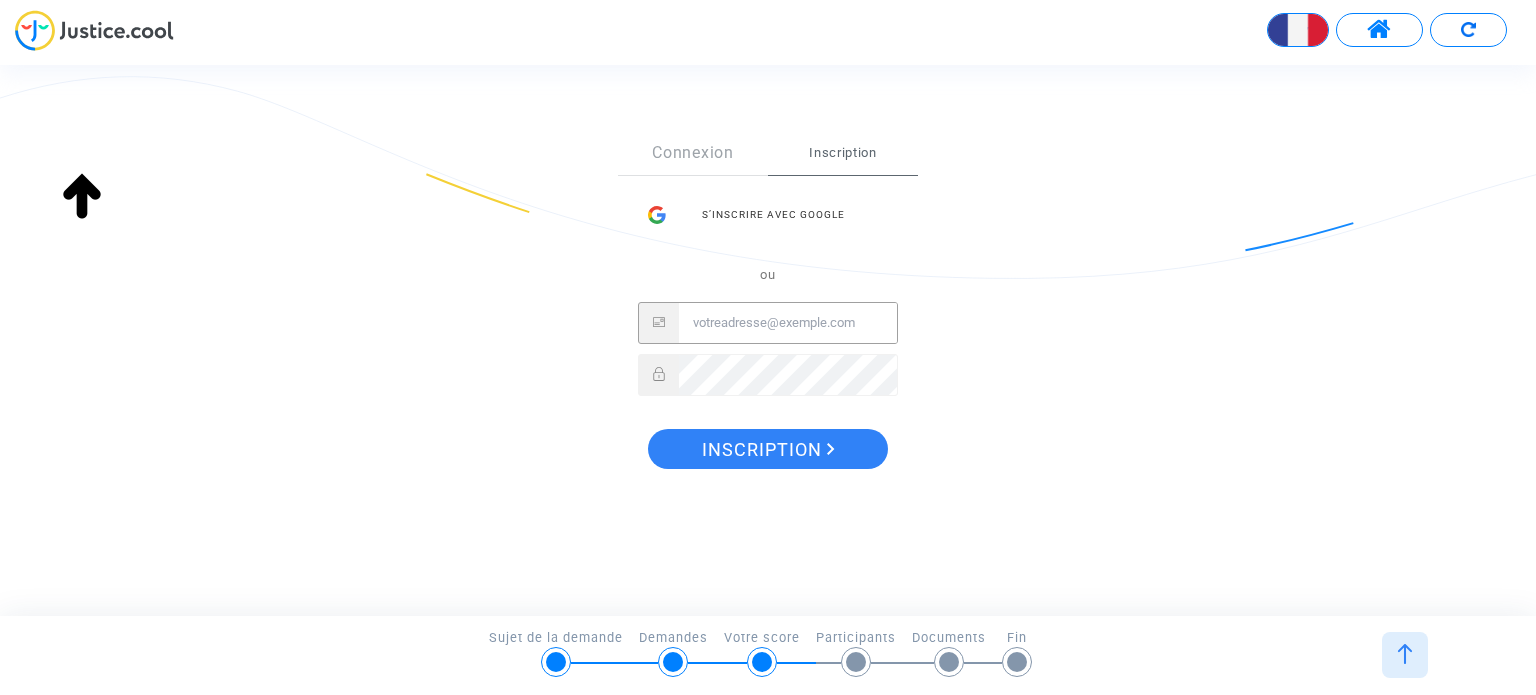 click at bounding box center (788, 323) 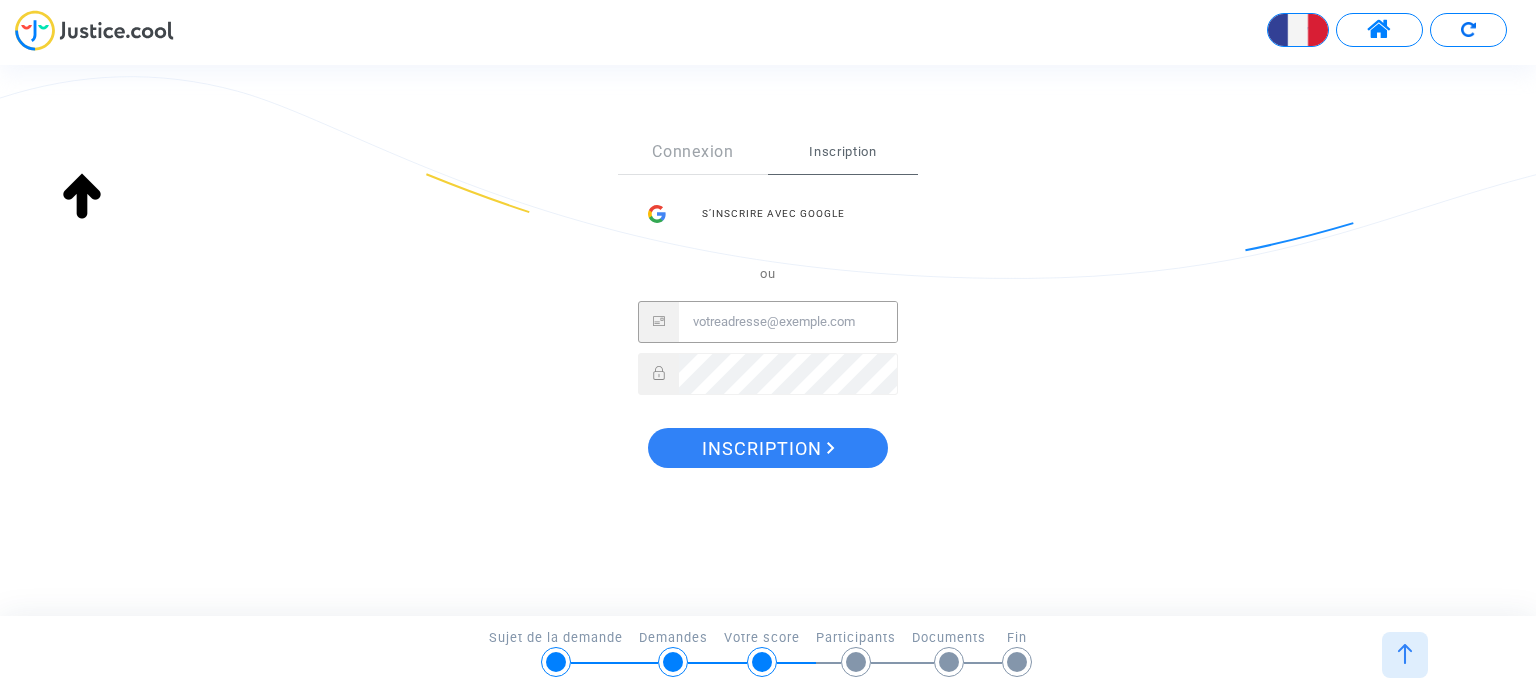 scroll, scrollTop: 336, scrollLeft: 0, axis: vertical 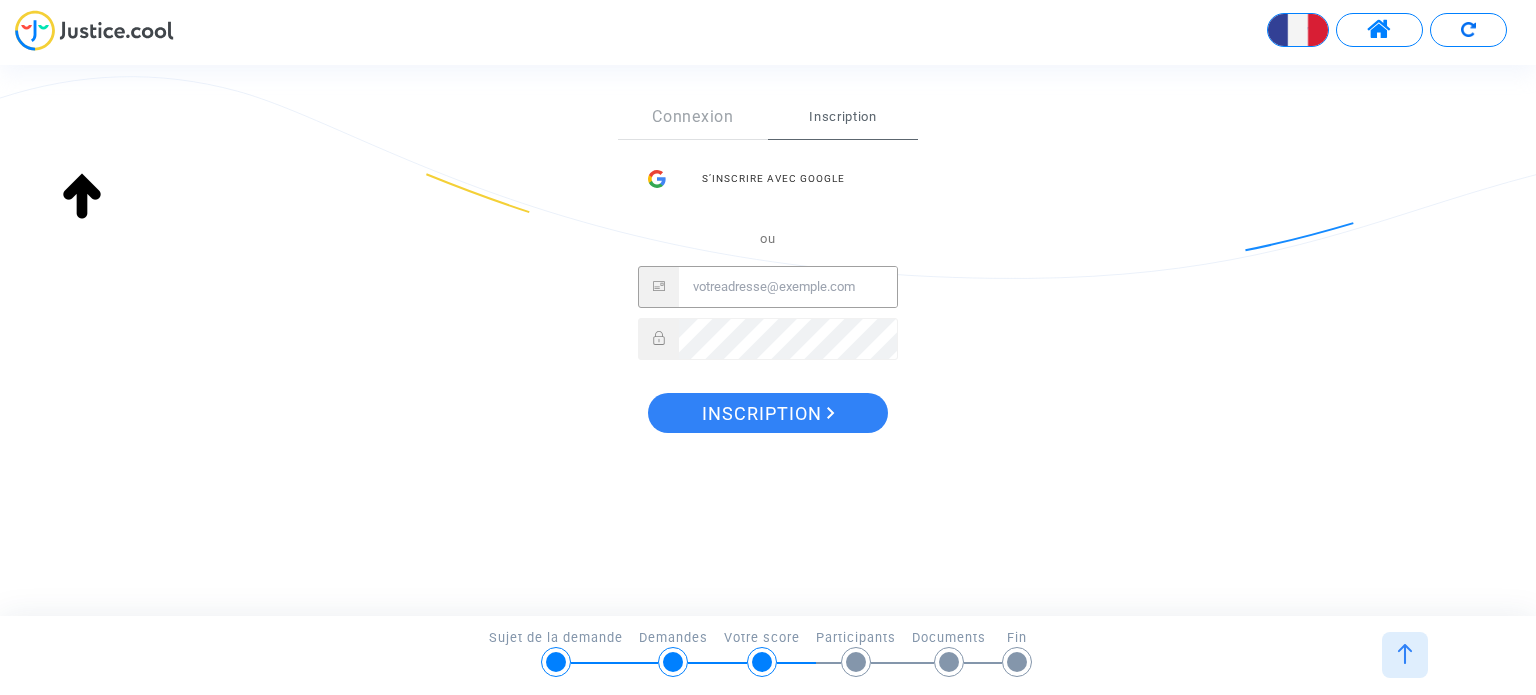 click at bounding box center (788, 287) 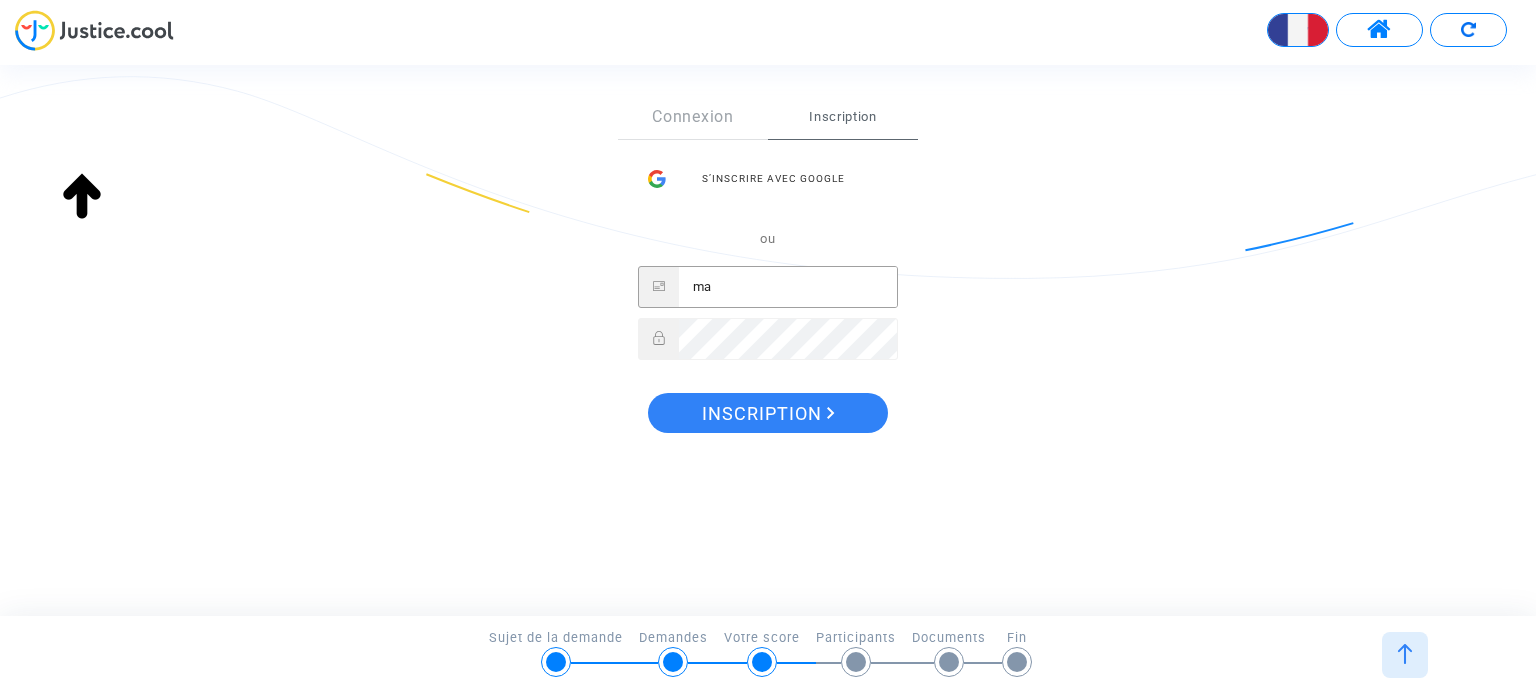 type on "m" 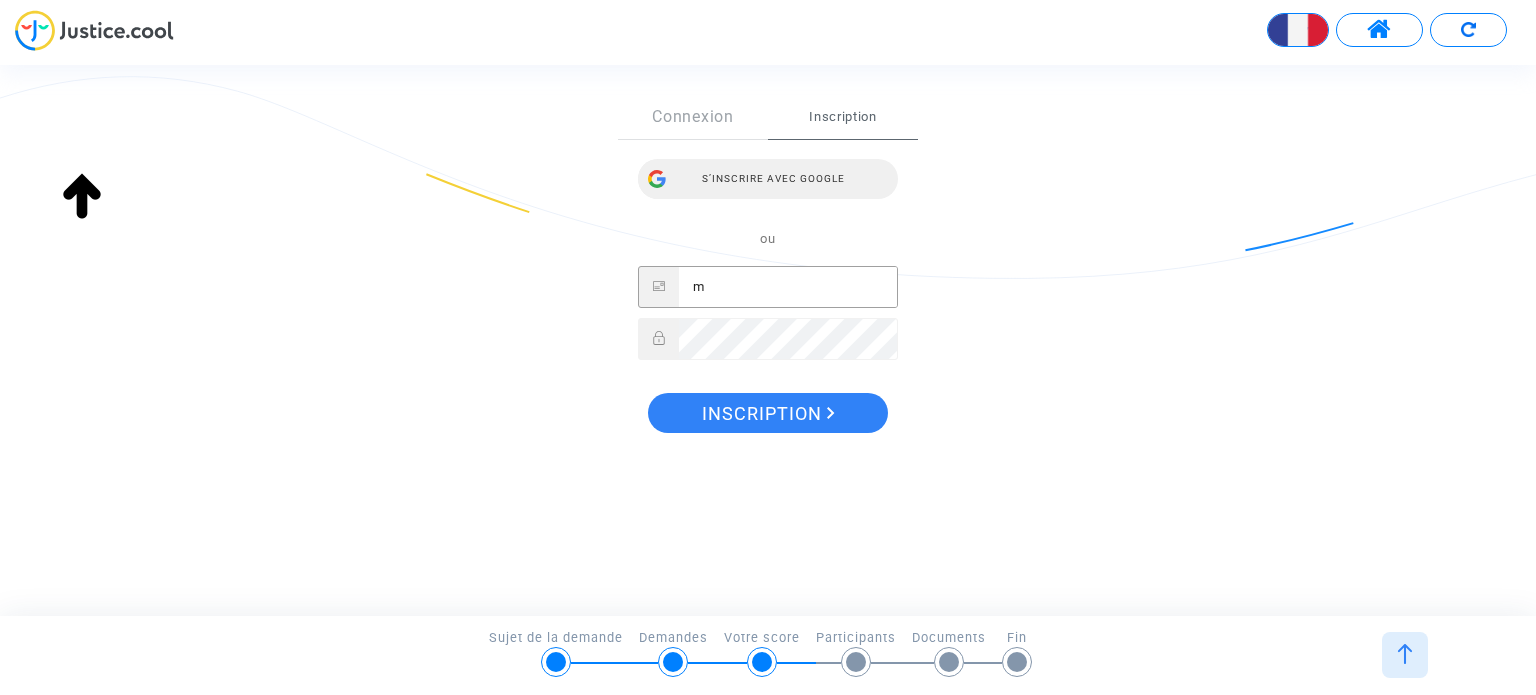 type 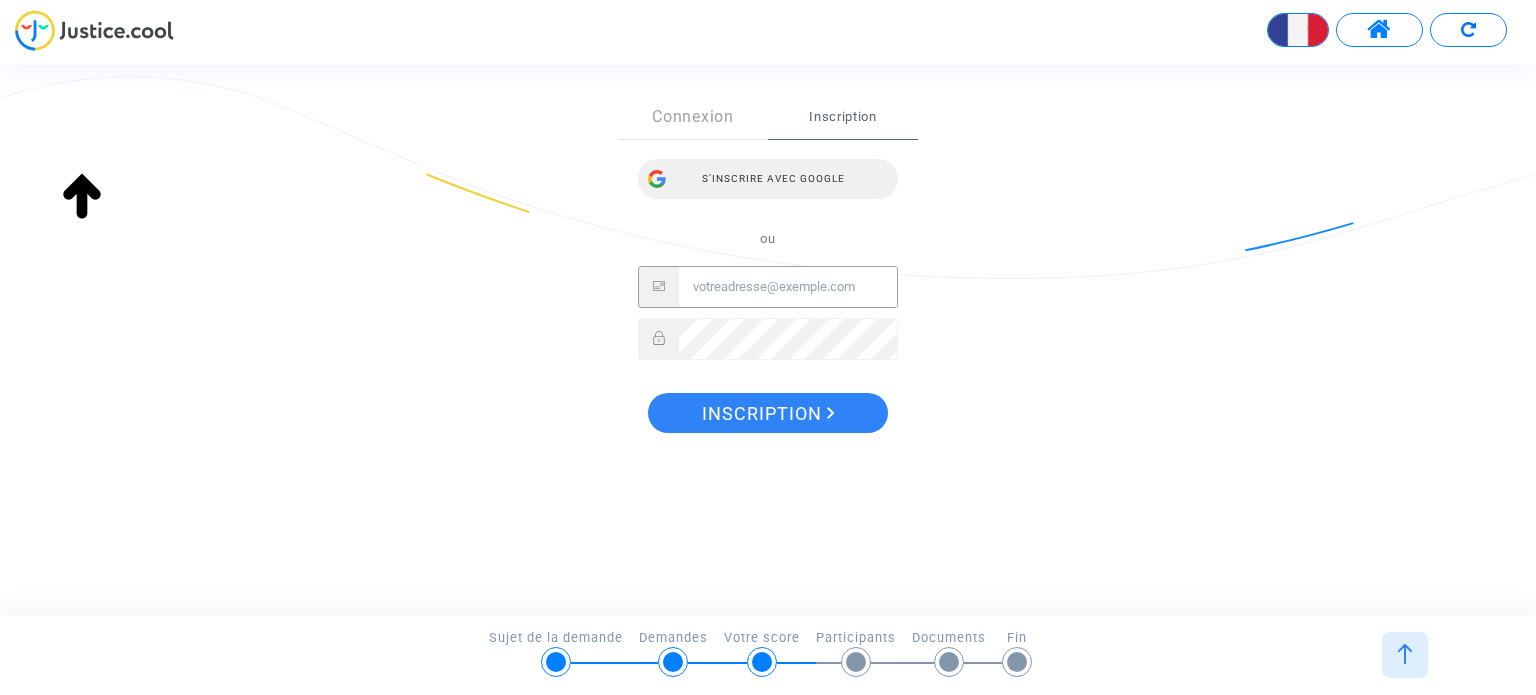 click on "S’inscrire avec Google" at bounding box center [768, 179] 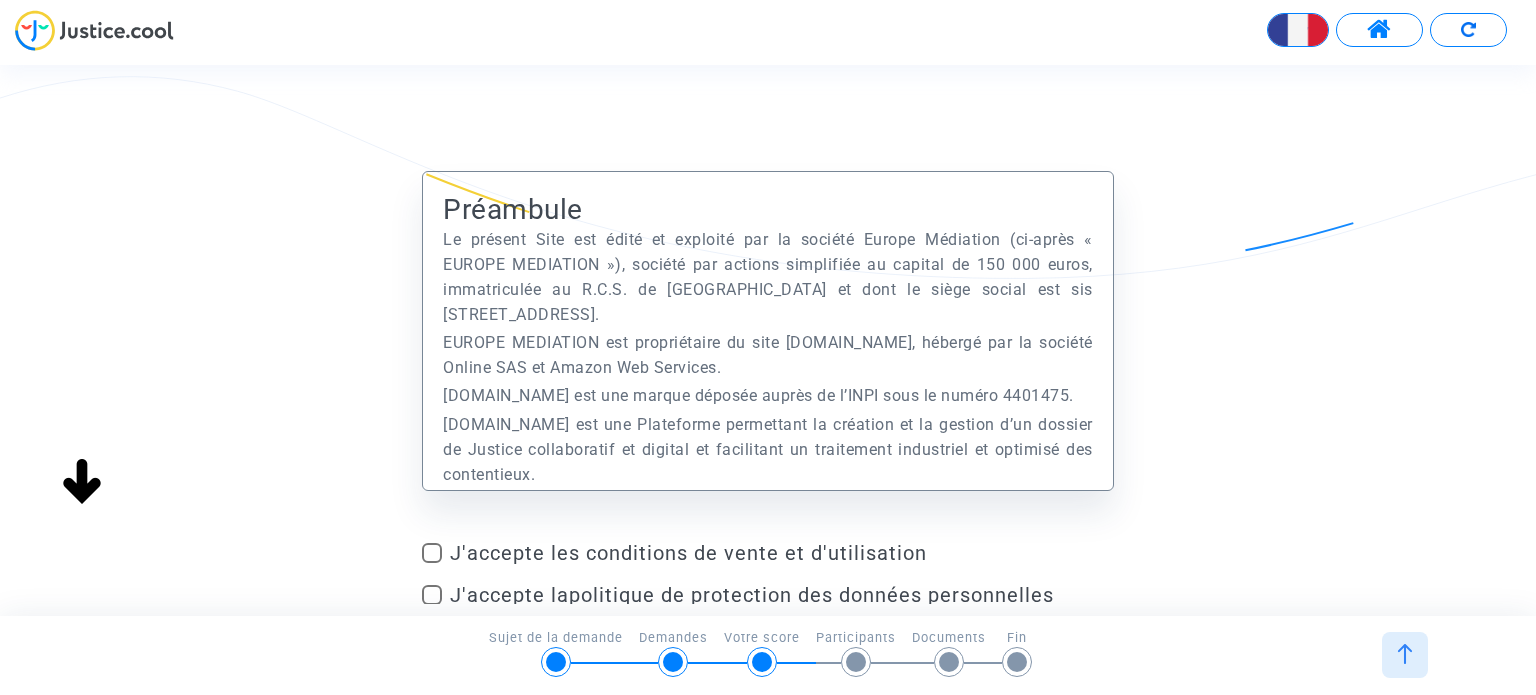 scroll, scrollTop: 0, scrollLeft: 0, axis: both 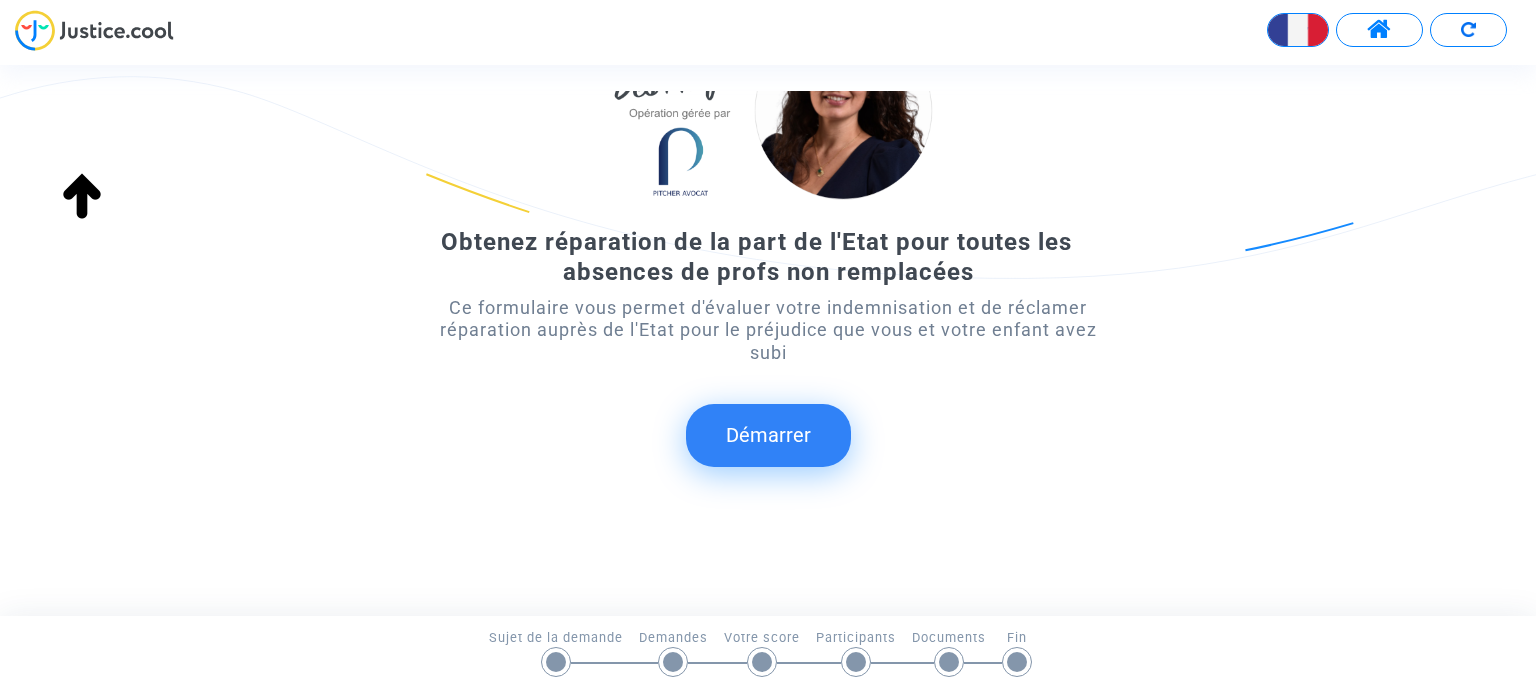 click on "Démarrer" 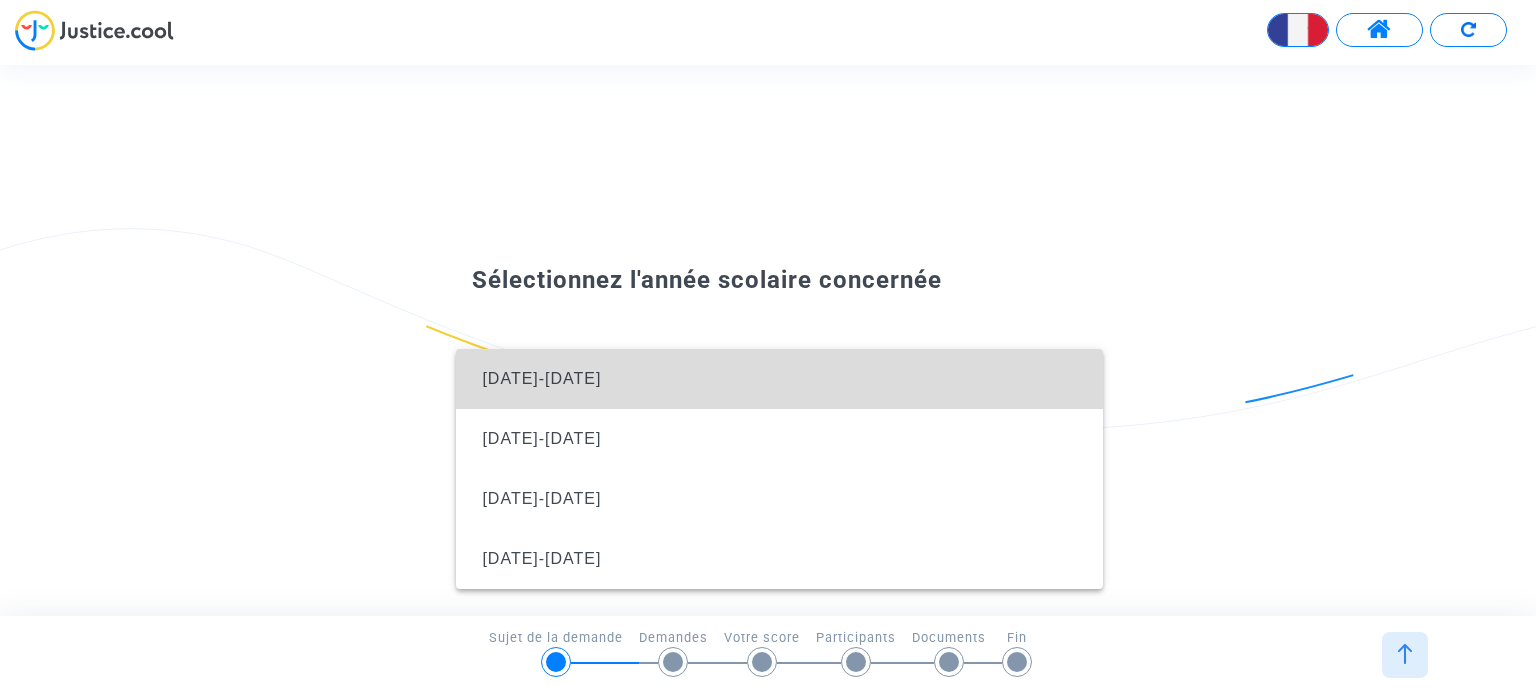 click on "[DATE]-[DATE]" at bounding box center [779, 379] 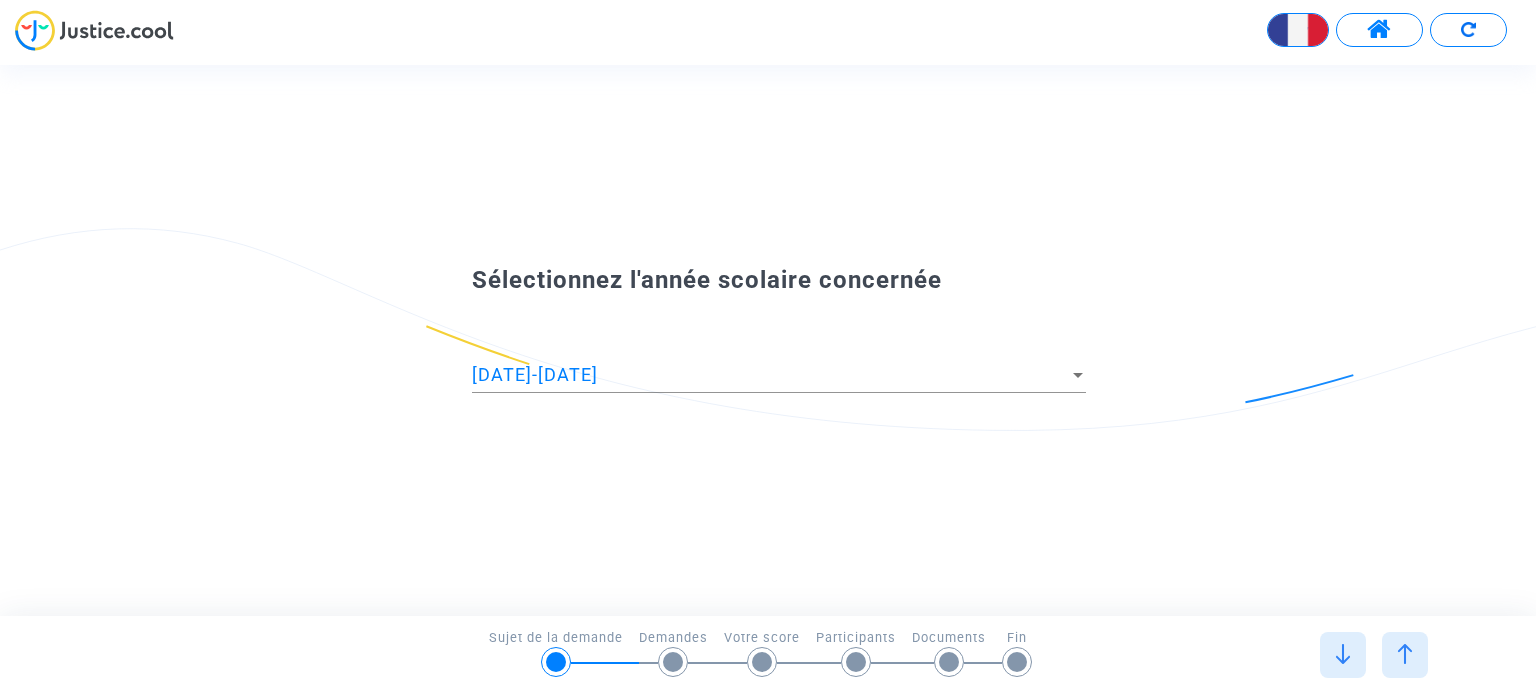 scroll, scrollTop: 0, scrollLeft: 0, axis: both 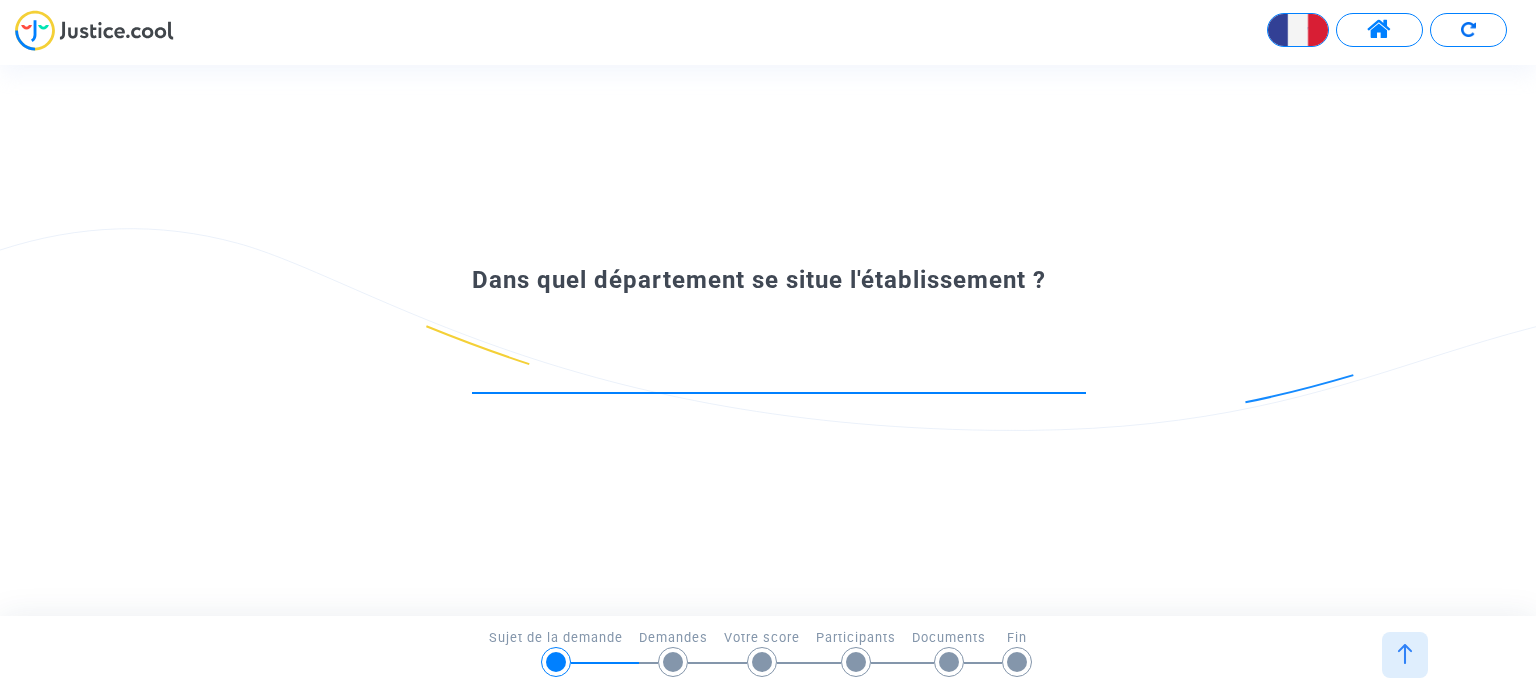 click at bounding box center [779, 375] 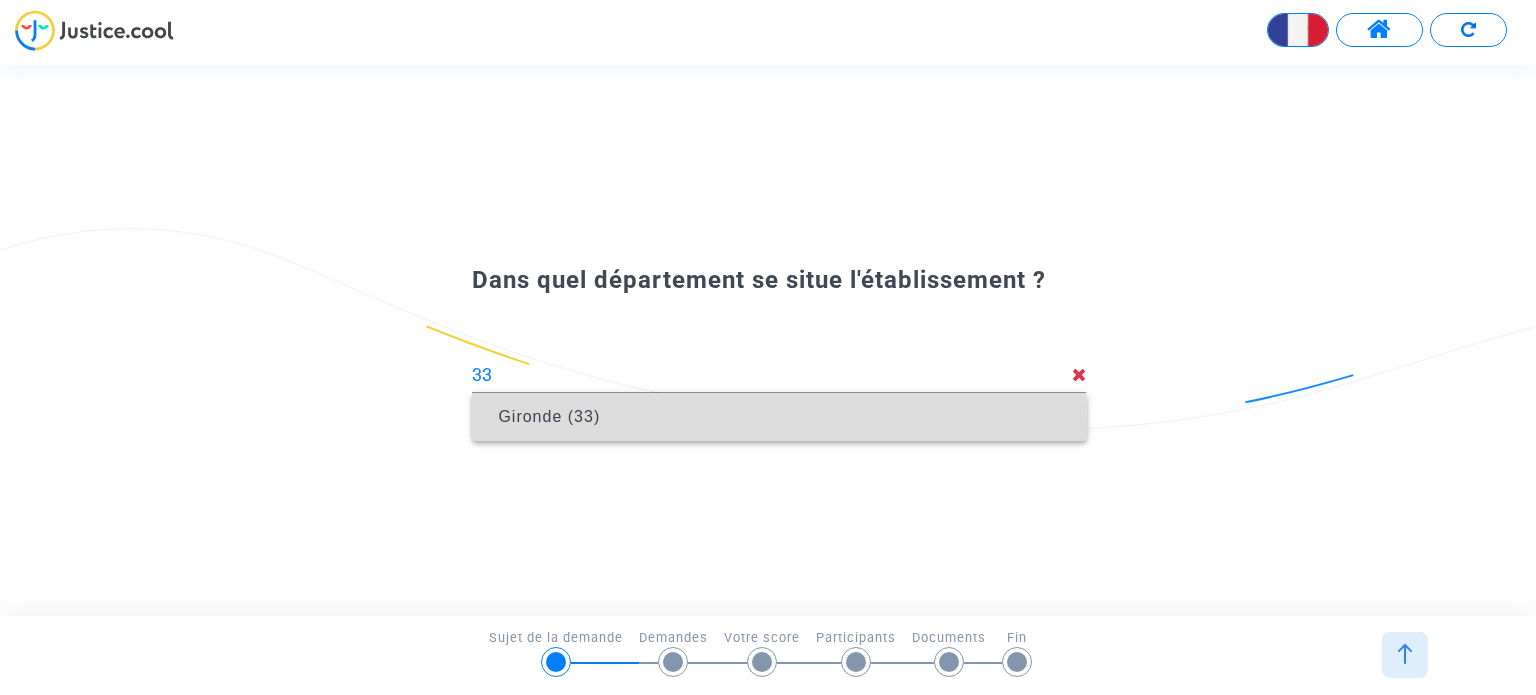 click on "Gironde (33)" at bounding box center [549, 416] 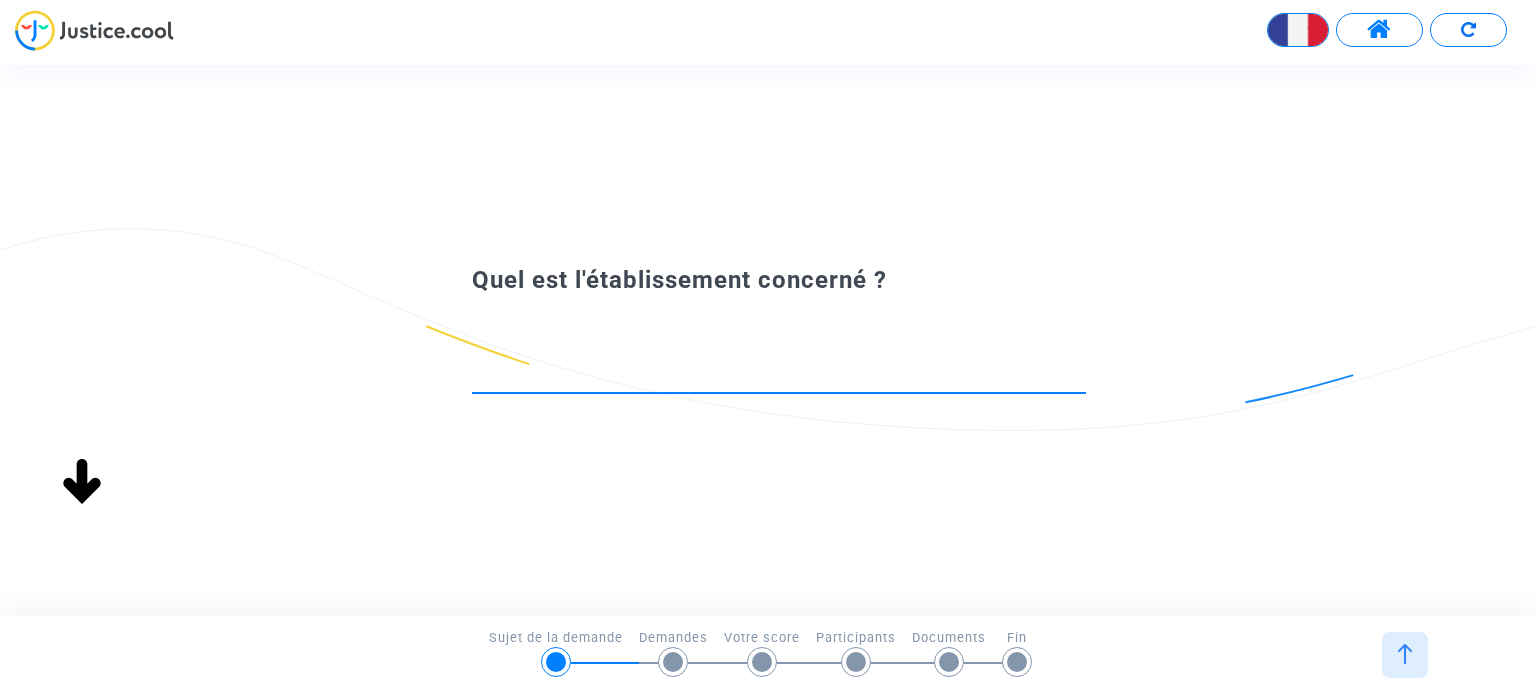 click 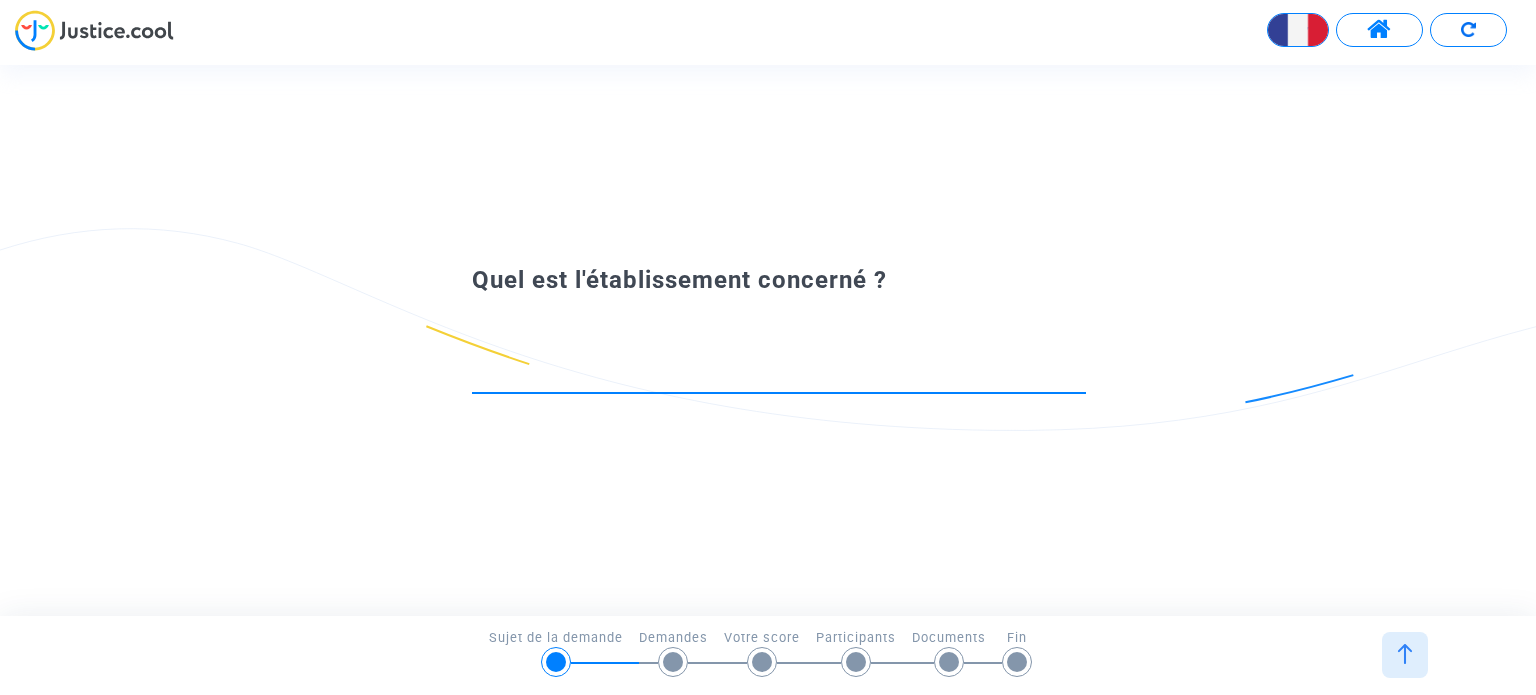 click at bounding box center (779, 375) 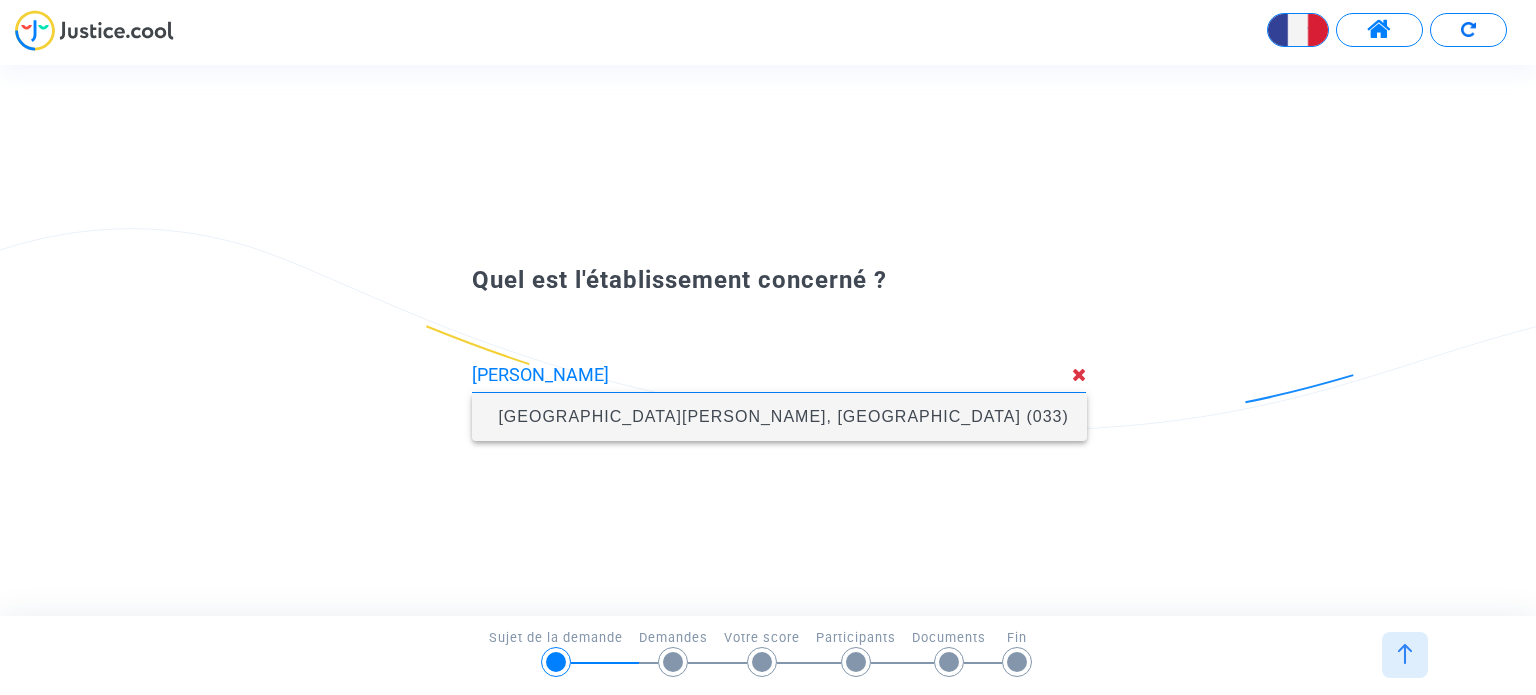 click on "Collège Andrée Chedid, Le Haillan (033)" at bounding box center [783, 416] 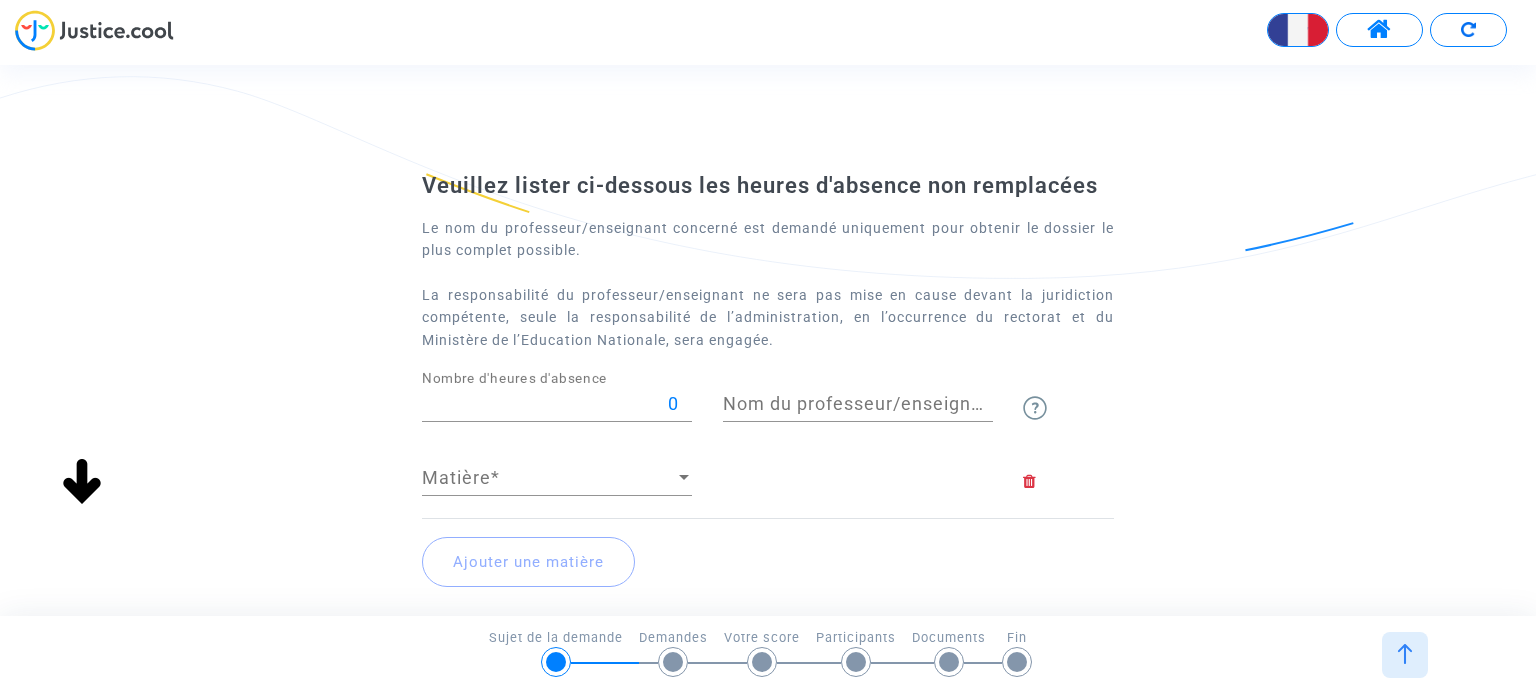 click on "0" at bounding box center (557, 404) 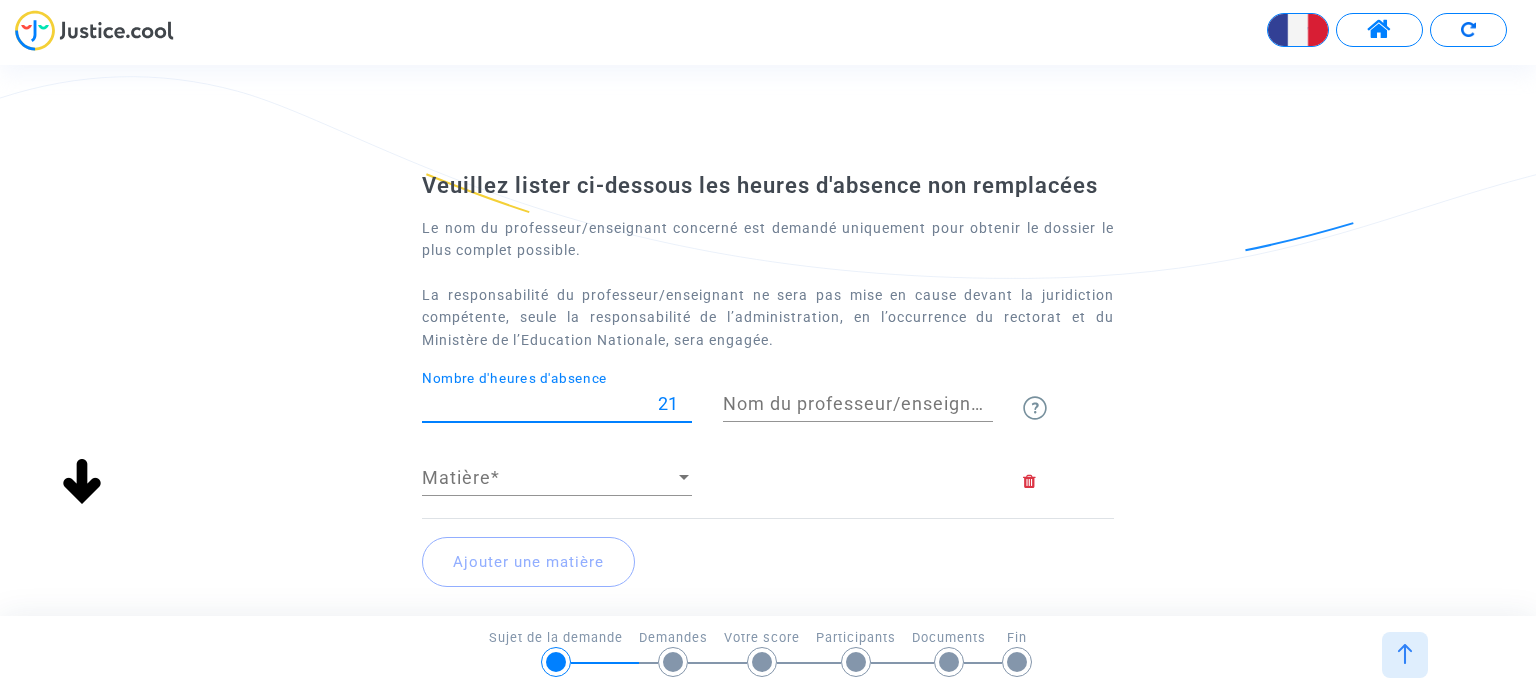 type on "21" 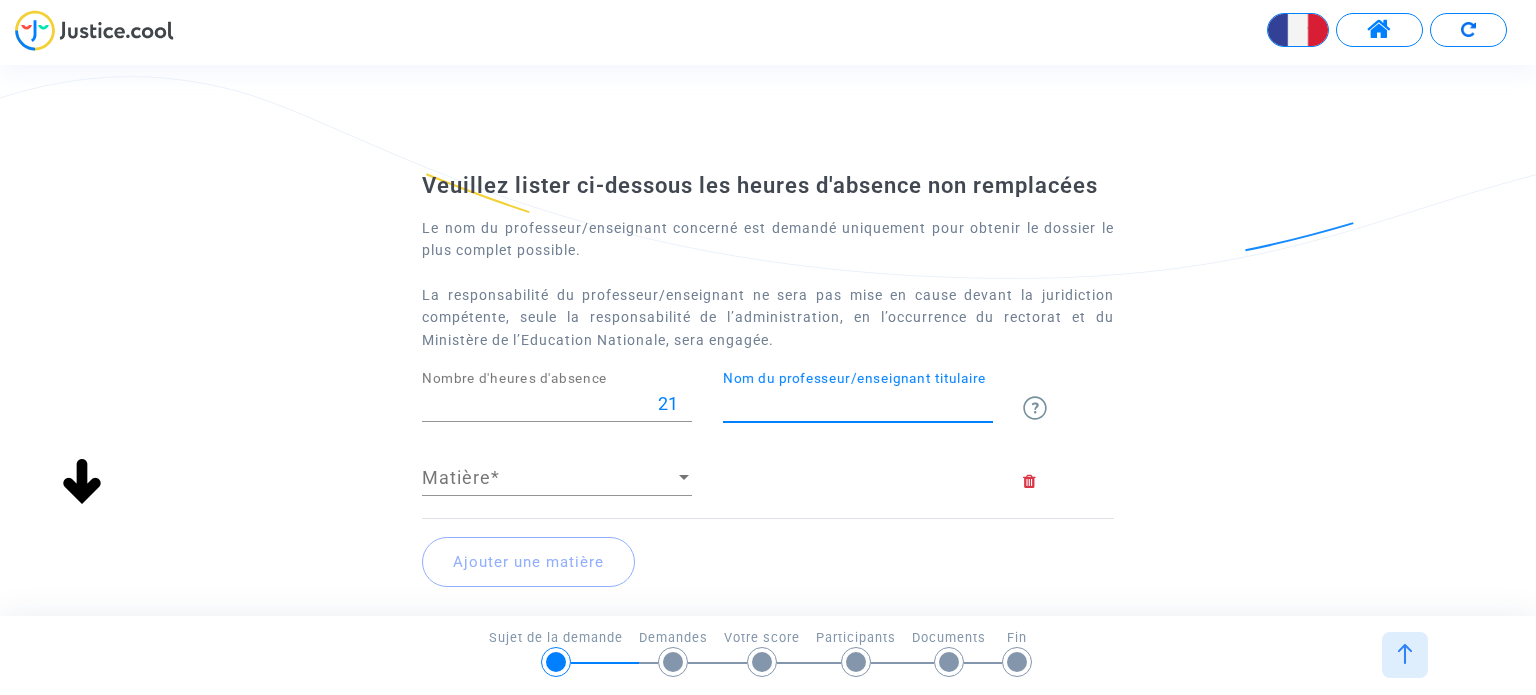 click on "Nom du professeur/enseignant titulaire" at bounding box center [858, 404] 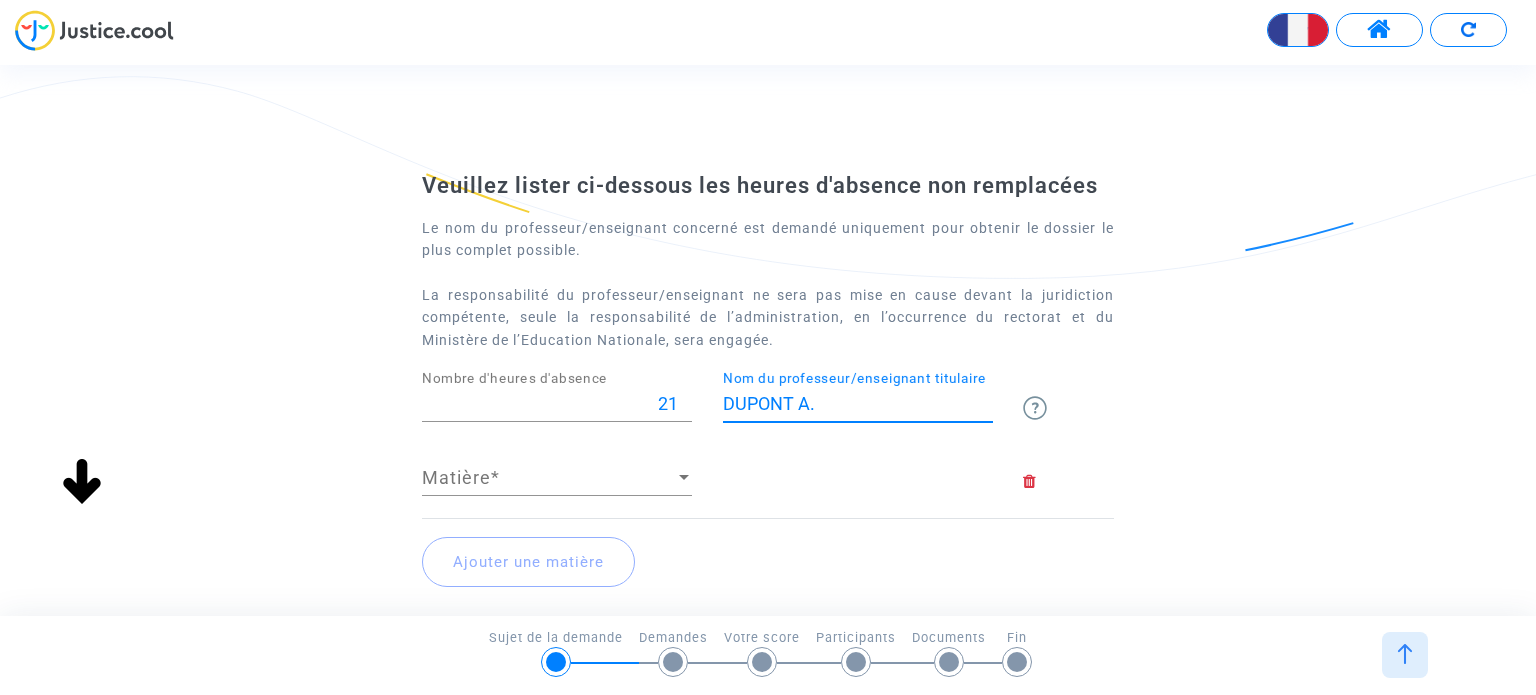 type on "DUPONT A." 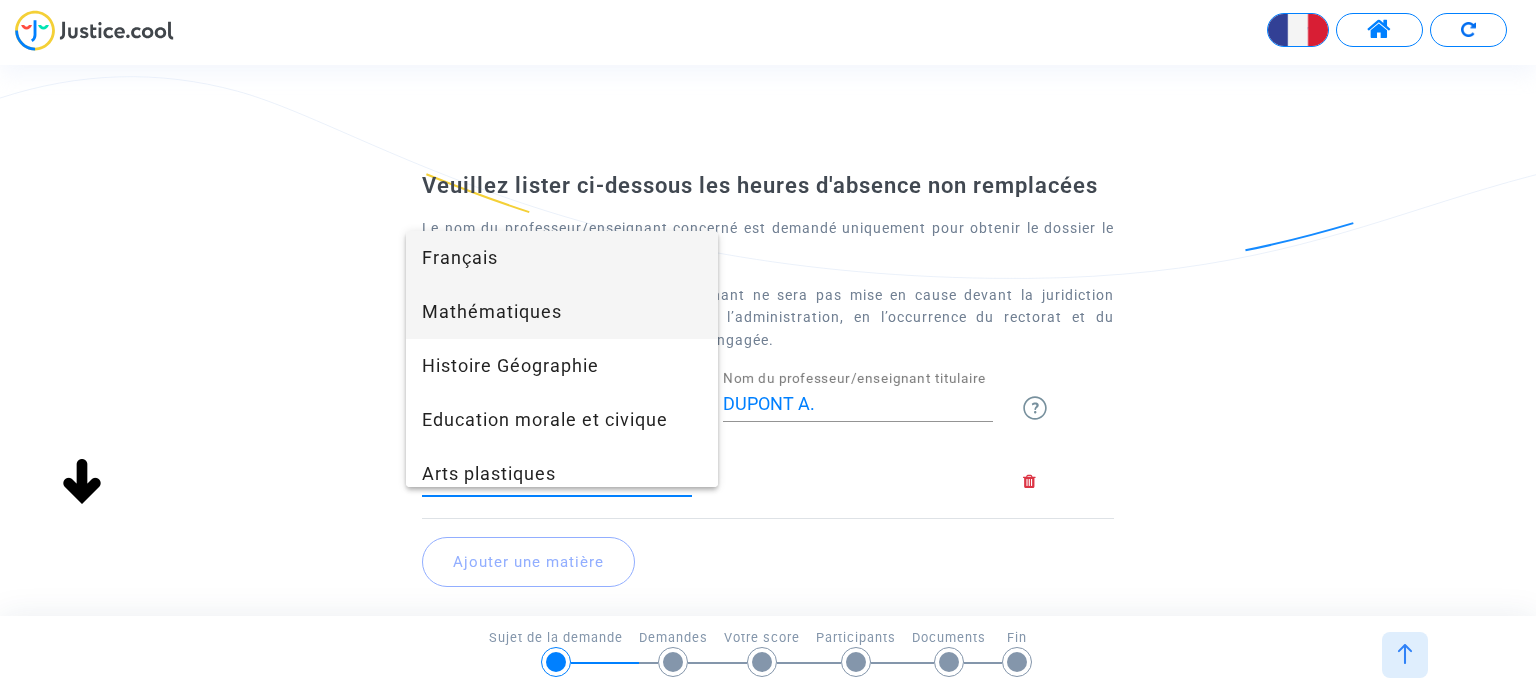 click on "Mathématiques" at bounding box center (562, 312) 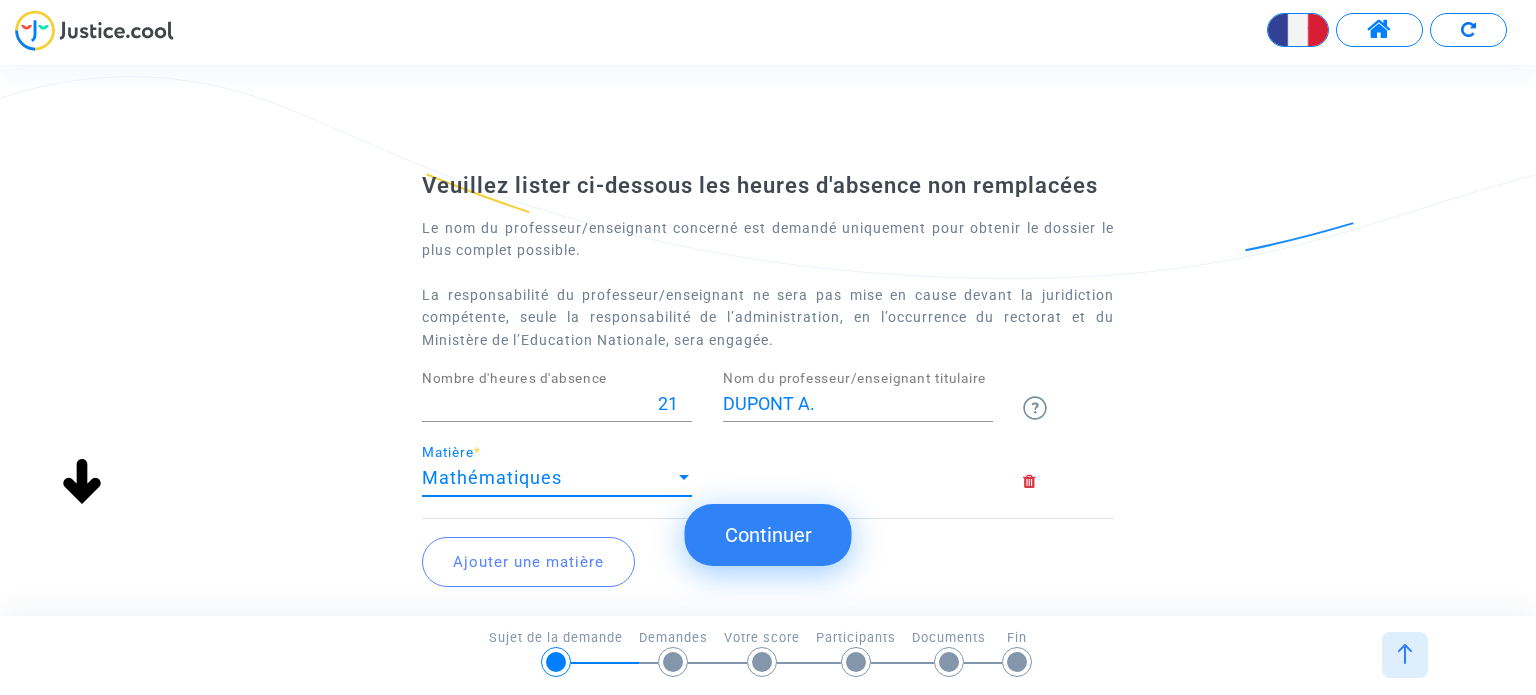 click on "Continuer" 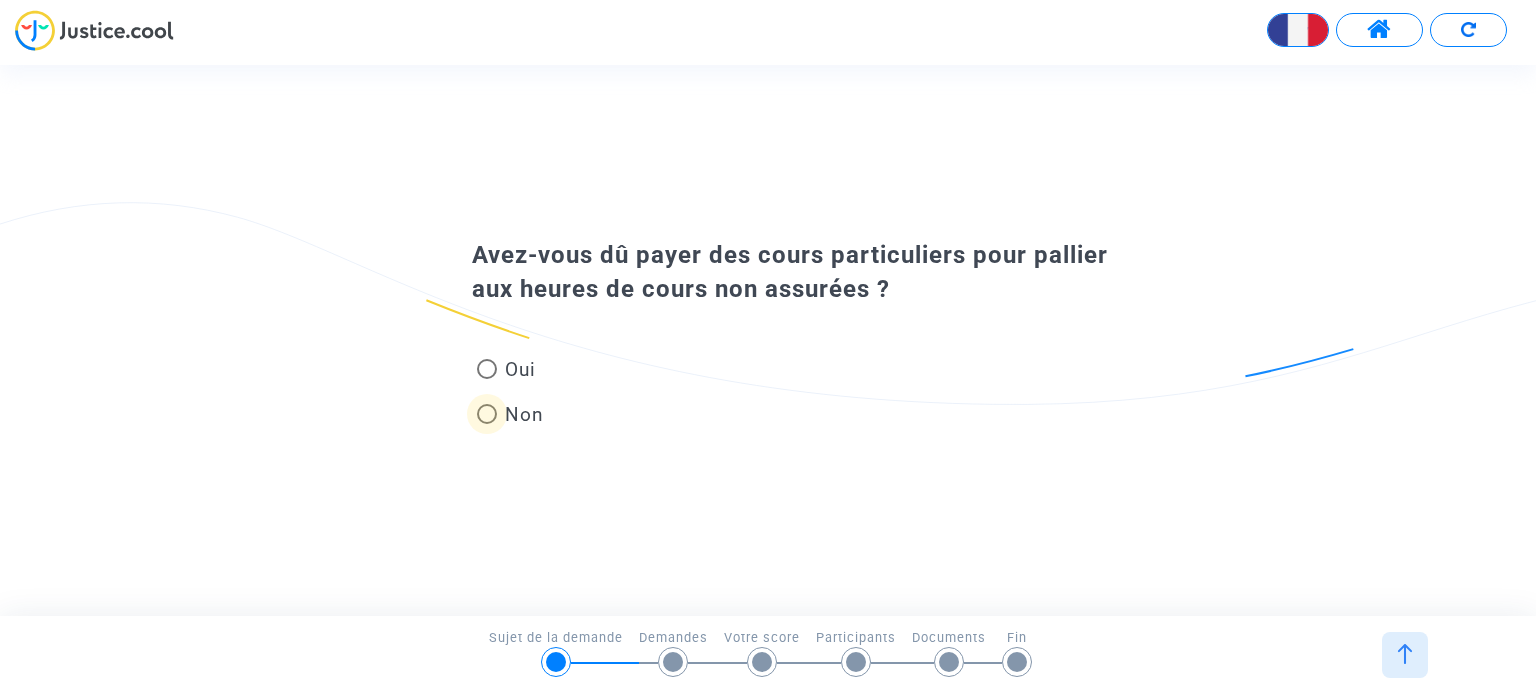 click at bounding box center [487, 414] 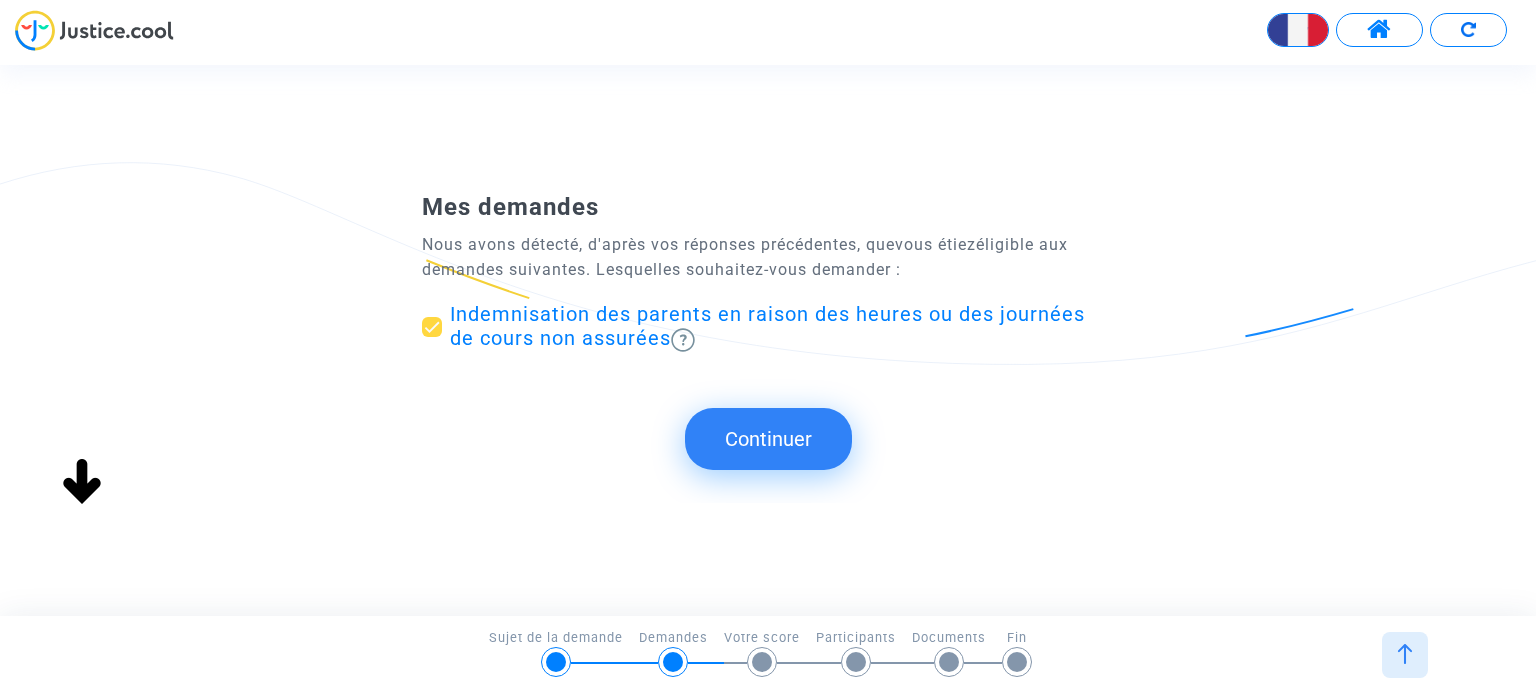 click on "Indemnisation des parents en raison des heures ou des journées de cours non assurées" at bounding box center [767, 326] 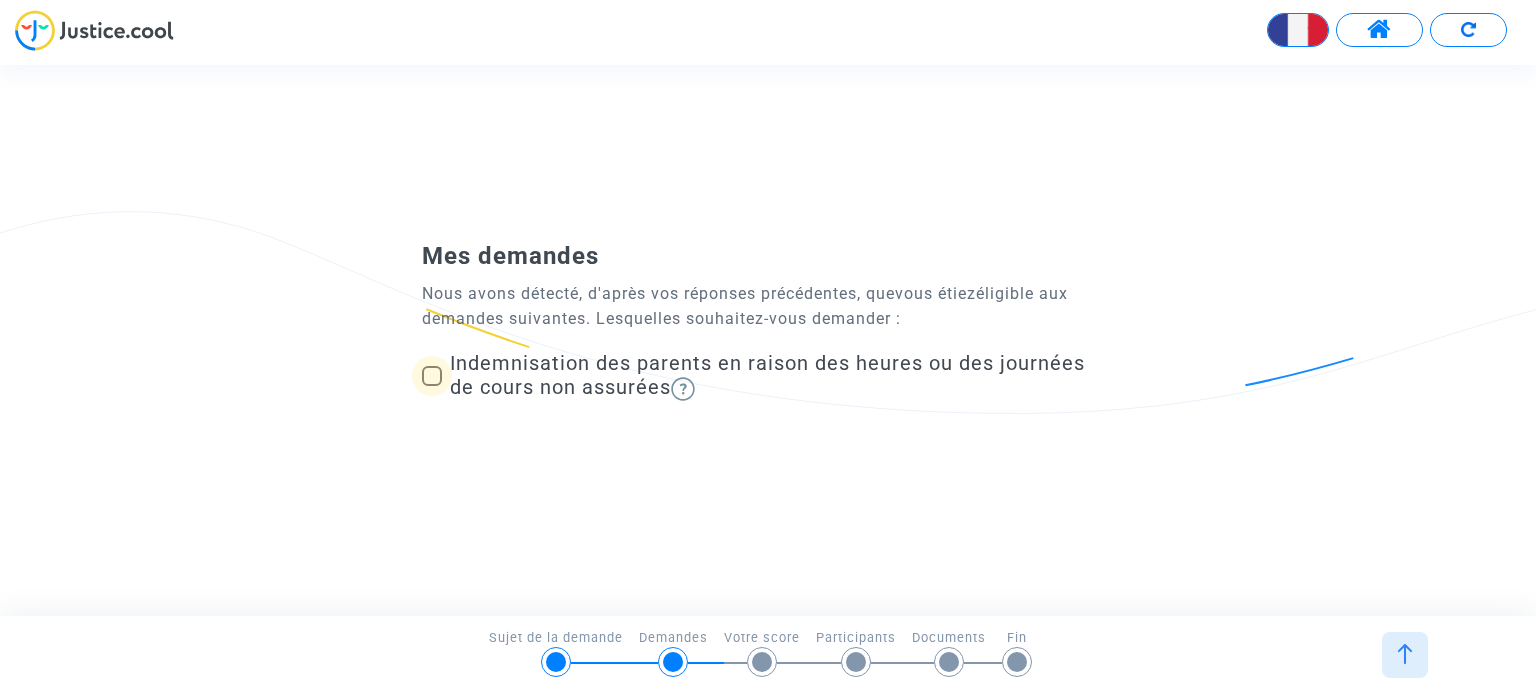 click at bounding box center (432, 376) 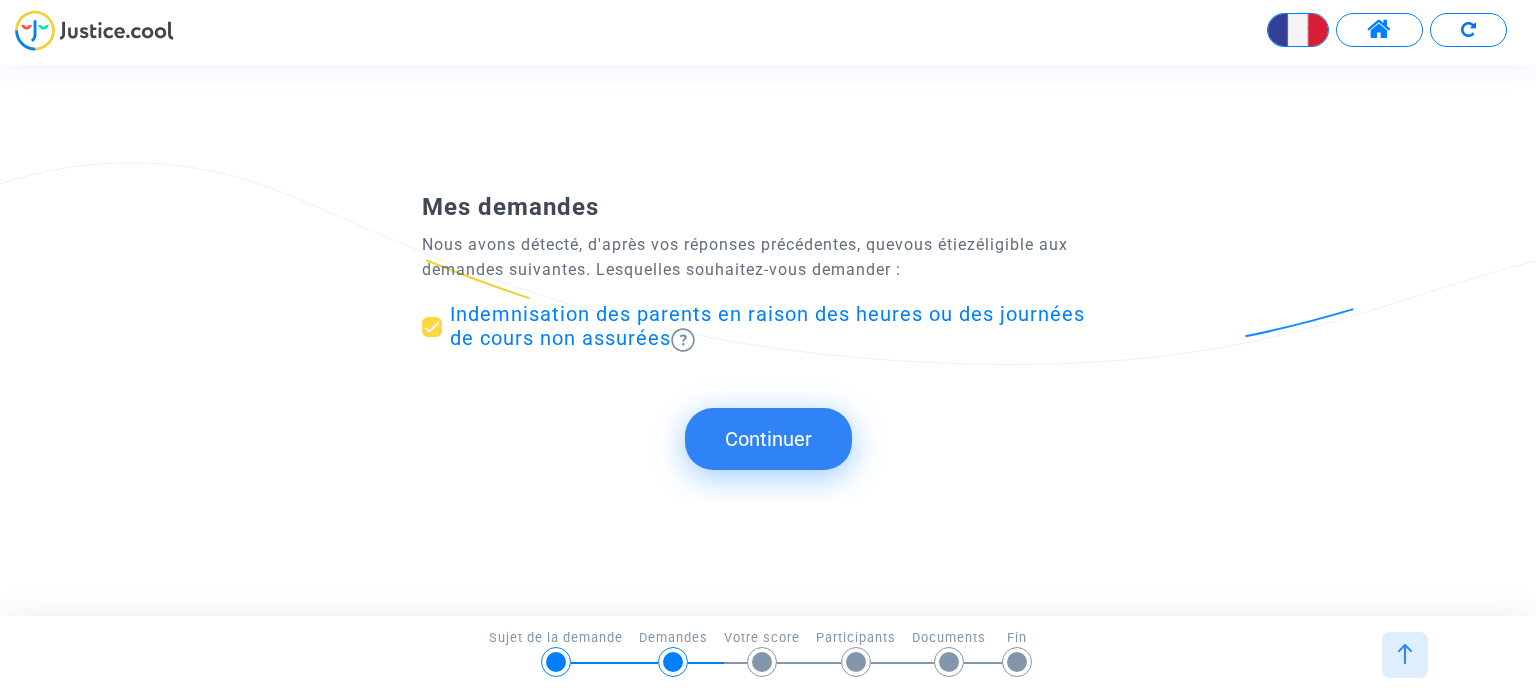click on "Continuer" 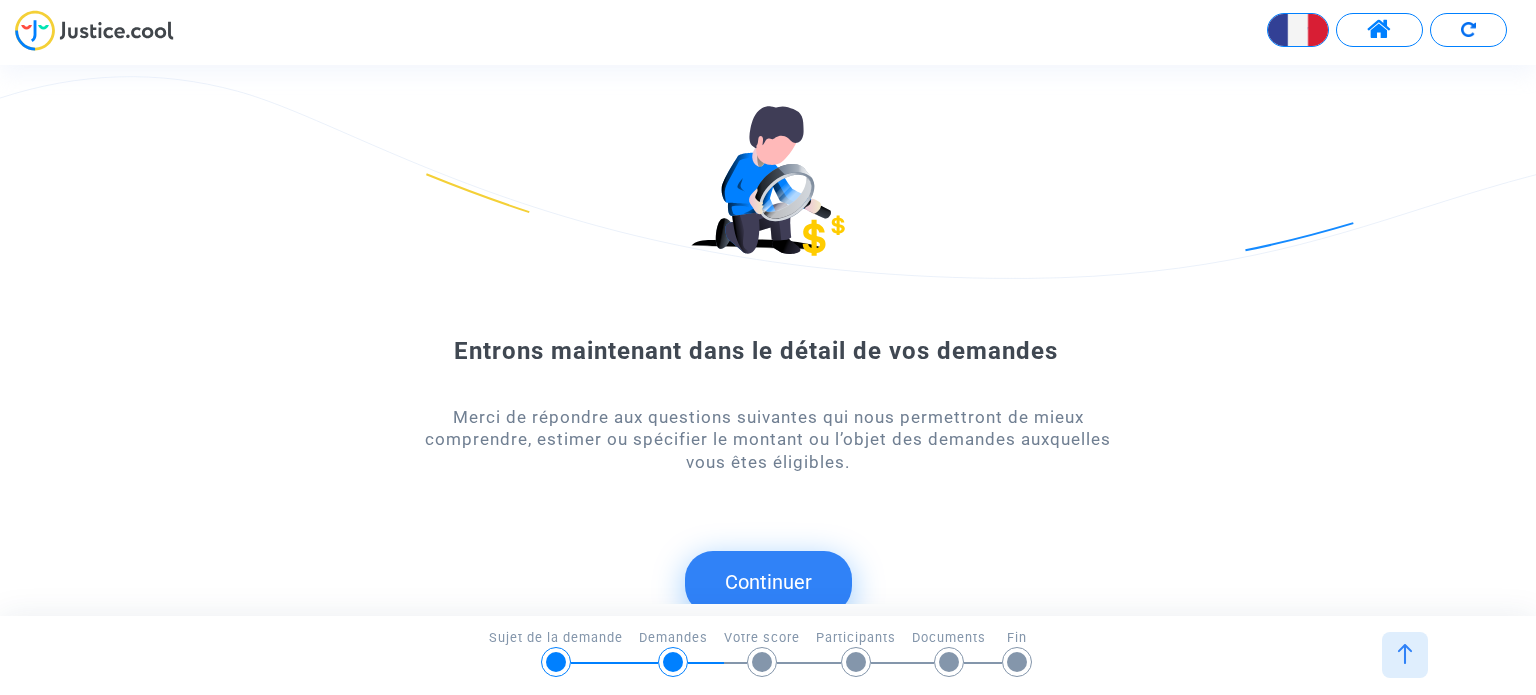 click on "Continuer" 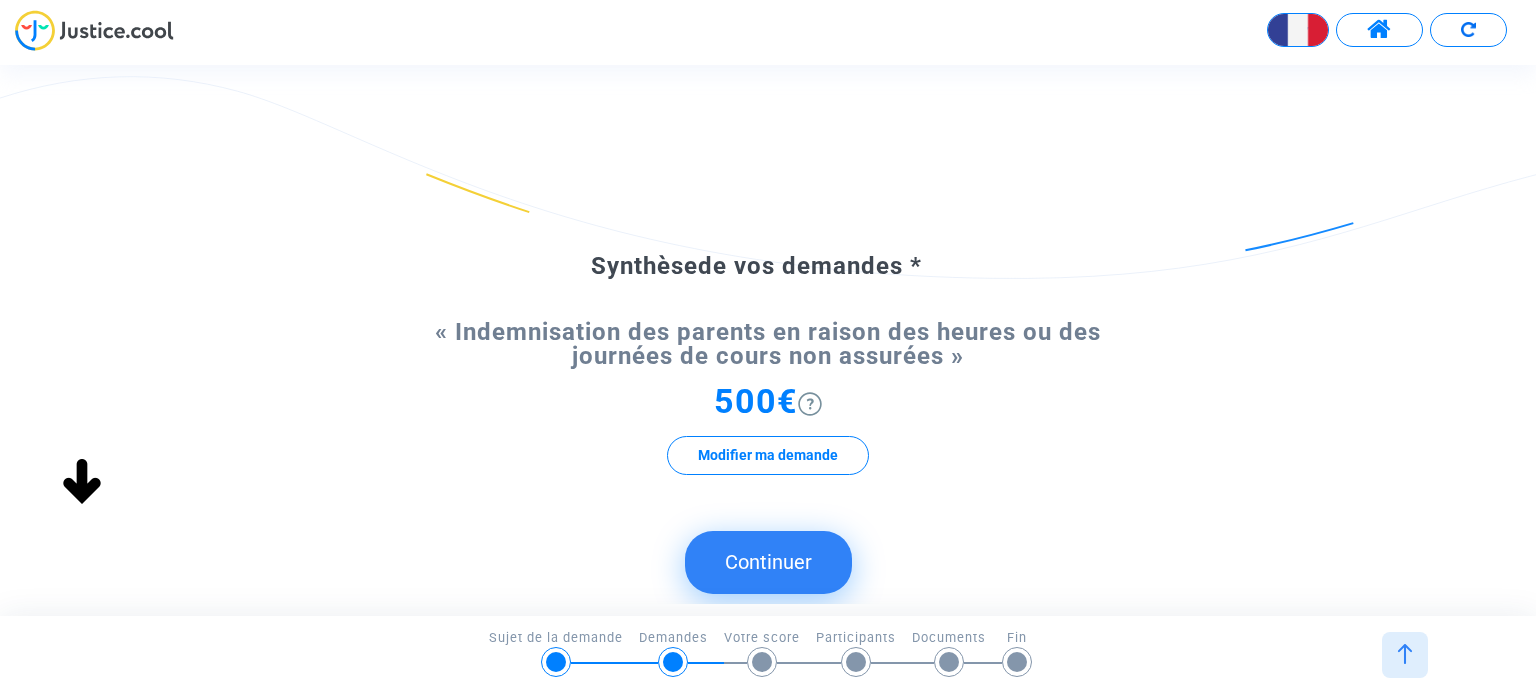 click on "Continuer" 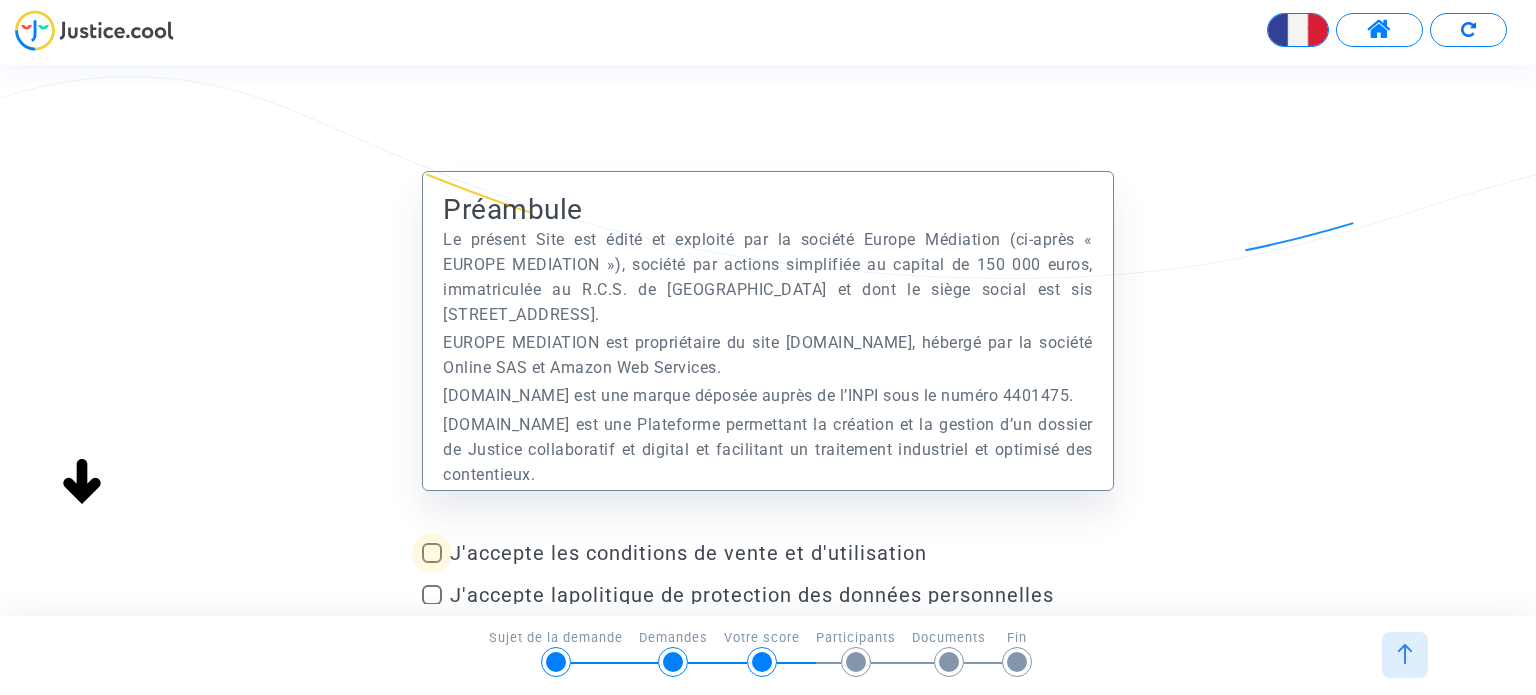 click at bounding box center (432, 553) 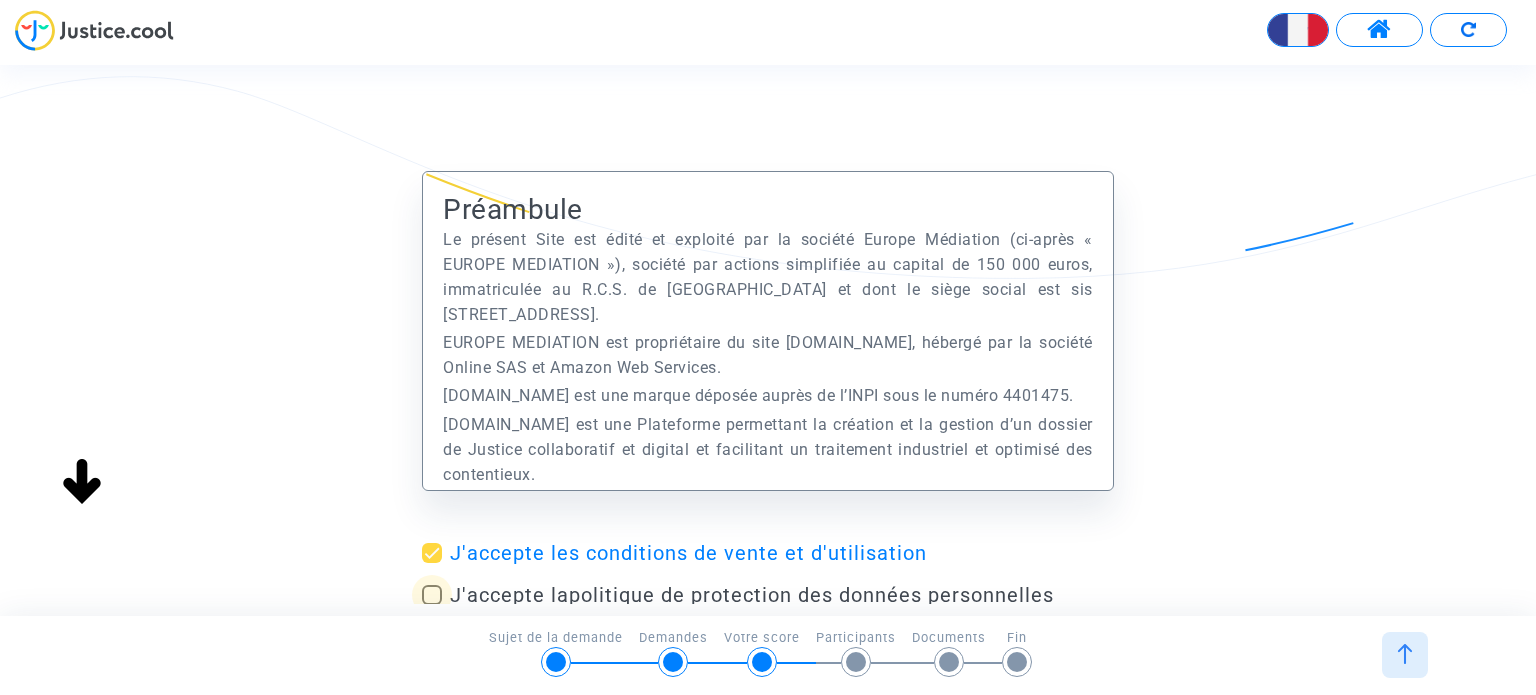 click at bounding box center [432, 595] 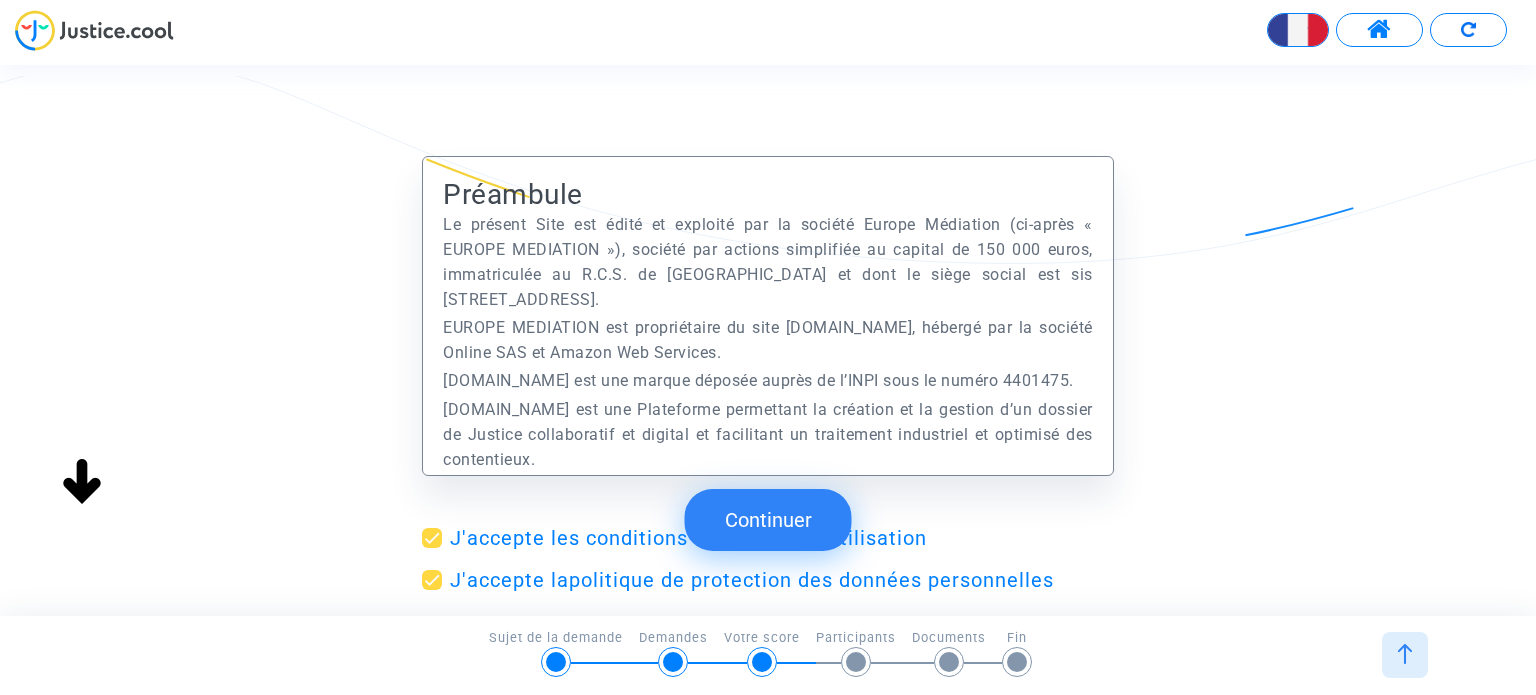 click on "Continuer" 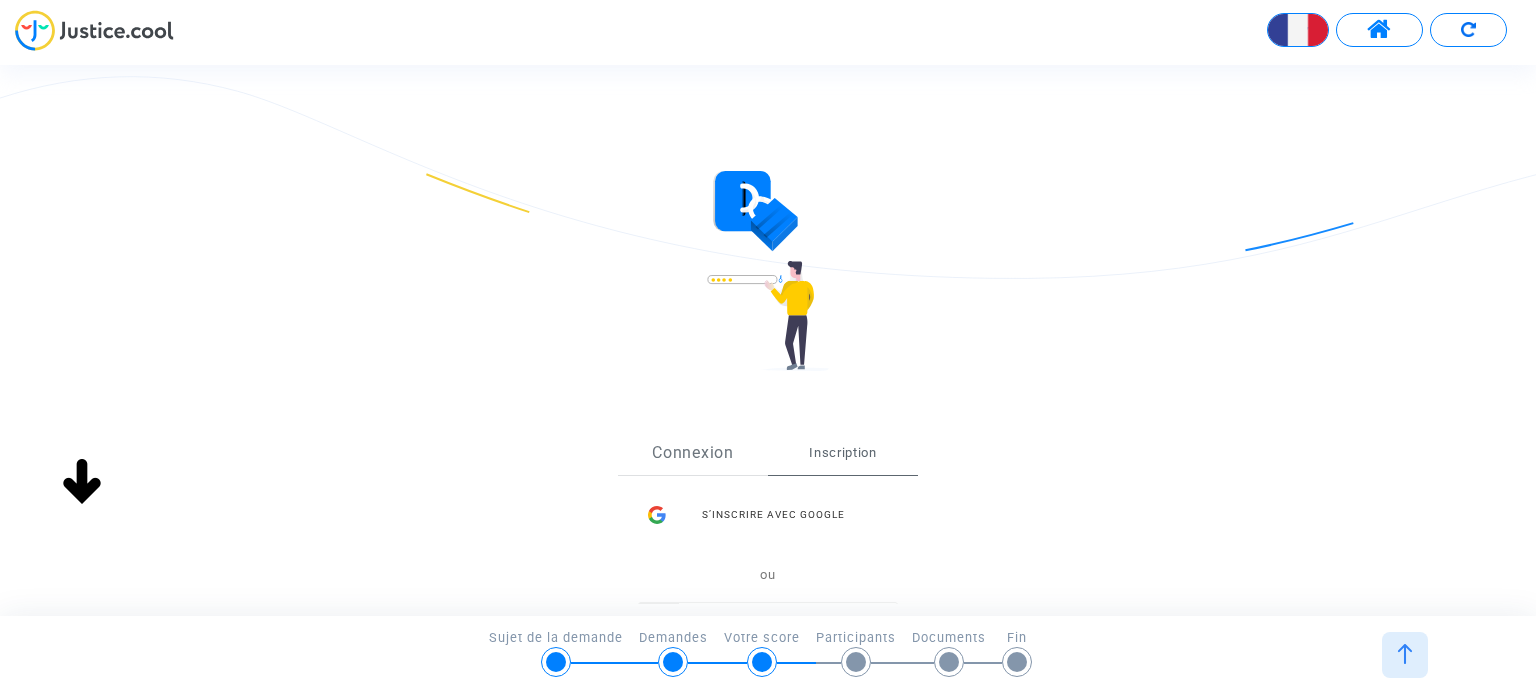 click on "Connexion" at bounding box center [693, 453] 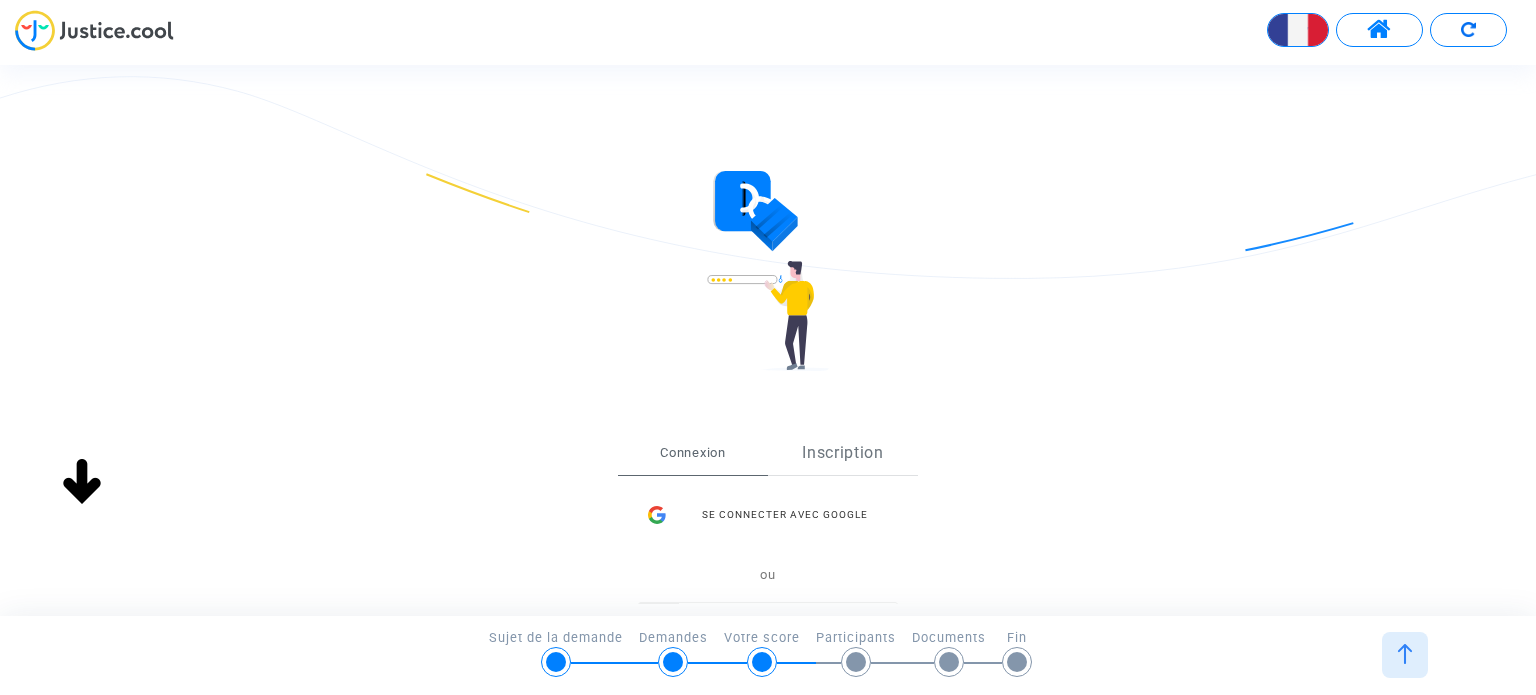 click on "Inscription" at bounding box center (843, 453) 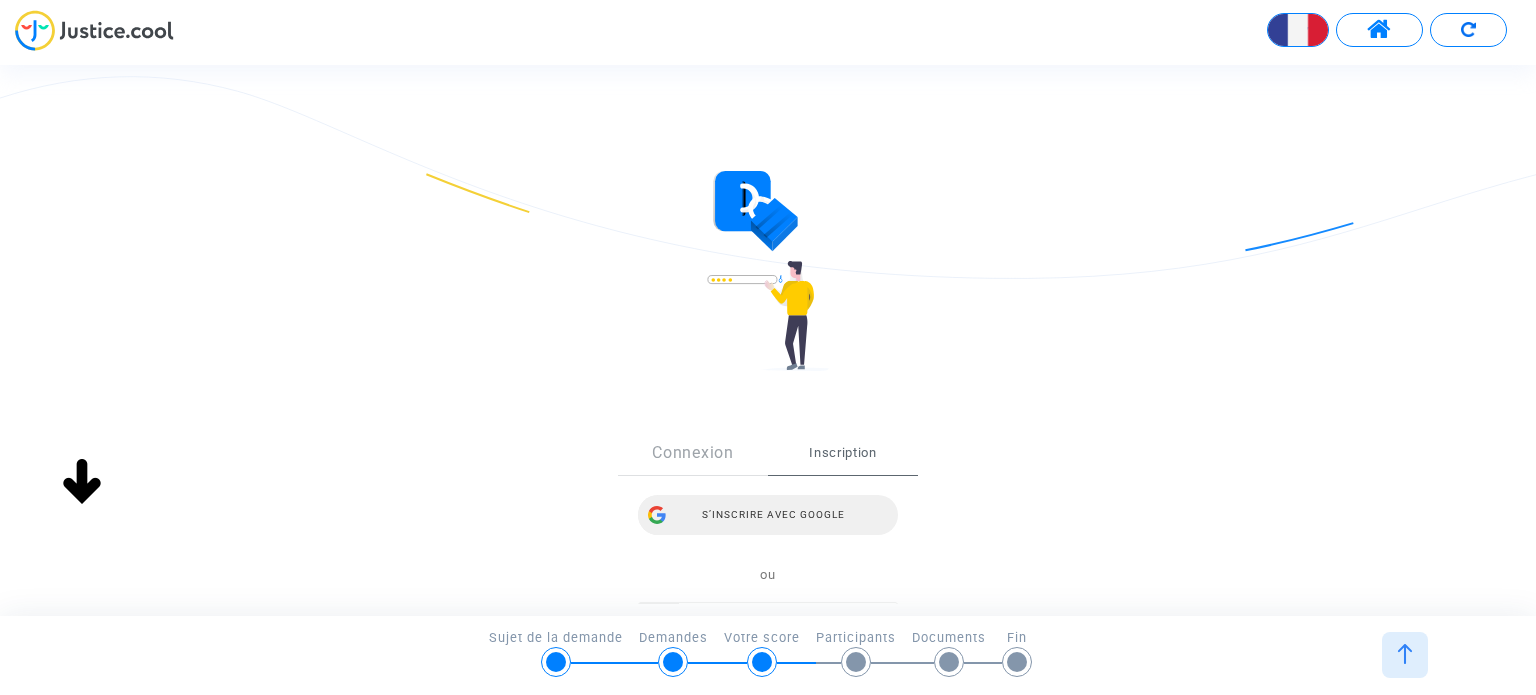 click on "S’inscrire avec Google" at bounding box center [768, 515] 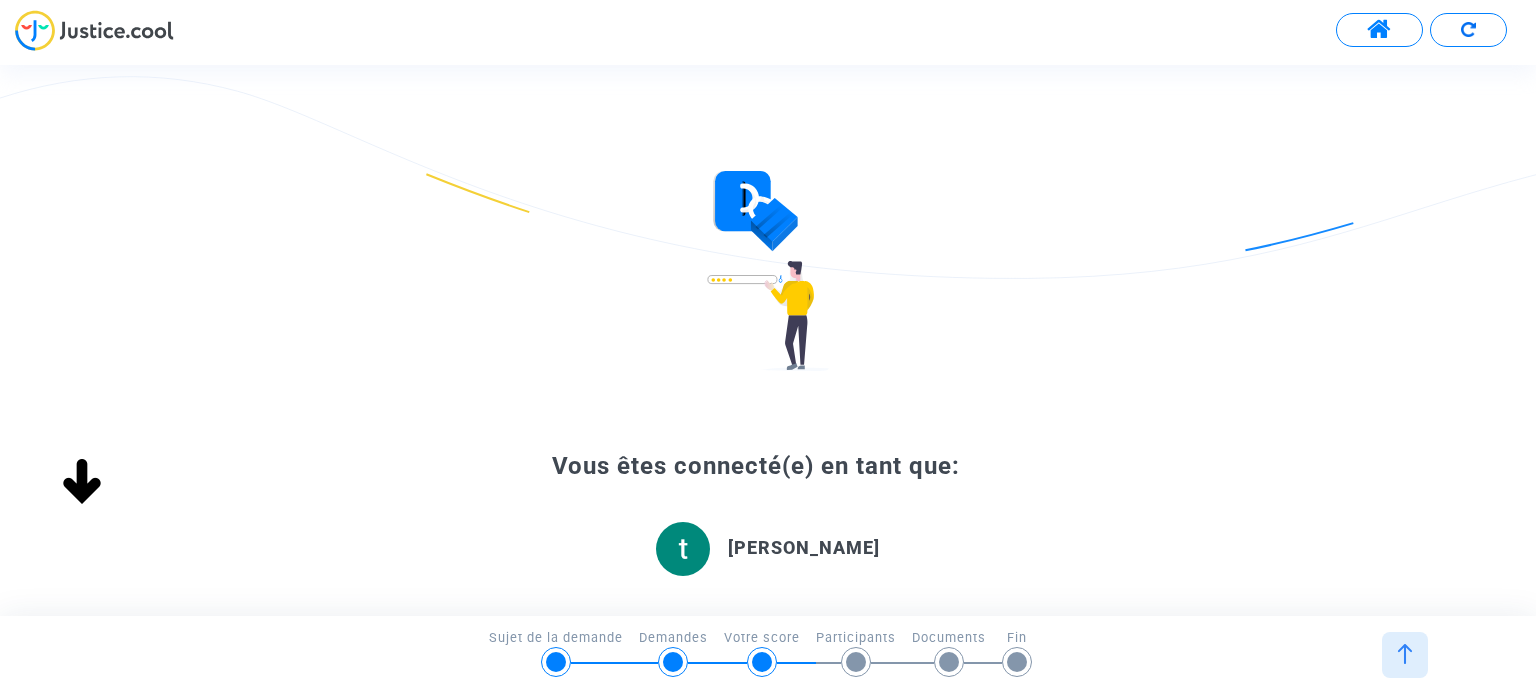 scroll, scrollTop: 0, scrollLeft: 0, axis: both 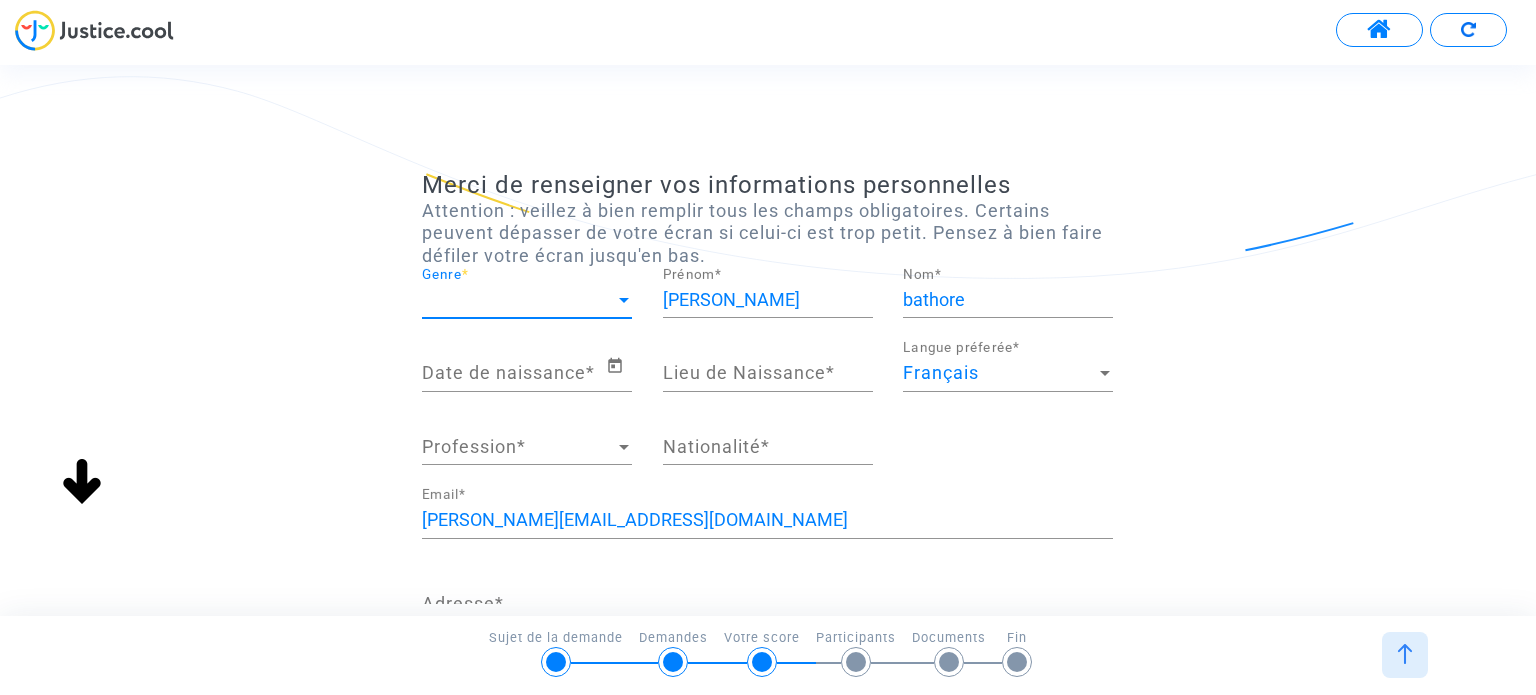 click on "Genre" at bounding box center (518, 300) 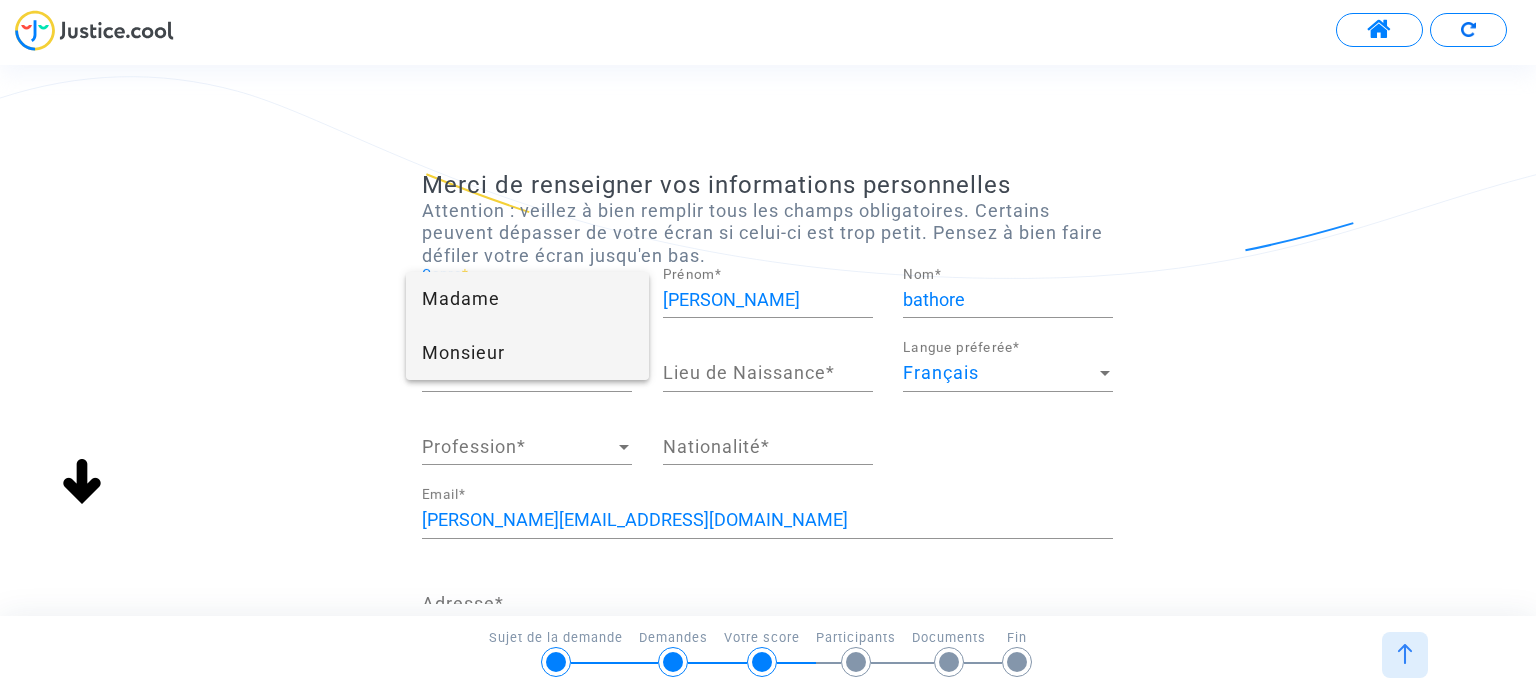 click on "Monsieur" at bounding box center (527, 353) 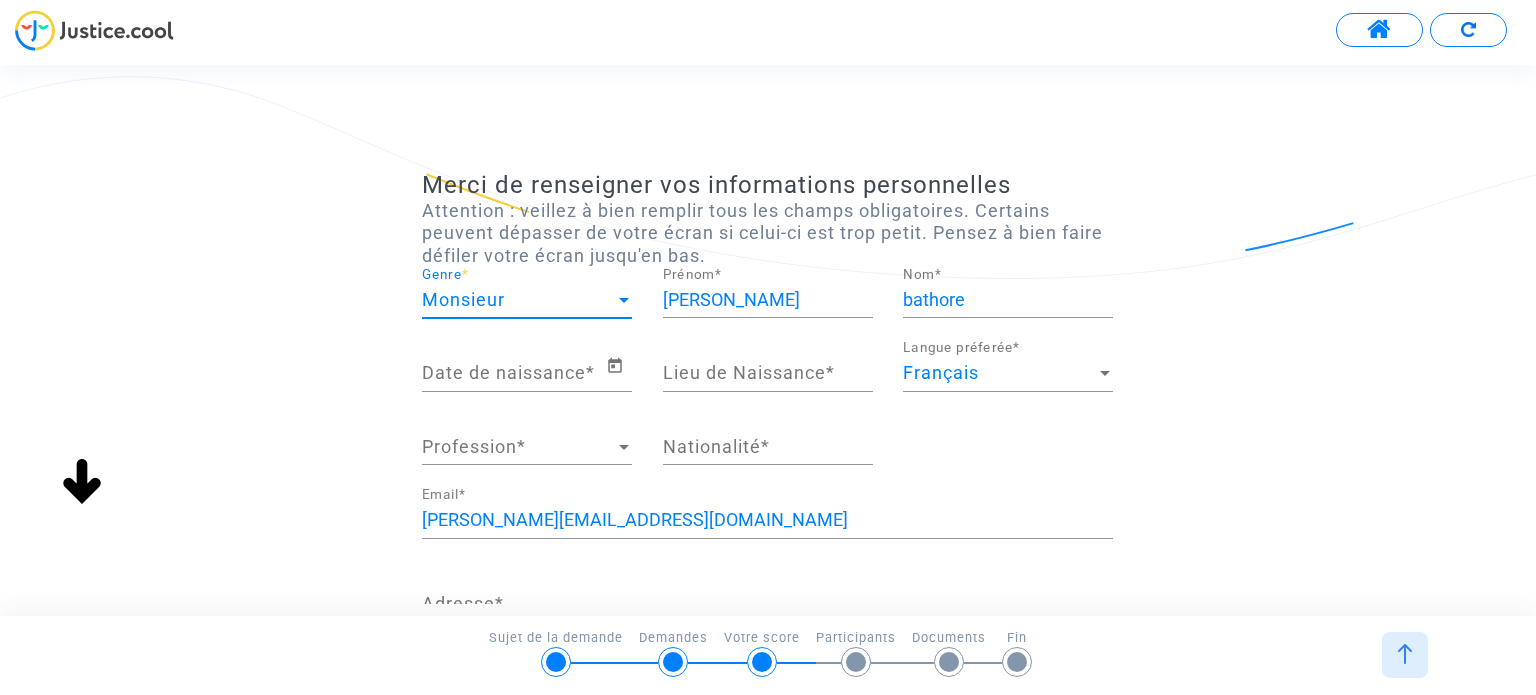 click on "[PERSON_NAME]" at bounding box center [768, 300] 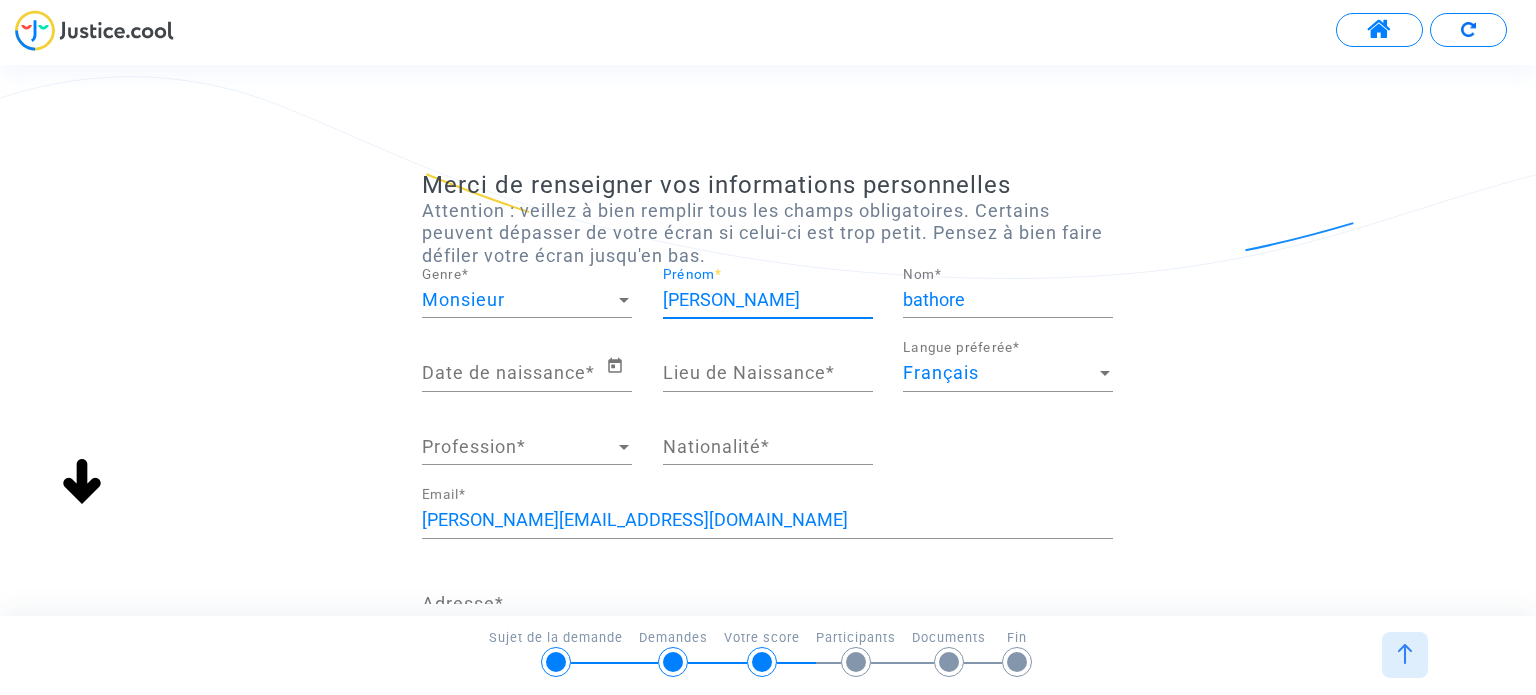 drag, startPoint x: 745, startPoint y: 299, endPoint x: 651, endPoint y: 298, distance: 94.00532 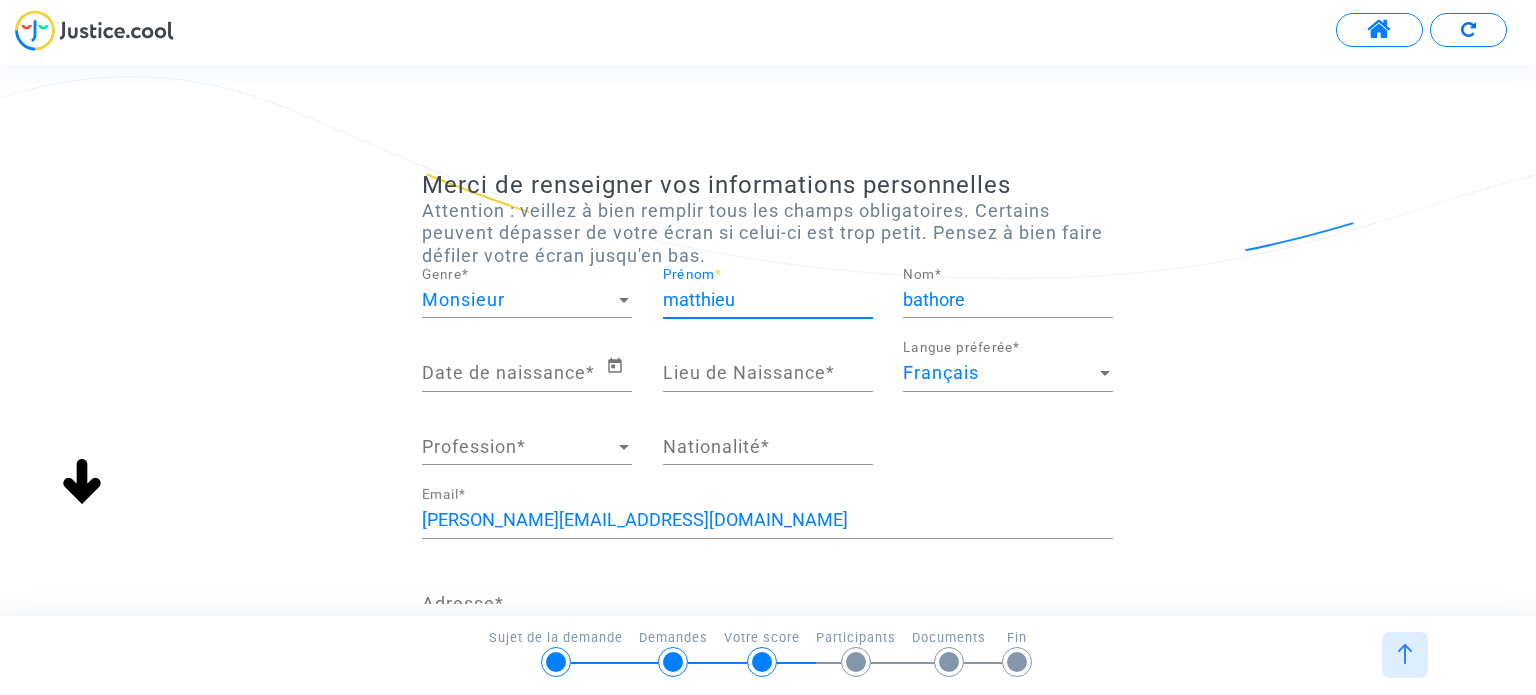type on "matthieu" 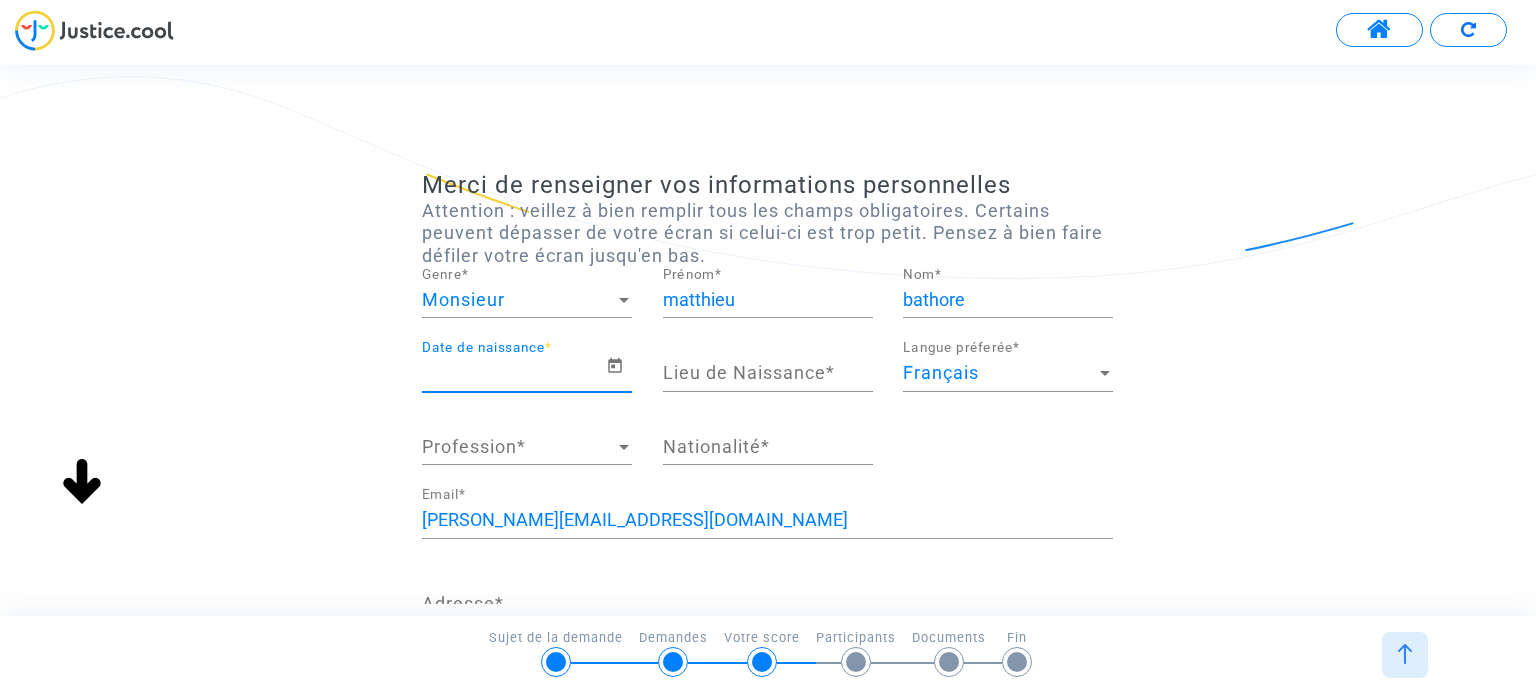 click on "Date de naissance  *" at bounding box center [513, 373] 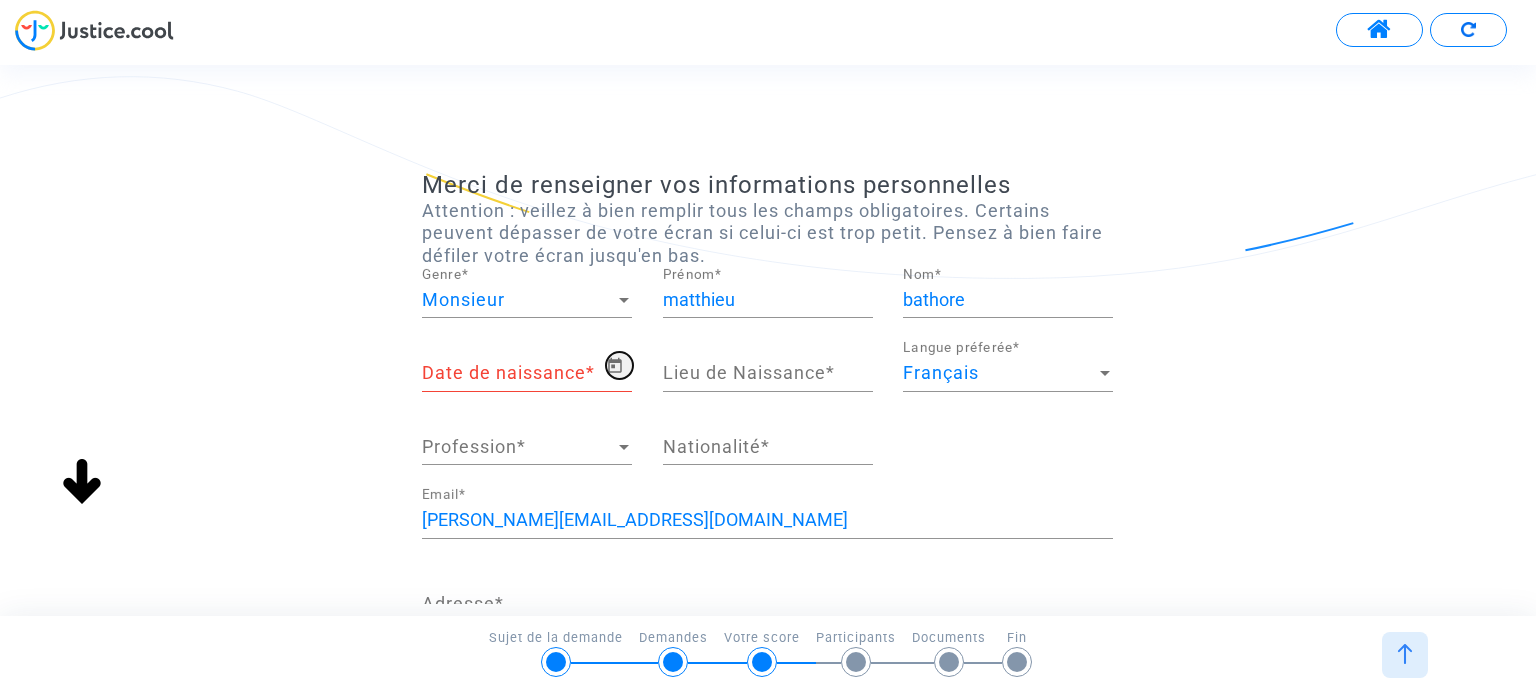 click 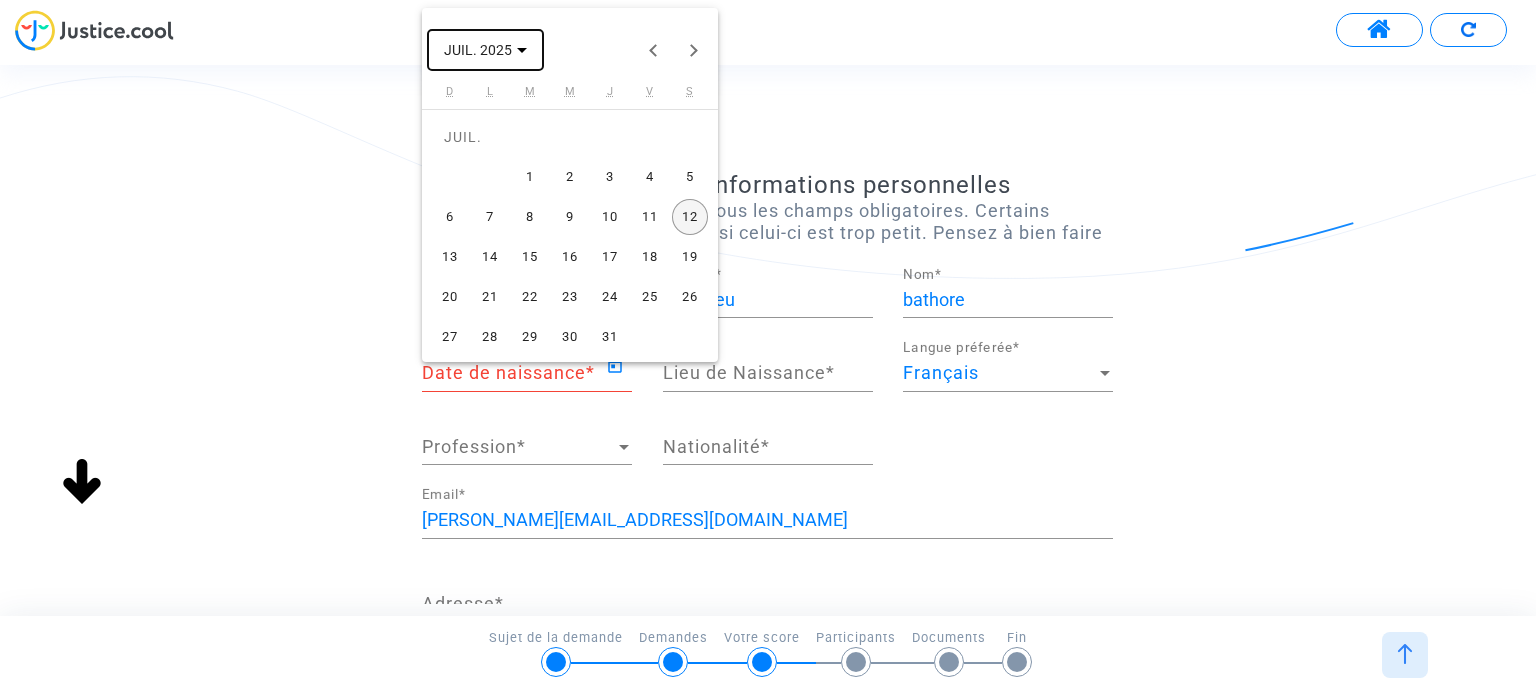 click on "JUIL. 2025" at bounding box center (485, 49) 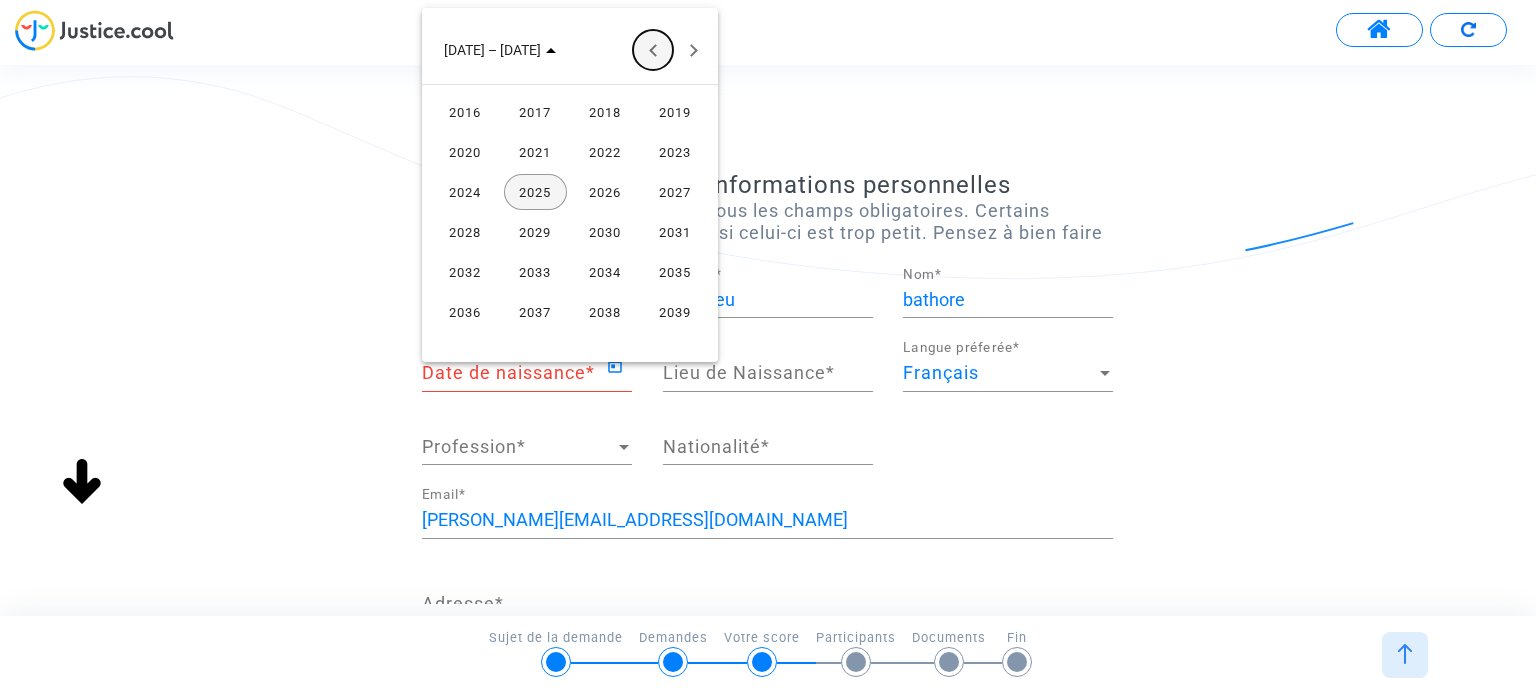 click at bounding box center [653, 50] 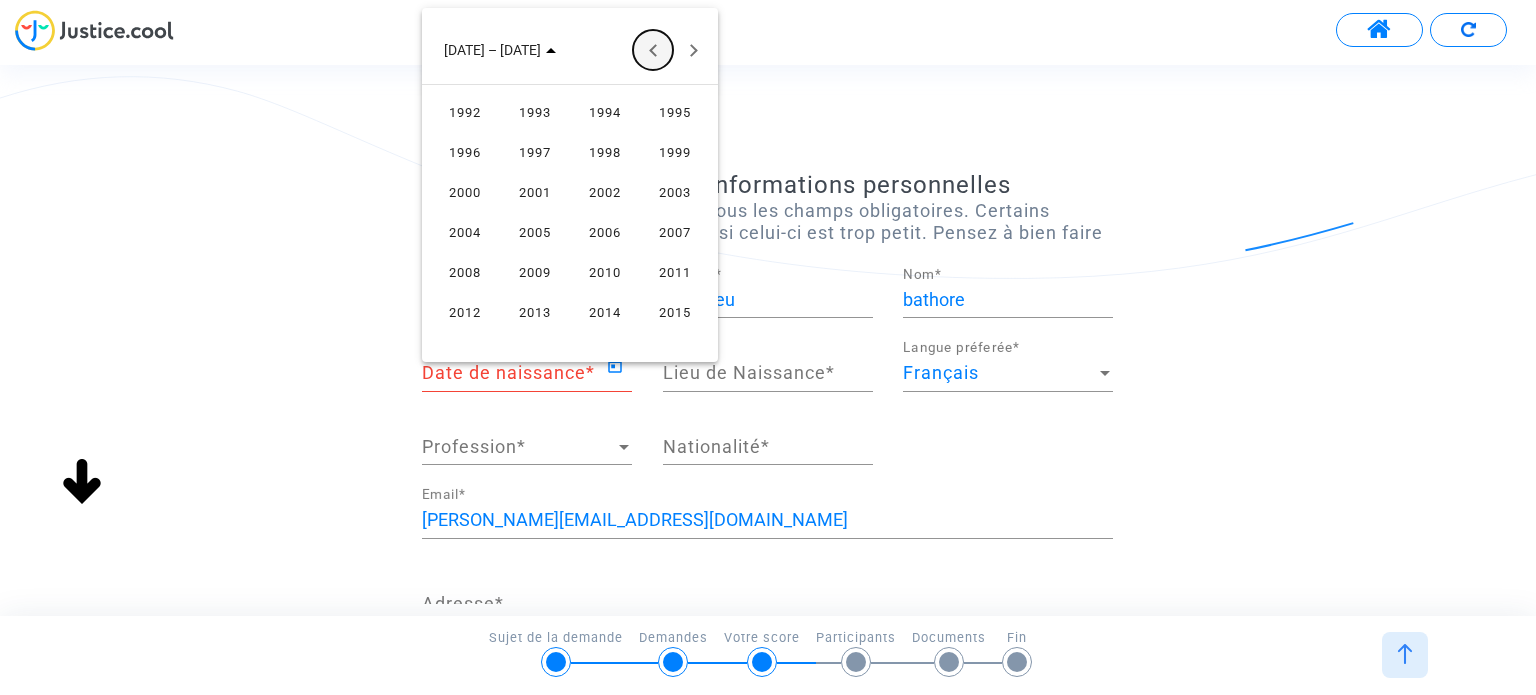 click at bounding box center (653, 50) 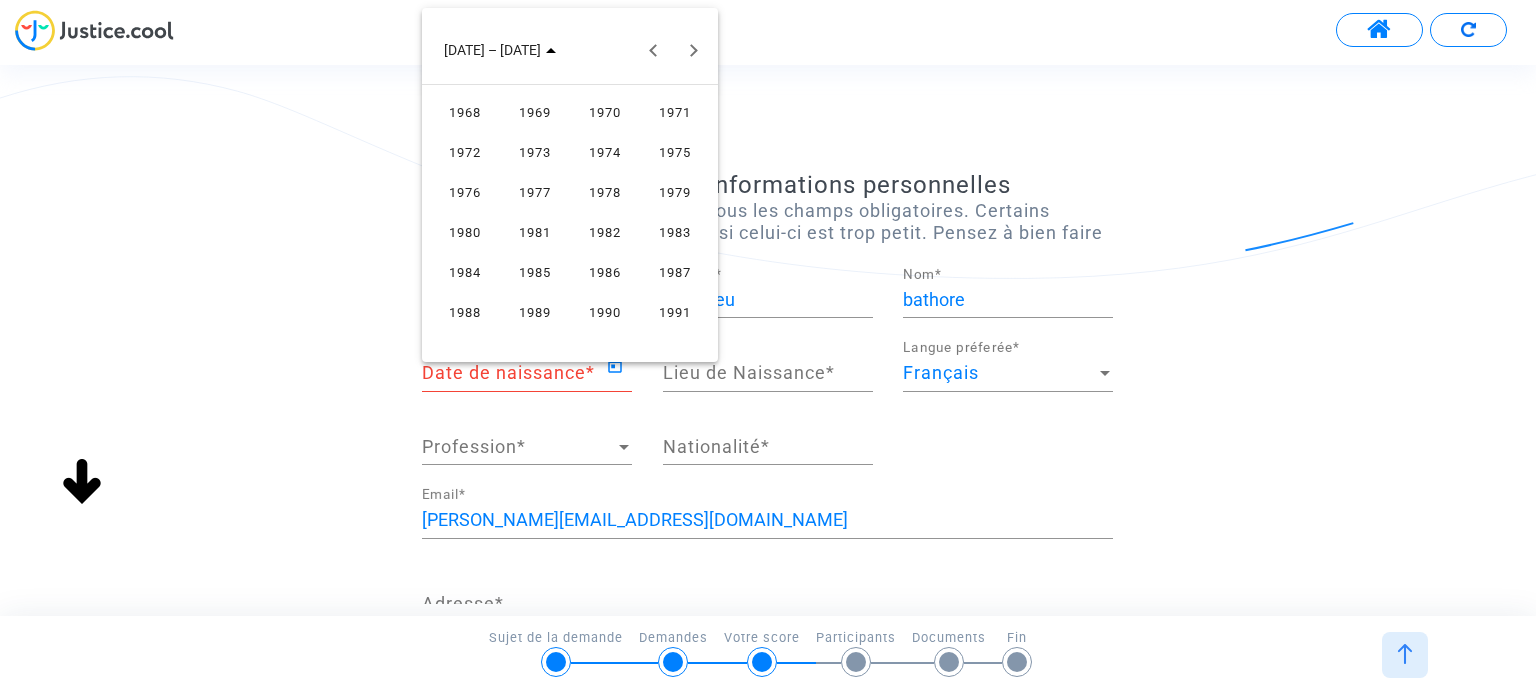 click on "1984" at bounding box center [465, 272] 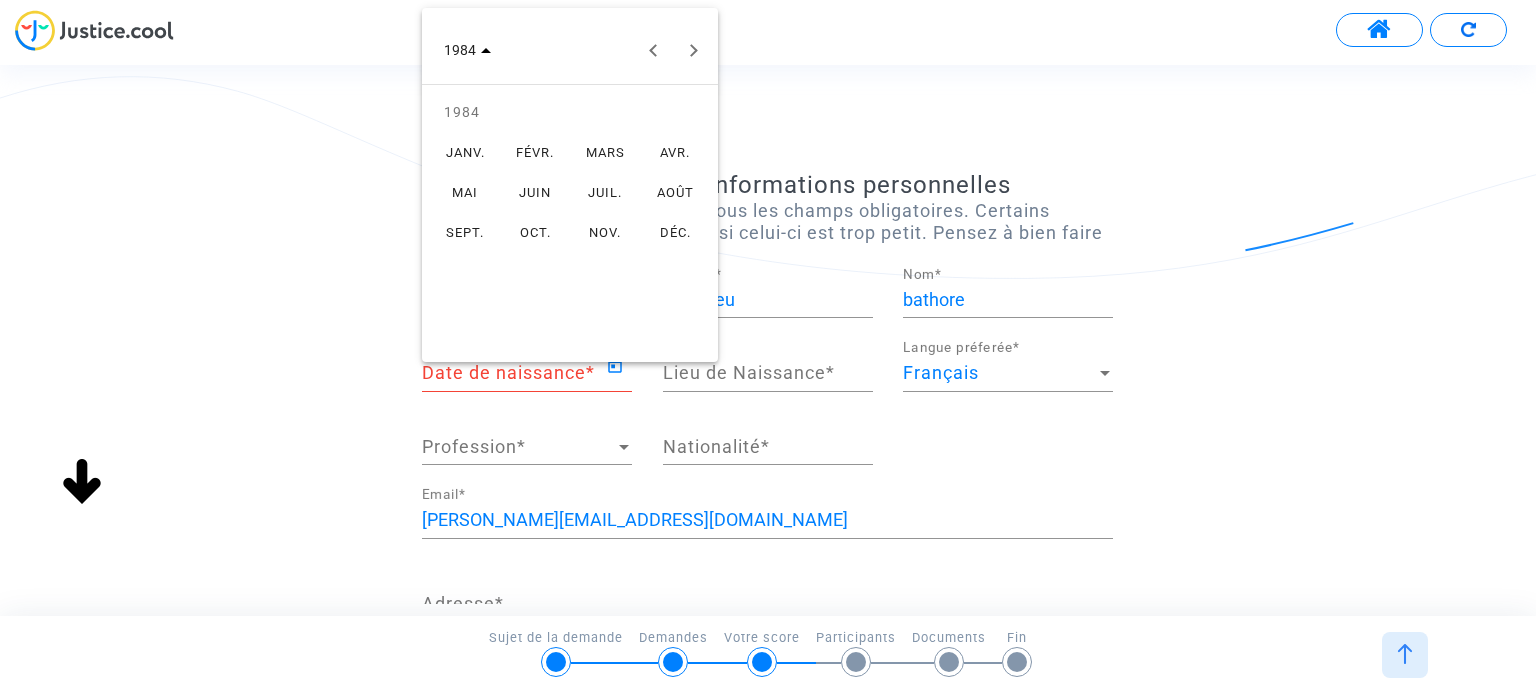click on "JUIN" at bounding box center [535, 192] 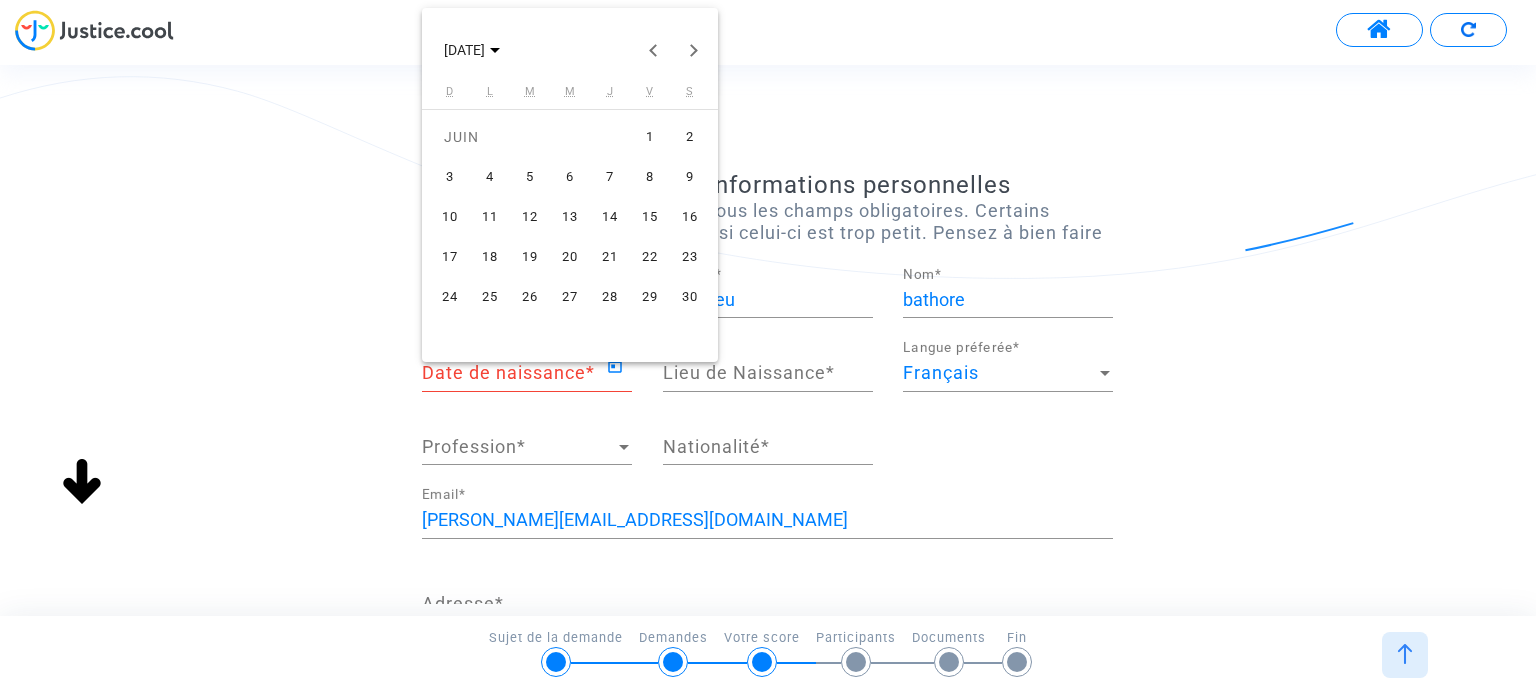 click on "29" at bounding box center (650, 297) 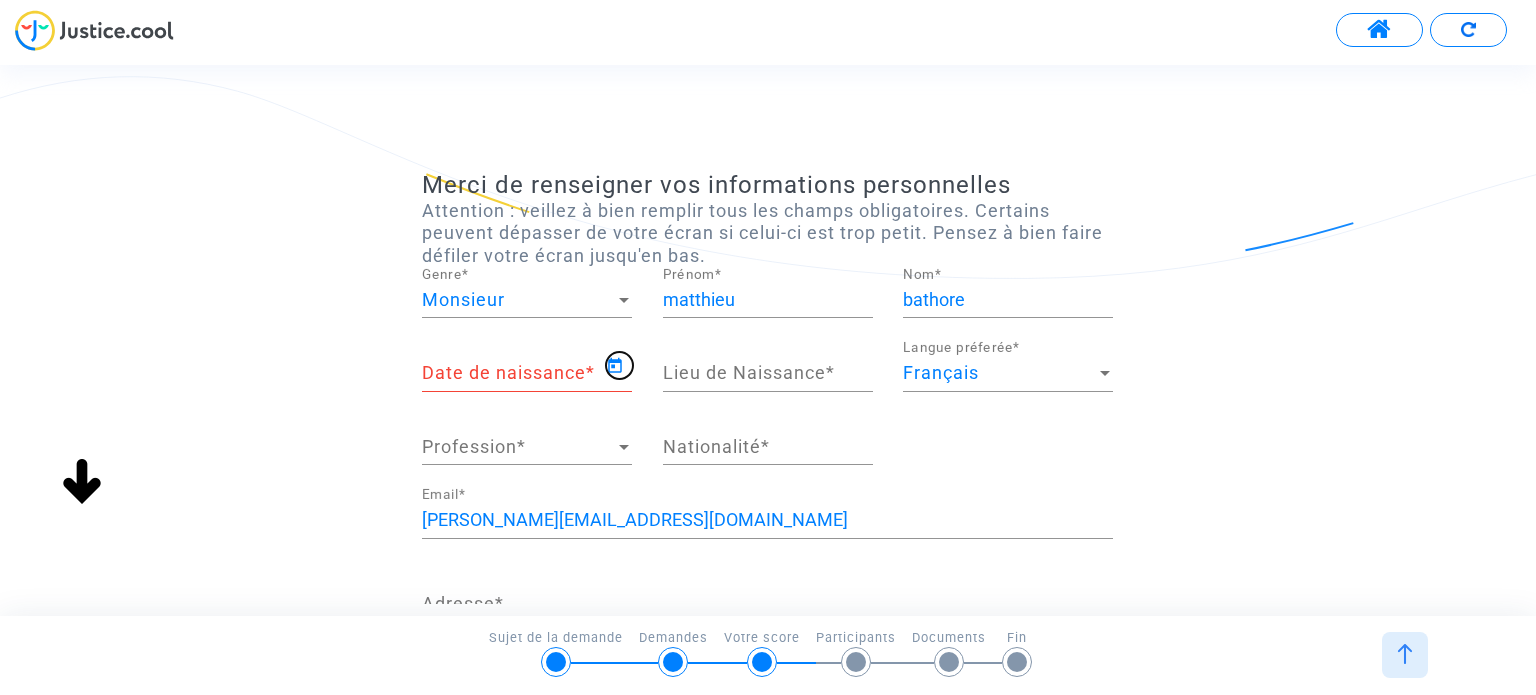 type on "[DATE]" 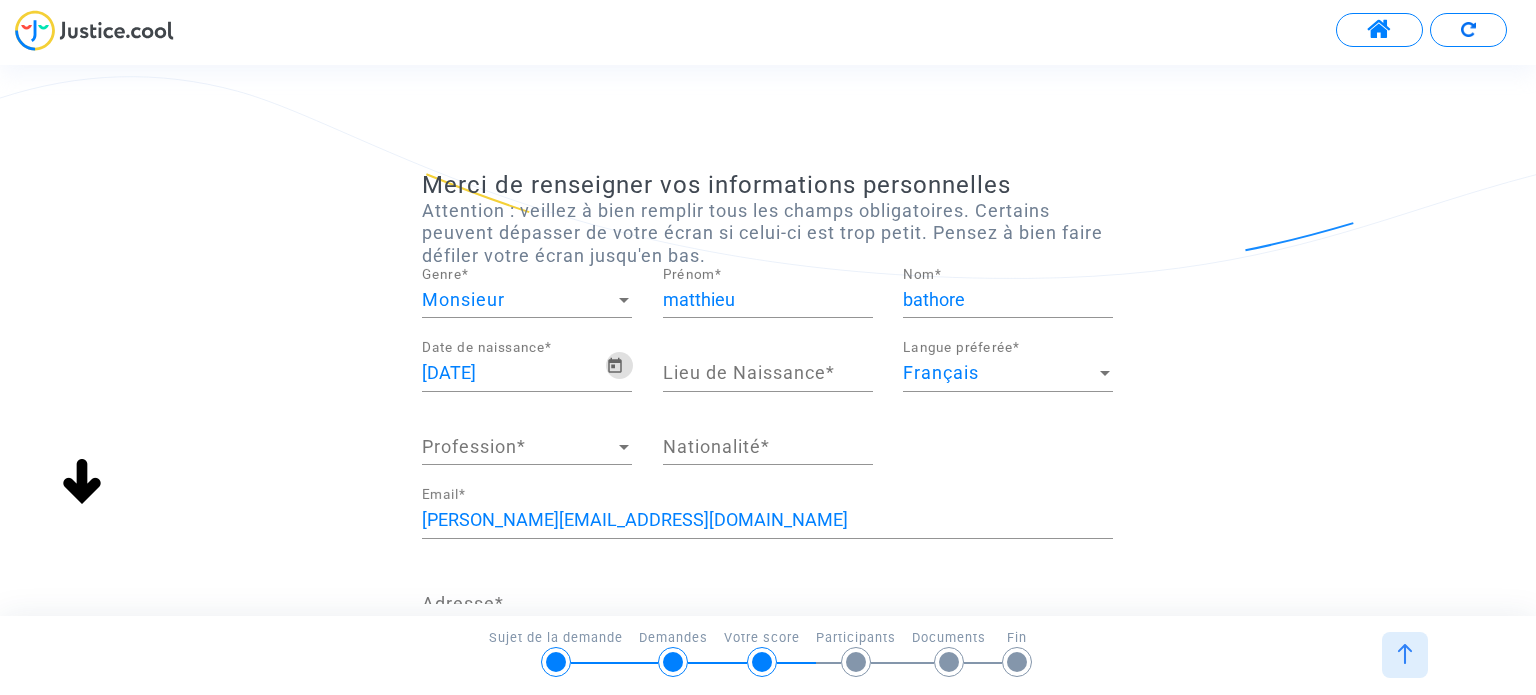 click on "Lieu de Naissance  *" at bounding box center [768, 373] 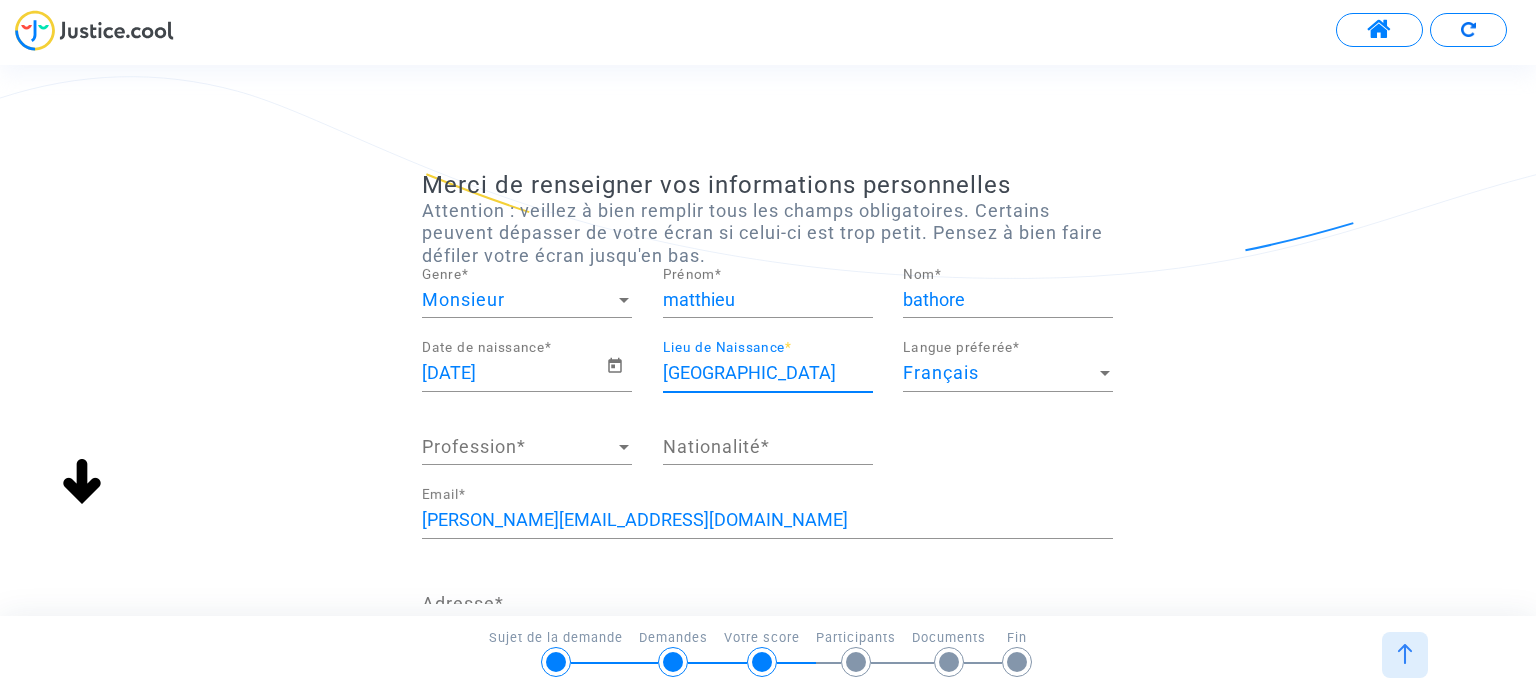 type on "Neuilly-sur-seine" 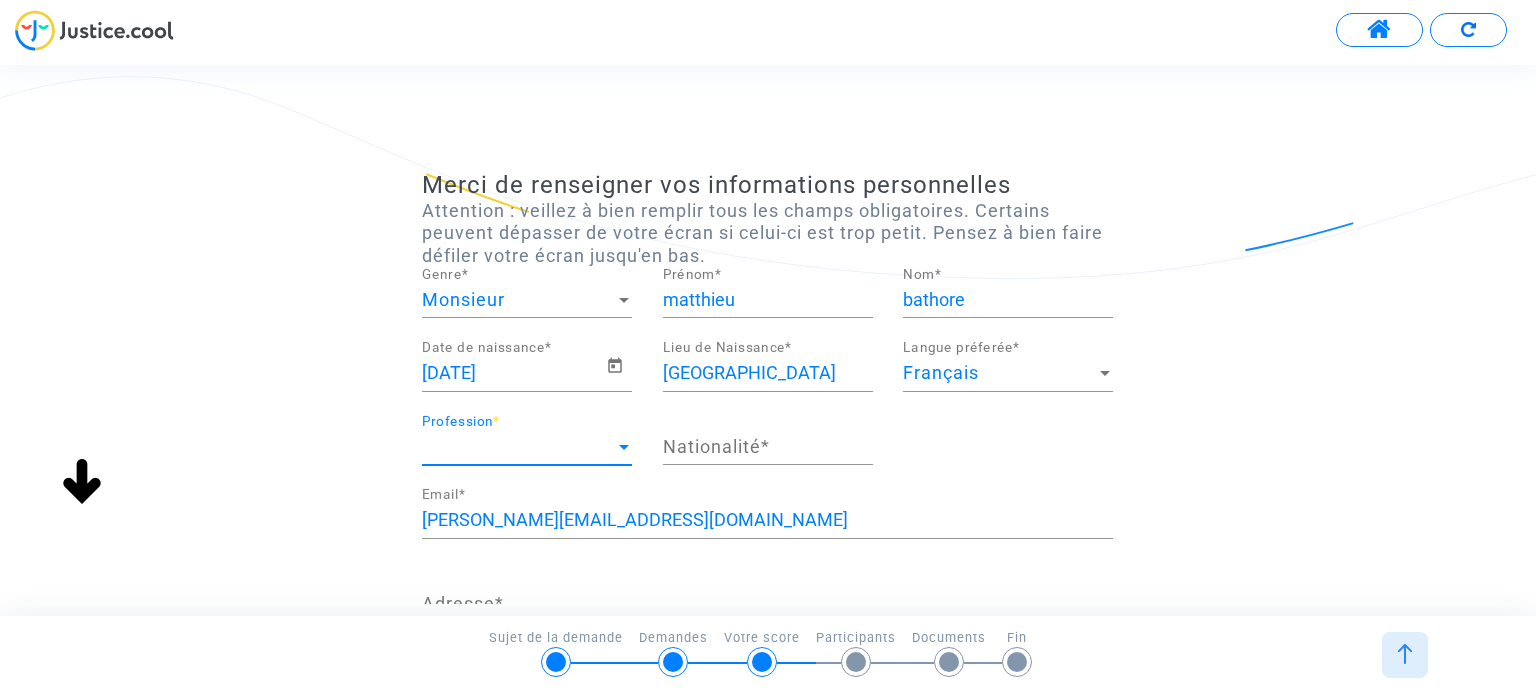 click on "Profession" at bounding box center (518, 447) 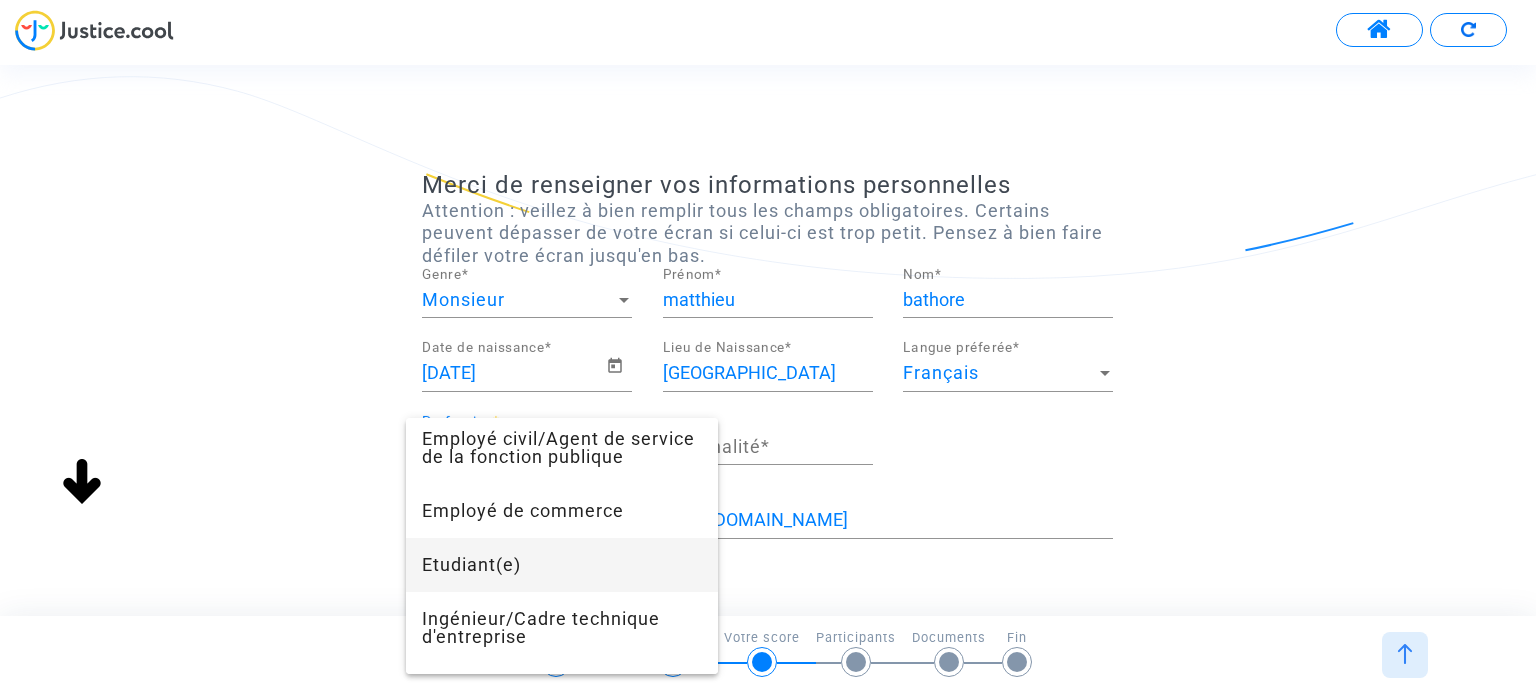 scroll, scrollTop: 700, scrollLeft: 0, axis: vertical 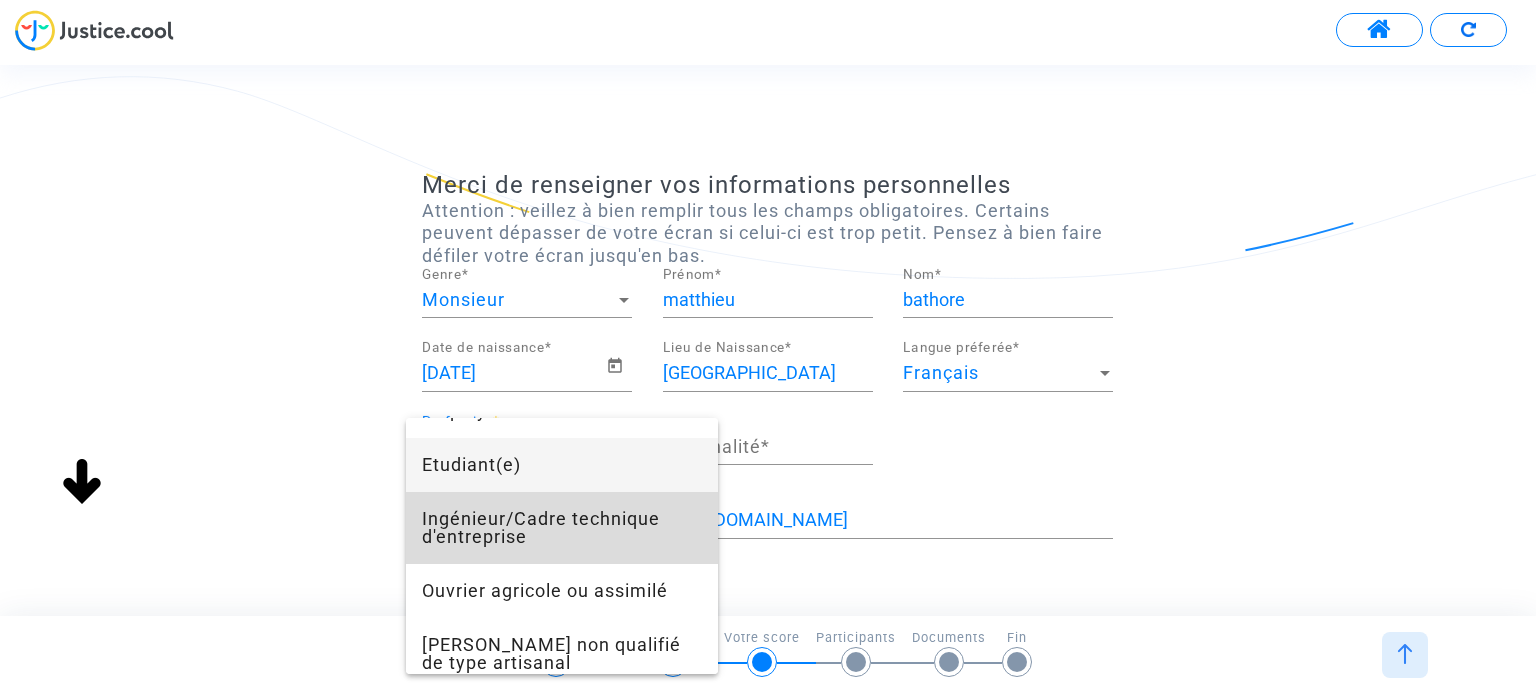 click on "Ingénieur/Cadre technique d'entreprise" at bounding box center (562, 528) 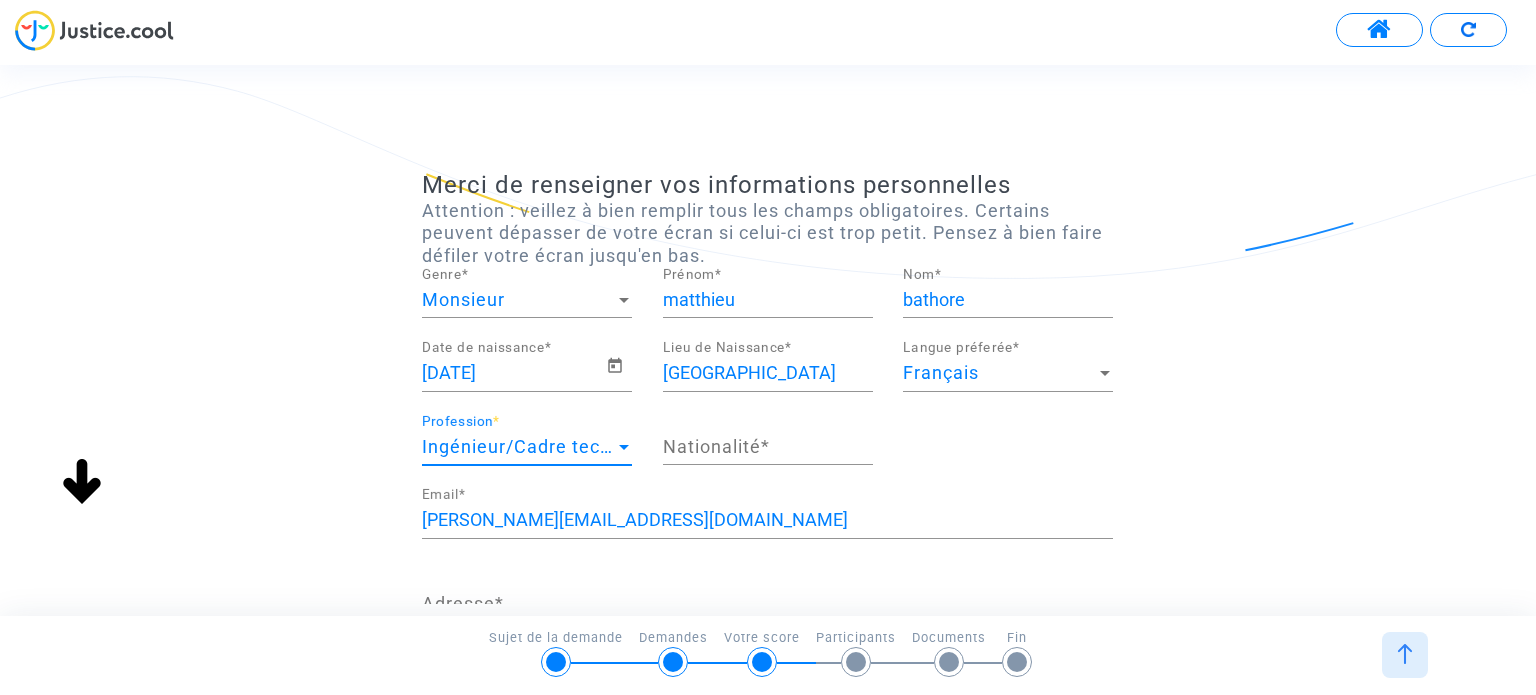 click on "Nationalité  *" at bounding box center (768, 447) 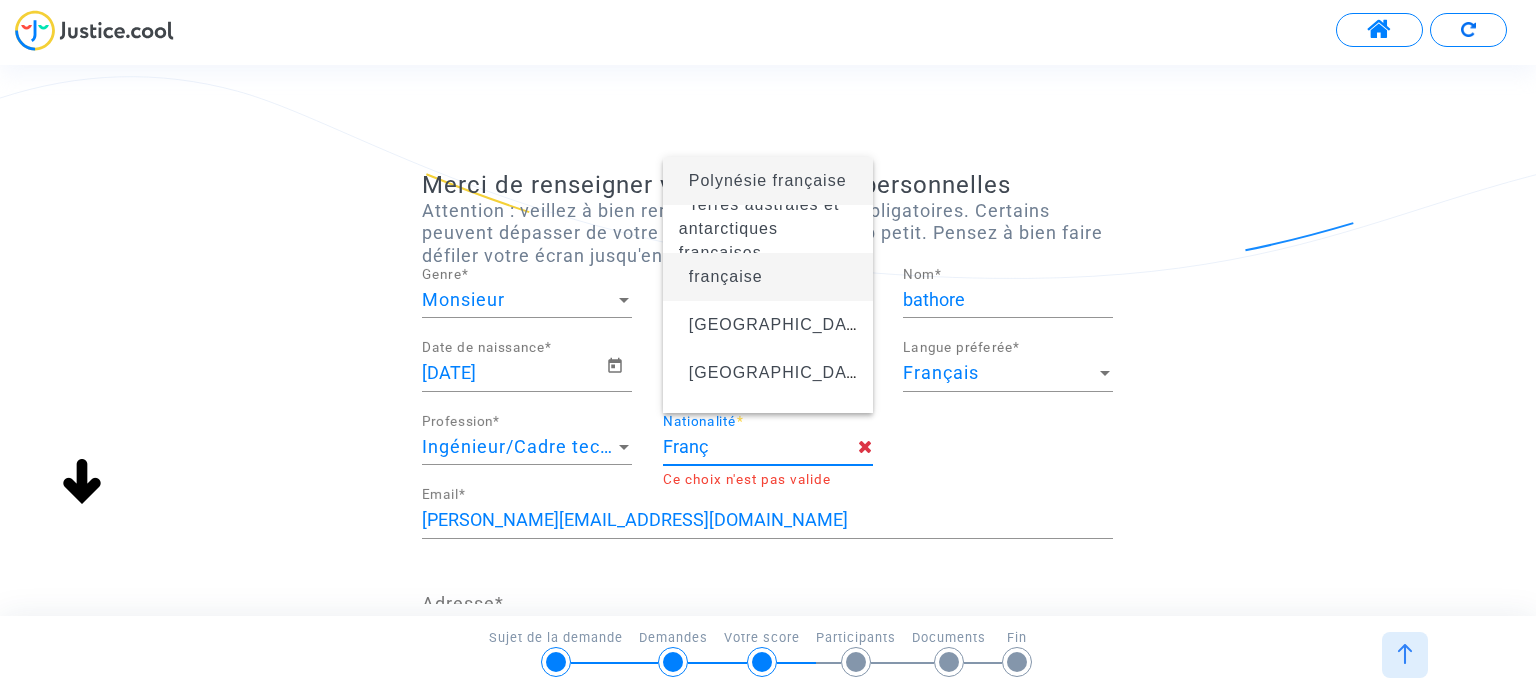 click on "française" at bounding box center [768, 277] 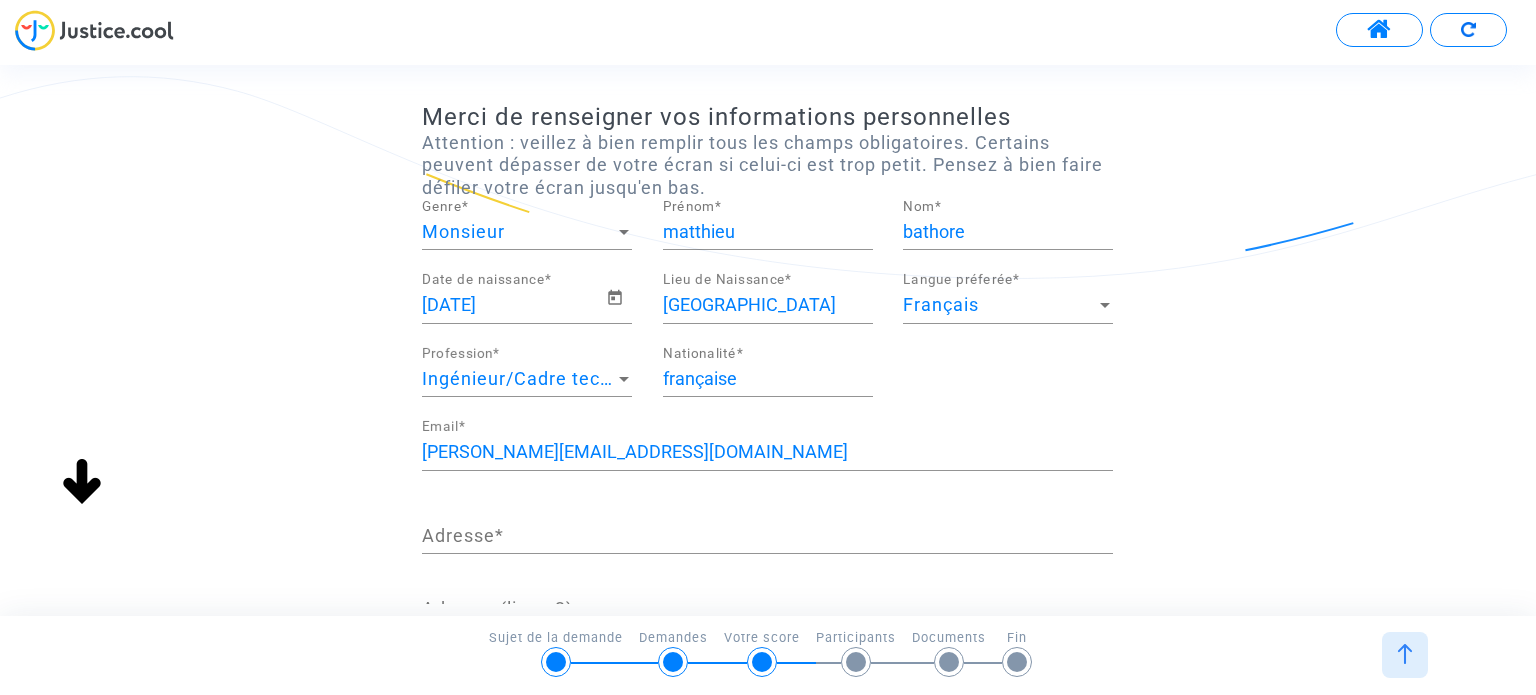 scroll, scrollTop: 100, scrollLeft: 0, axis: vertical 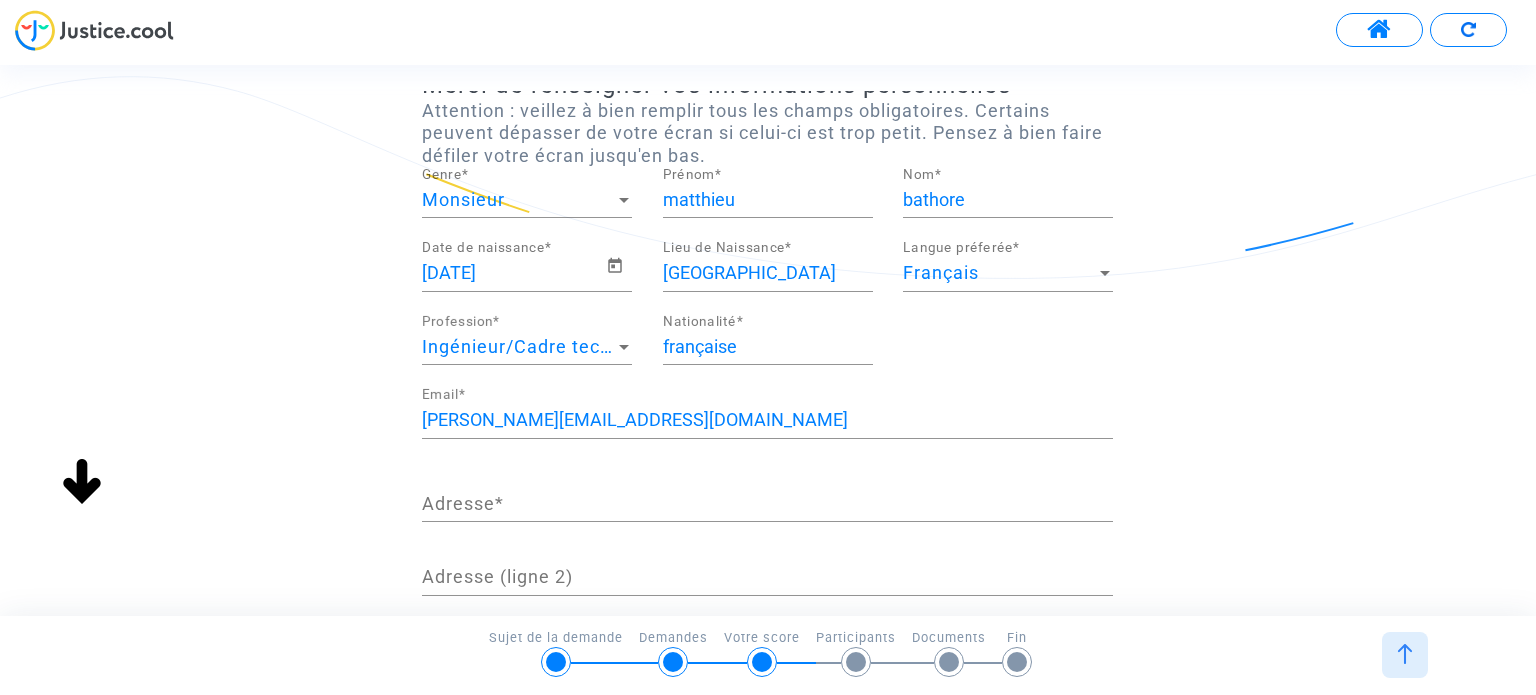 click on "Adresse  *" at bounding box center [767, 504] 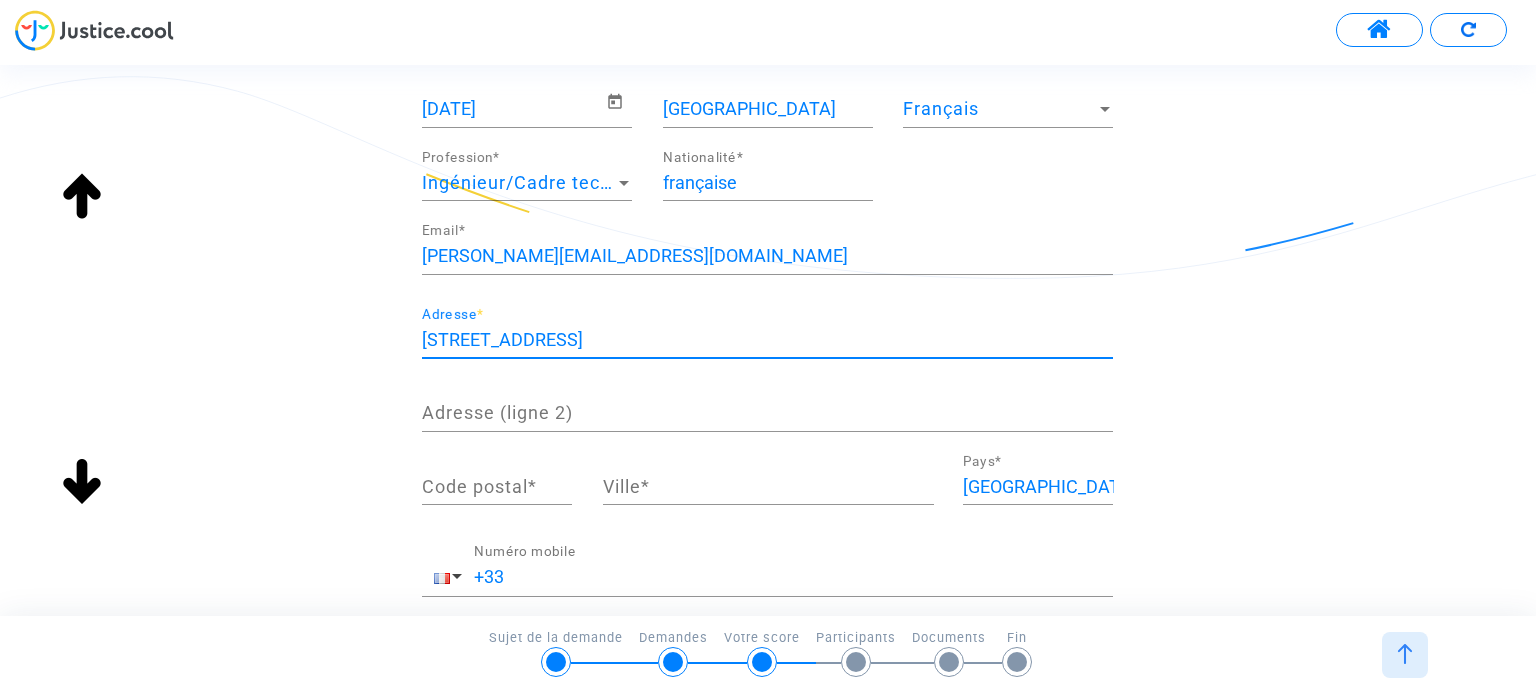 scroll, scrollTop: 400, scrollLeft: 0, axis: vertical 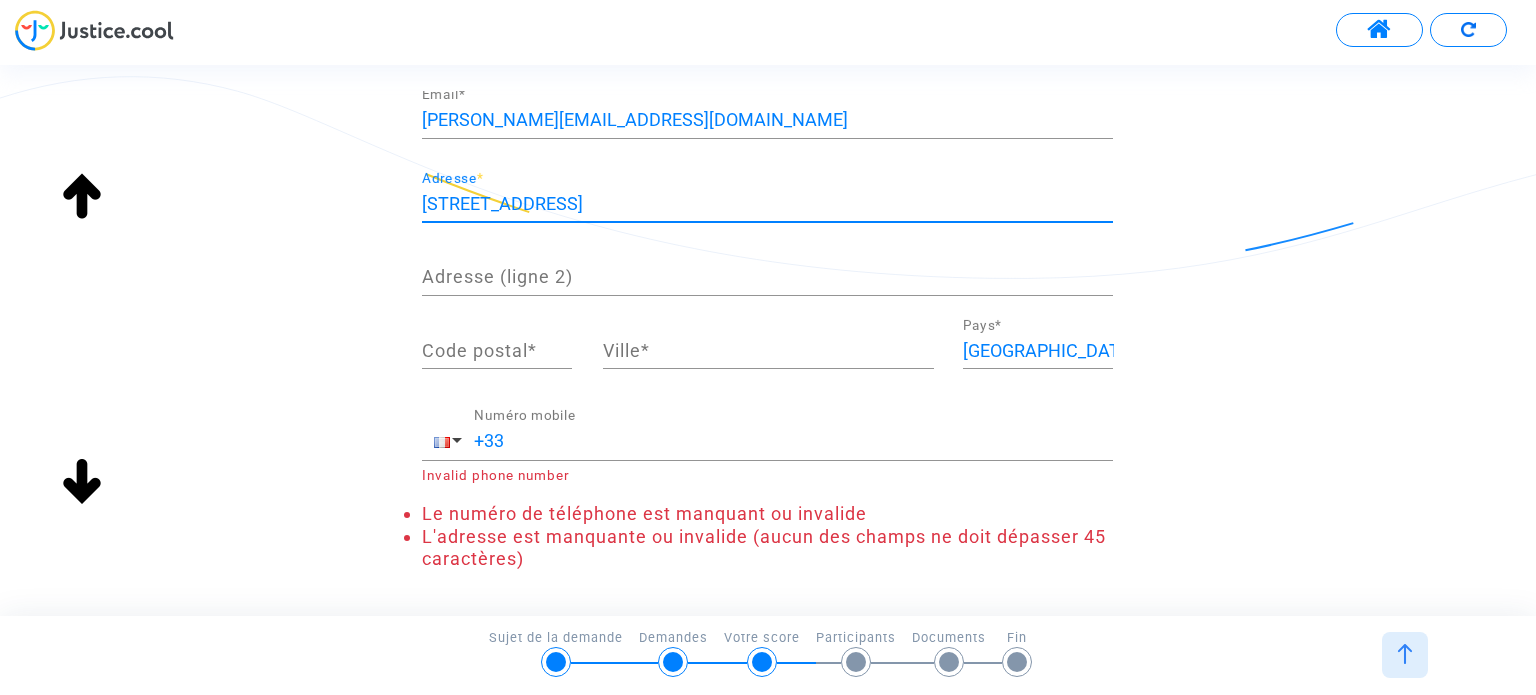 type on "[STREET_ADDRESS]" 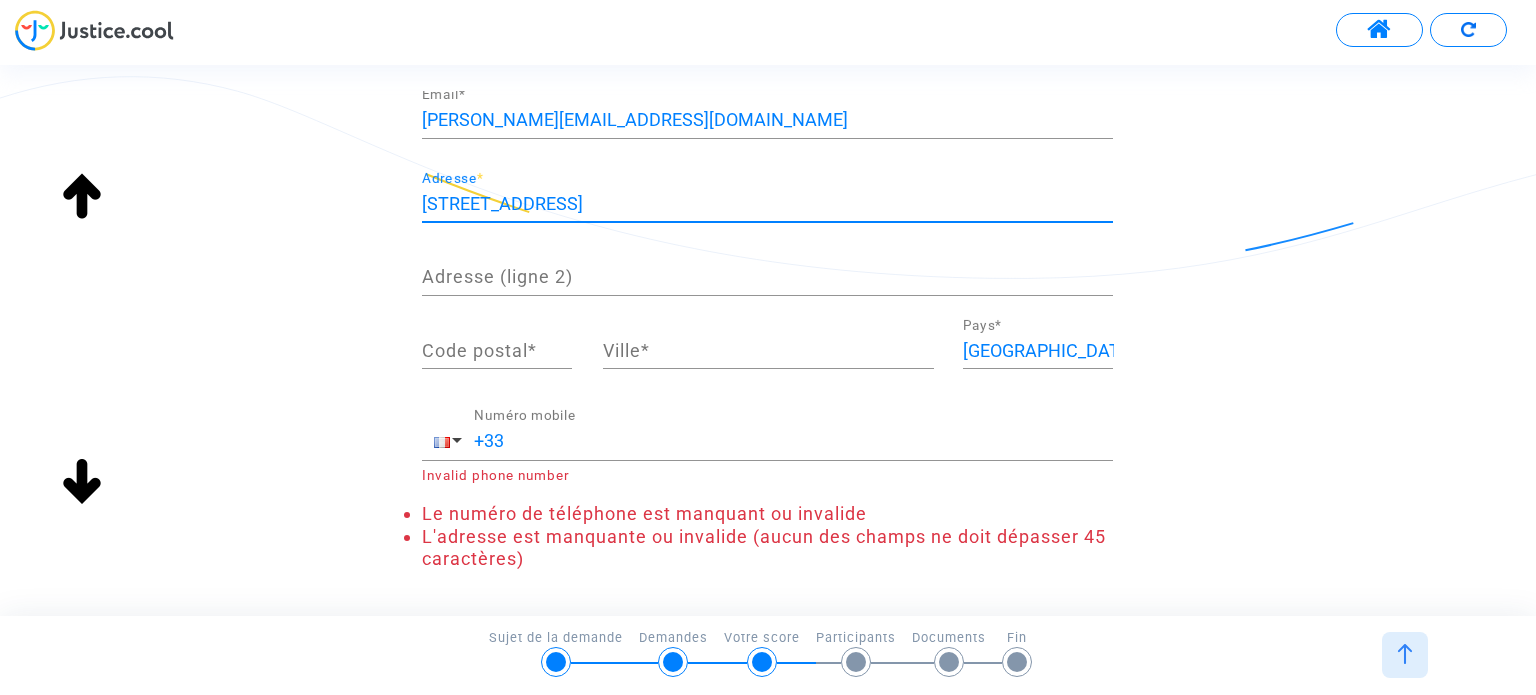 click on "Code postal  *" at bounding box center (497, 351) 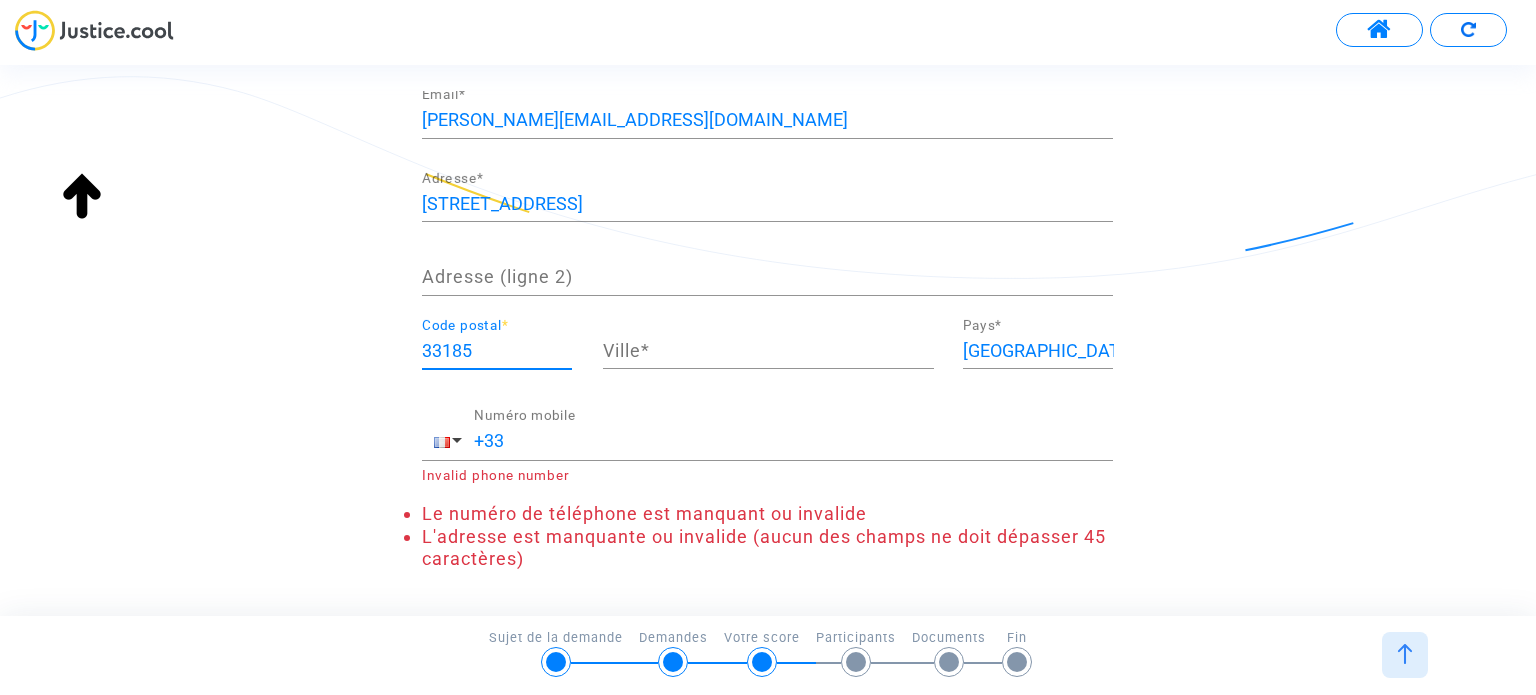 type on "33185" 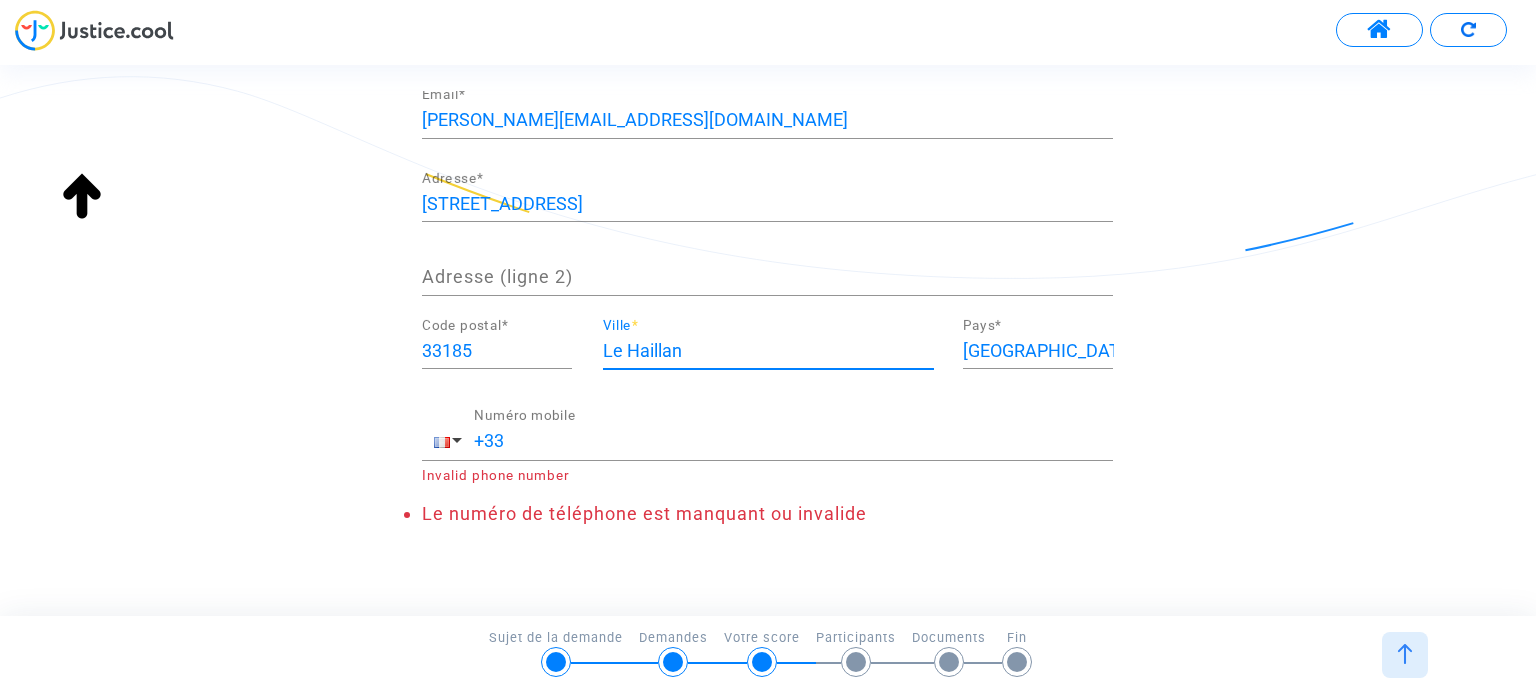 type on "Le Haillan" 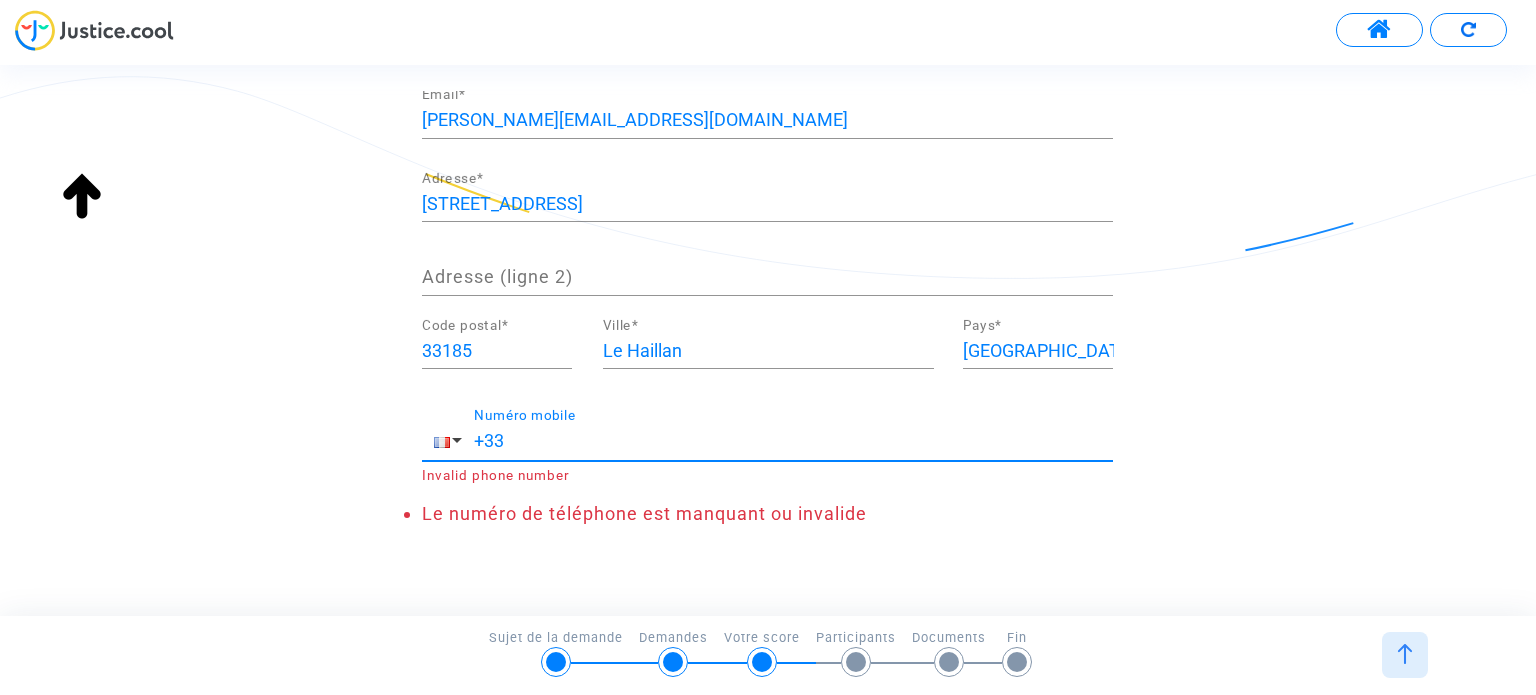 click on "+33" at bounding box center (793, 441) 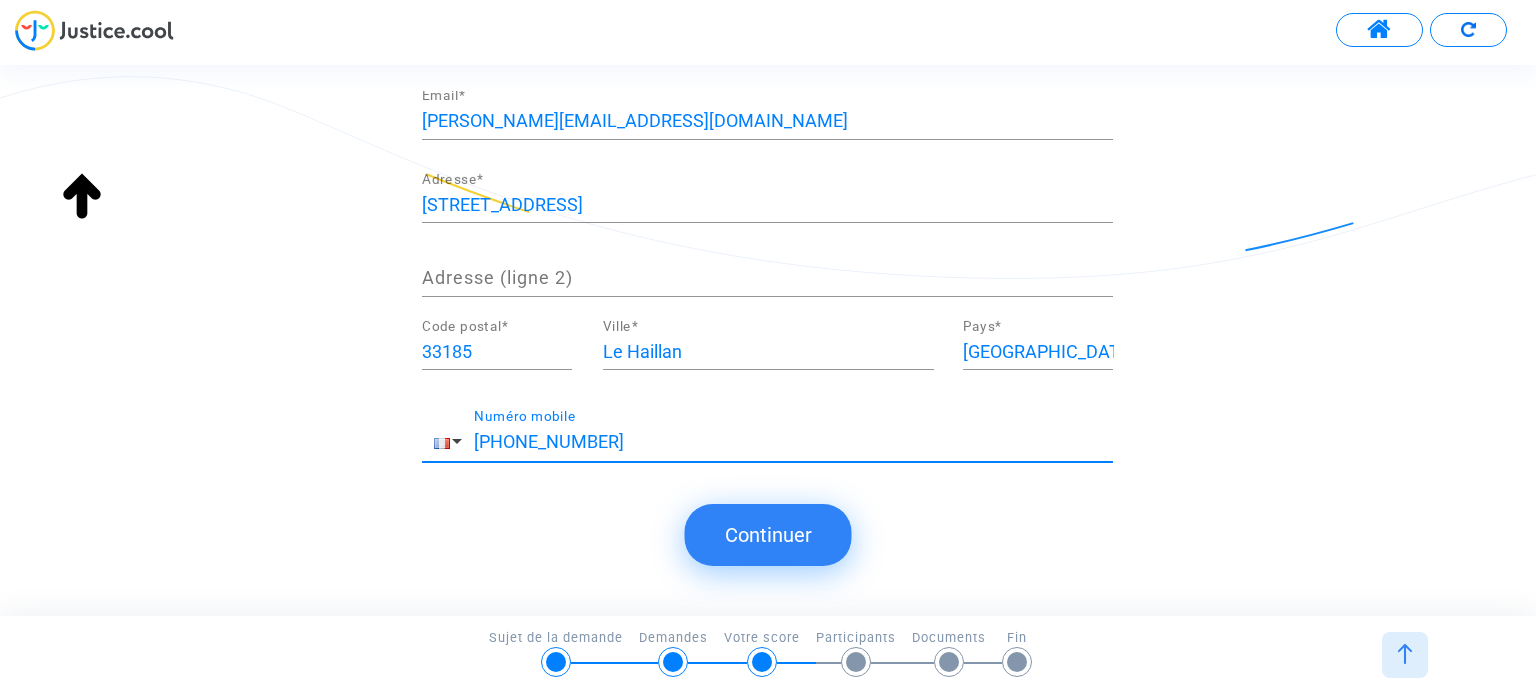 scroll, scrollTop: 394, scrollLeft: 0, axis: vertical 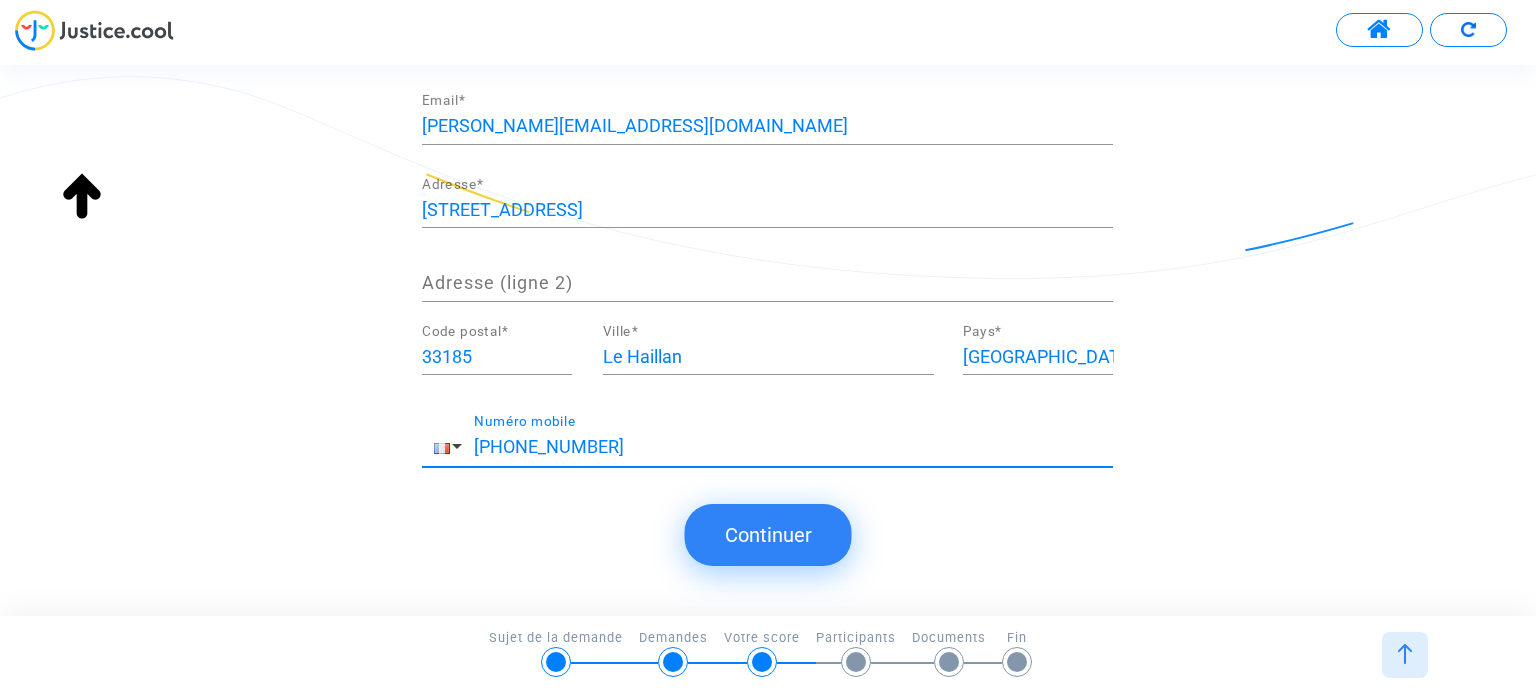 type on "+33 0689076094" 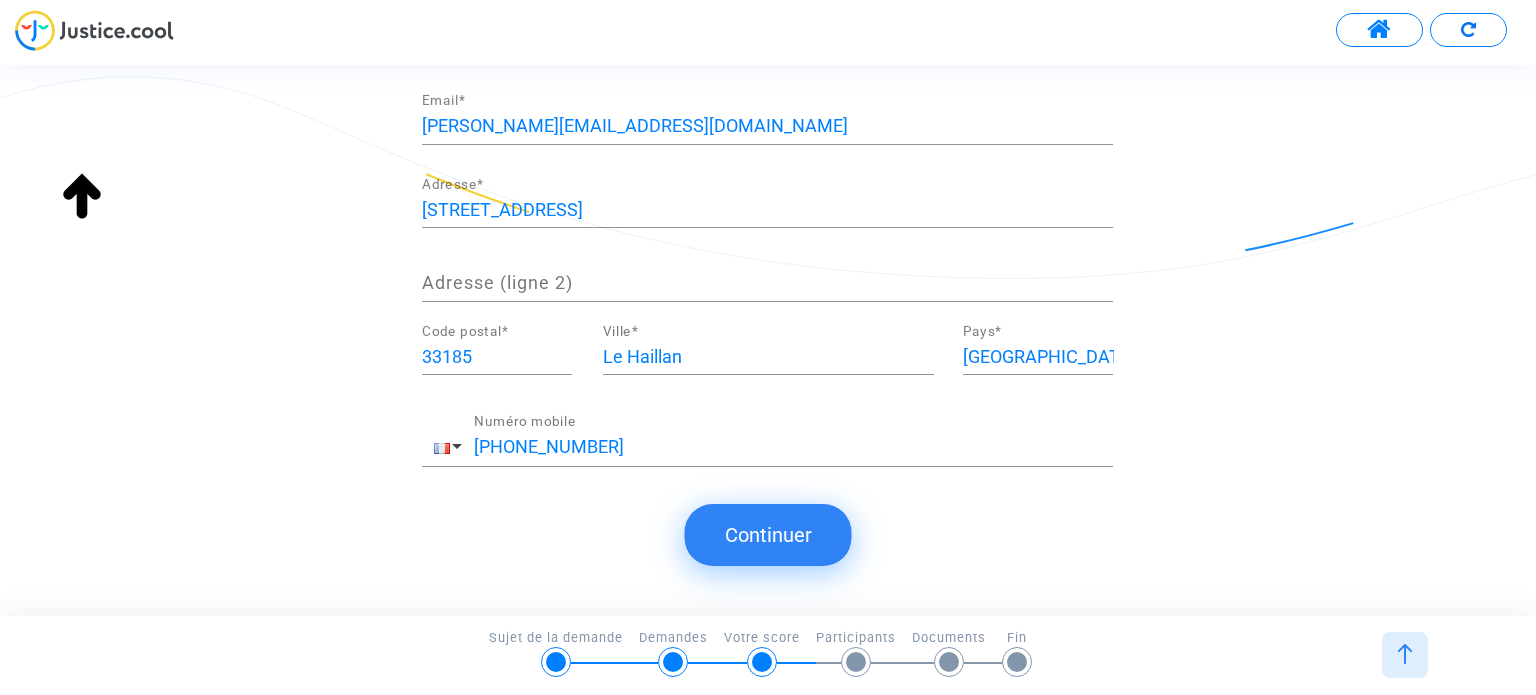click on "Continuer" 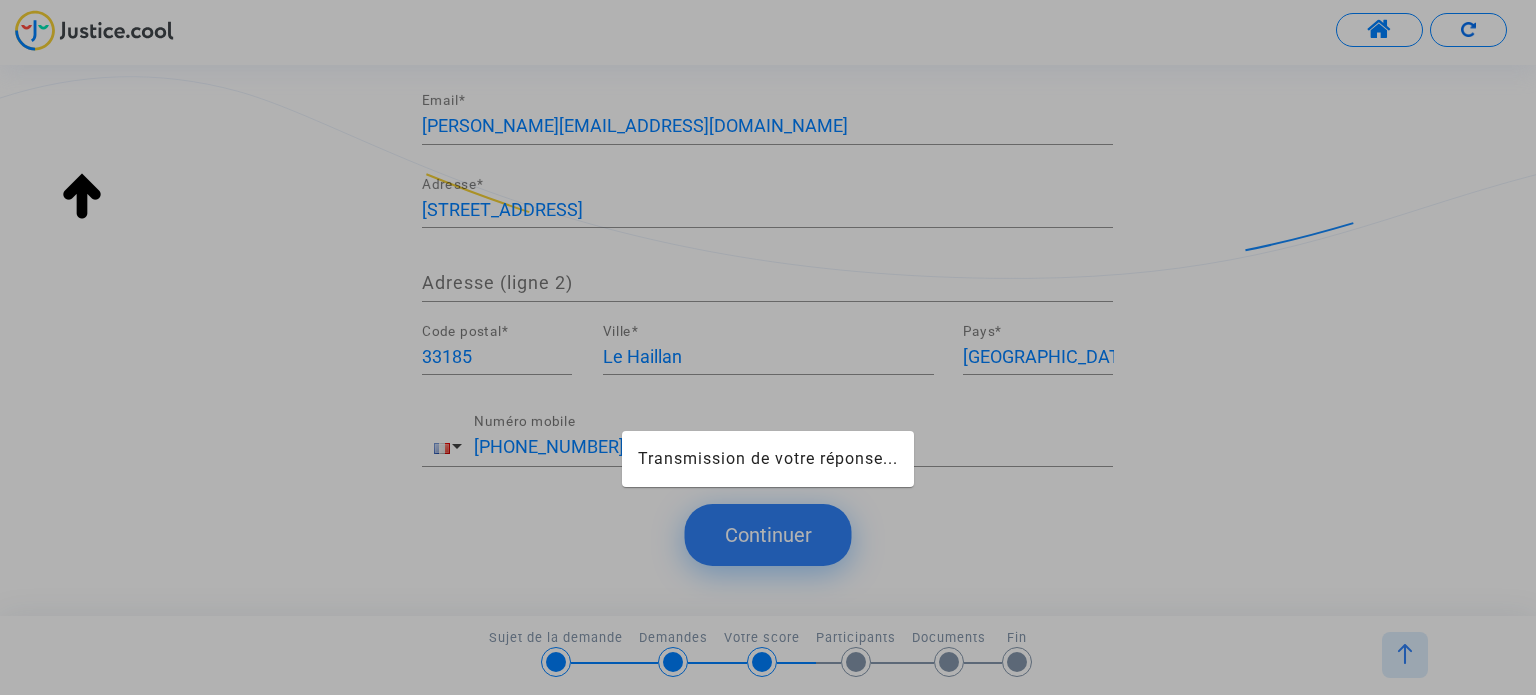 click on "Transmission de votre réponse..." 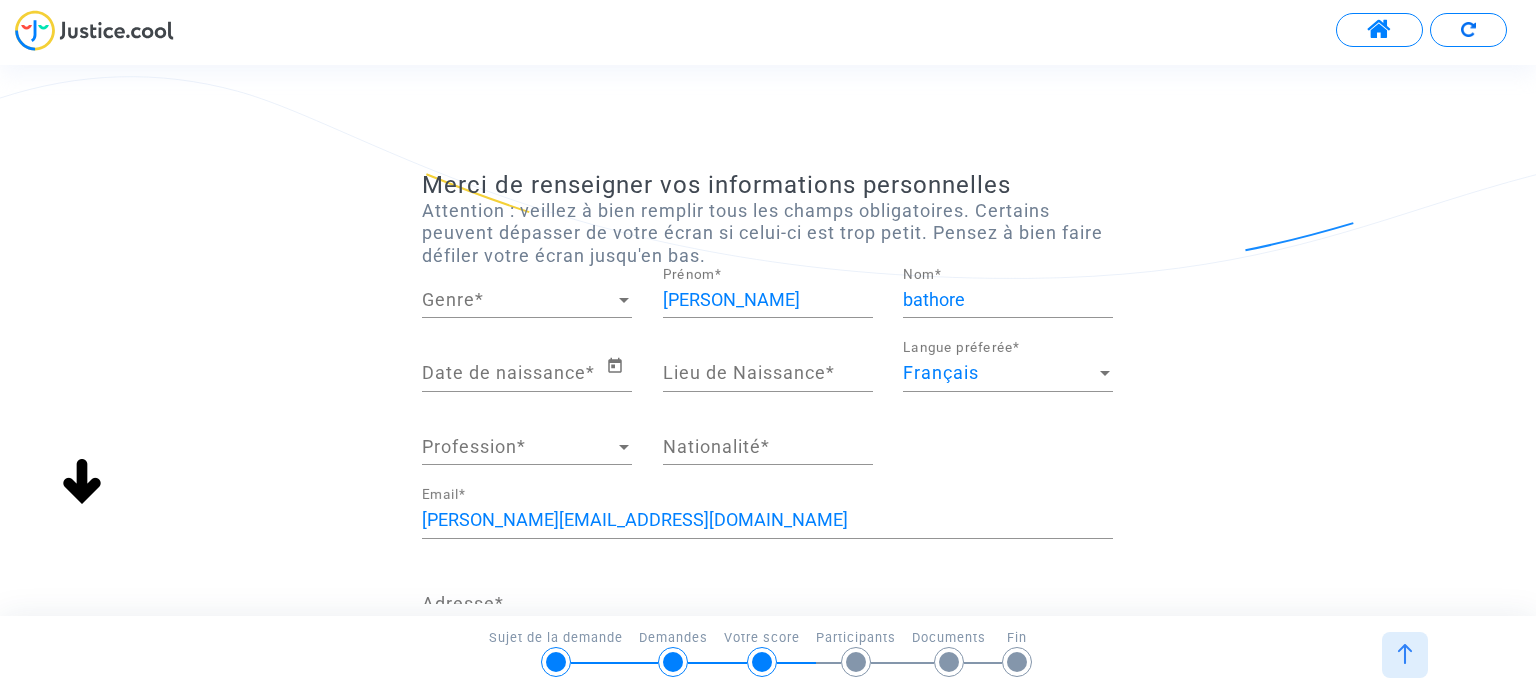 scroll, scrollTop: 0, scrollLeft: 0, axis: both 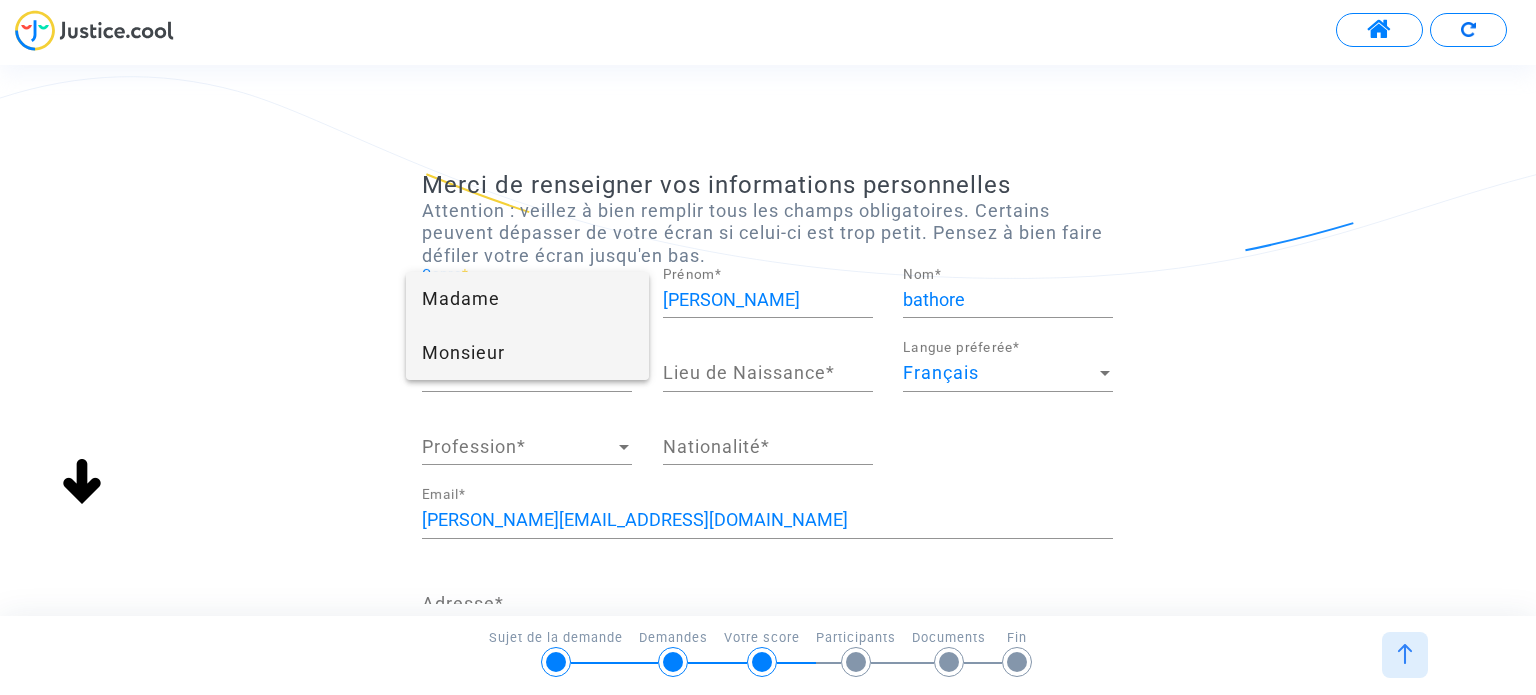 click on "Monsieur" at bounding box center (527, 353) 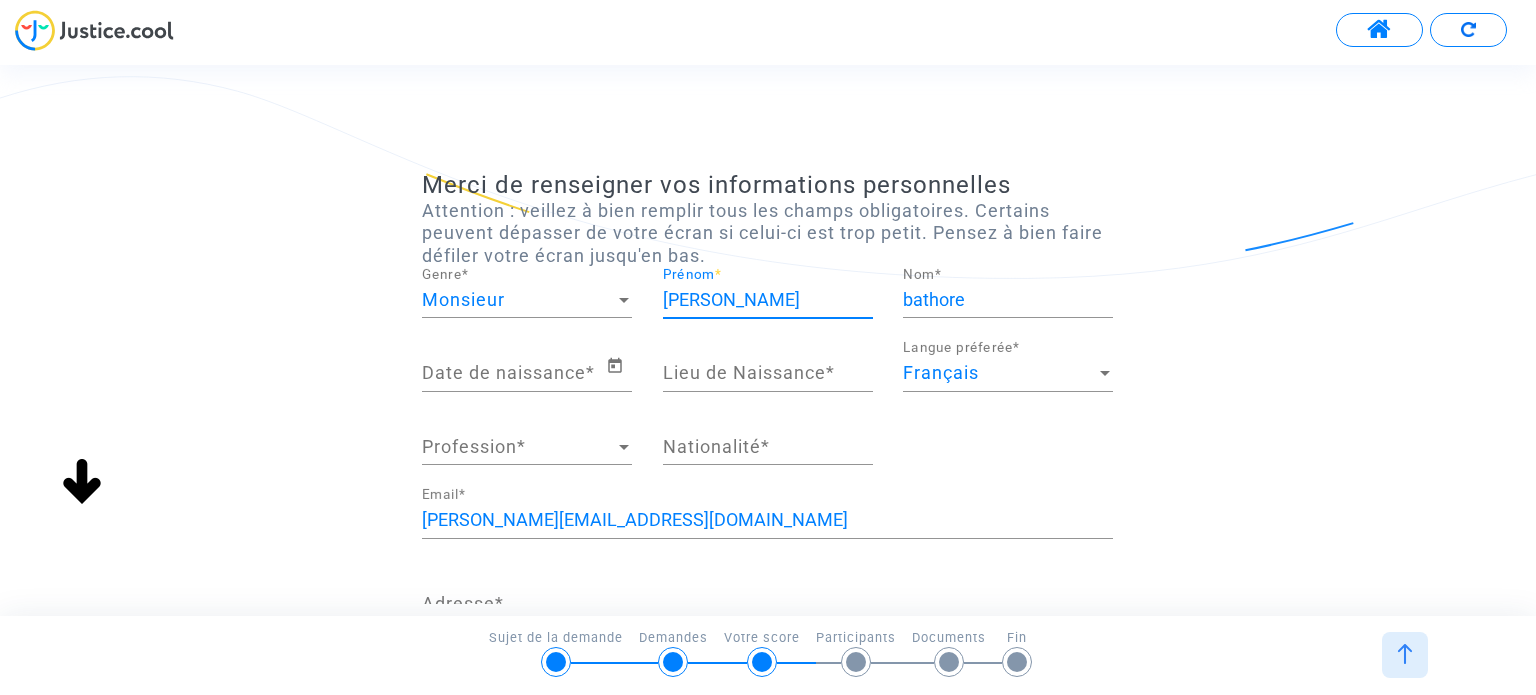 click on "[PERSON_NAME]" at bounding box center [768, 300] 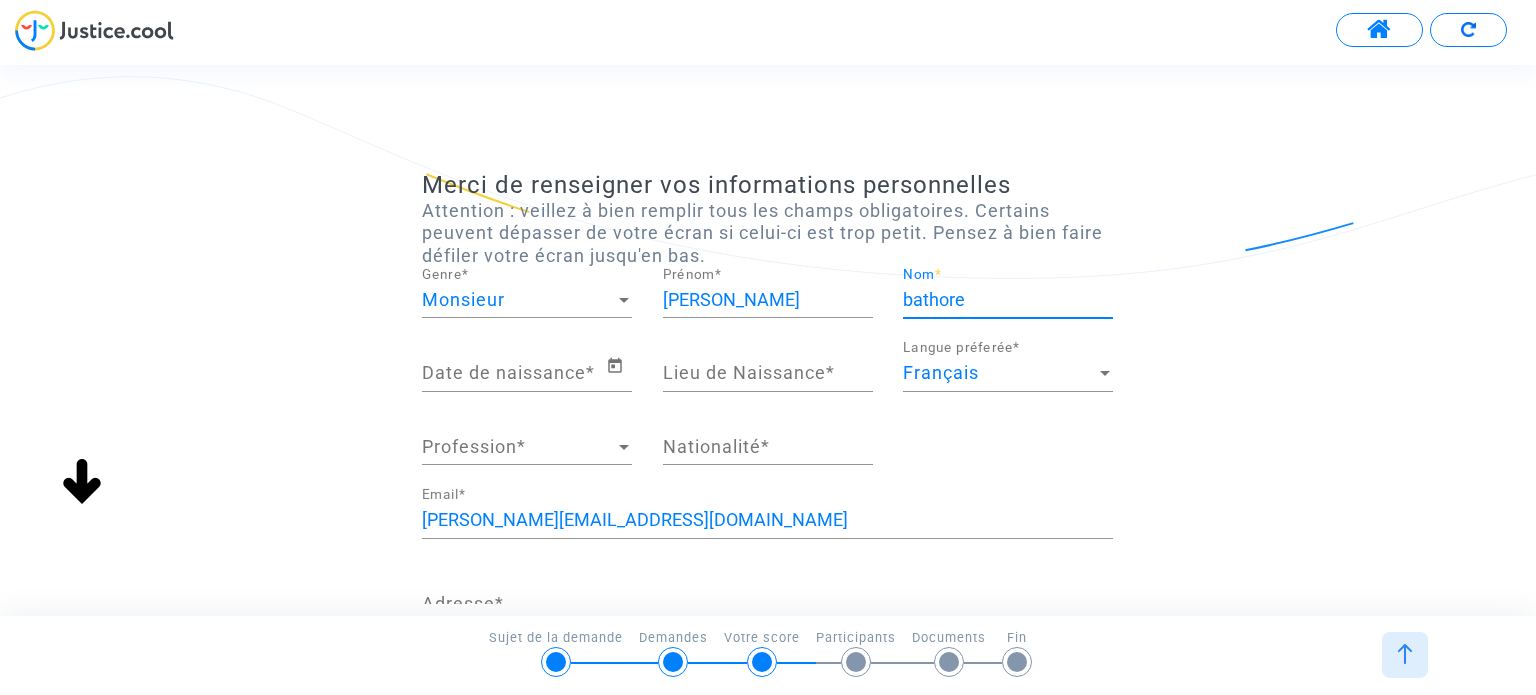 click on "bathore" at bounding box center [1008, 300] 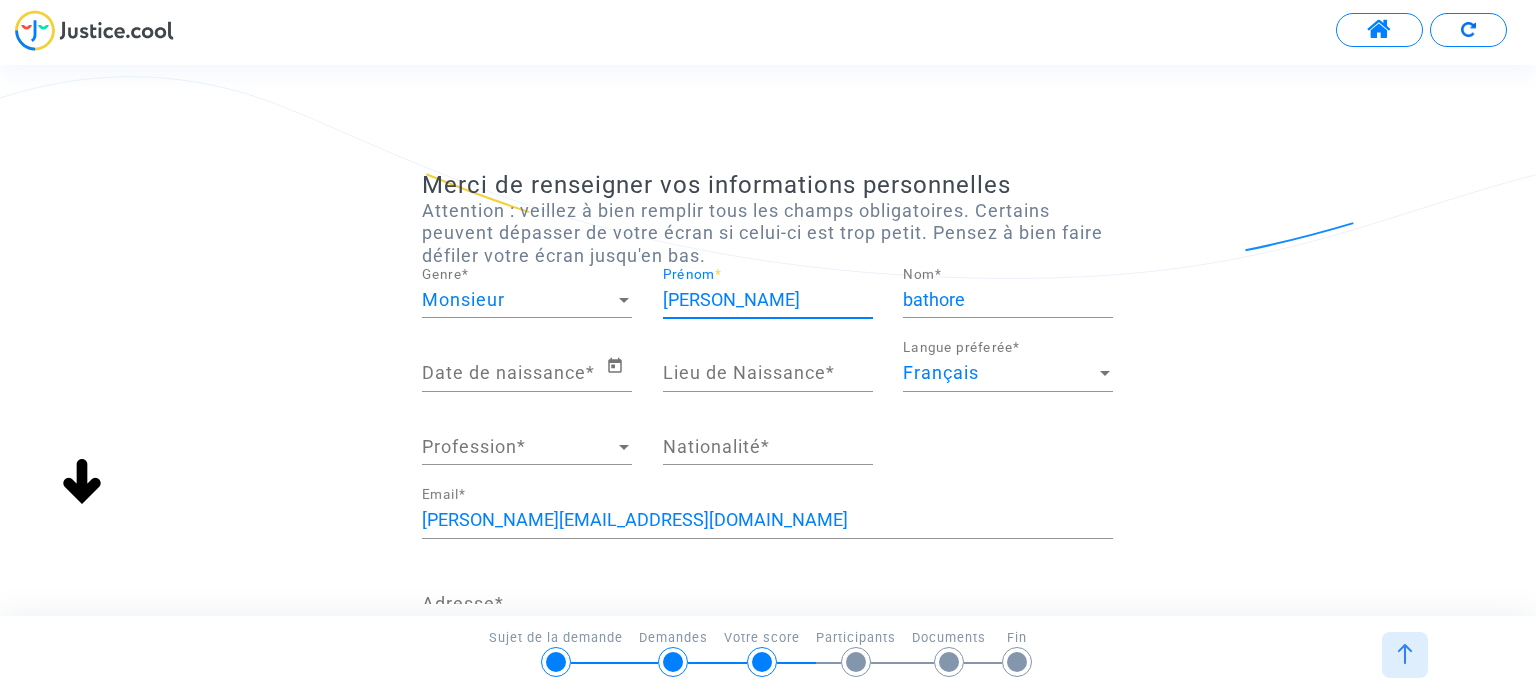 drag, startPoint x: 745, startPoint y: 298, endPoint x: 545, endPoint y: 298, distance: 200 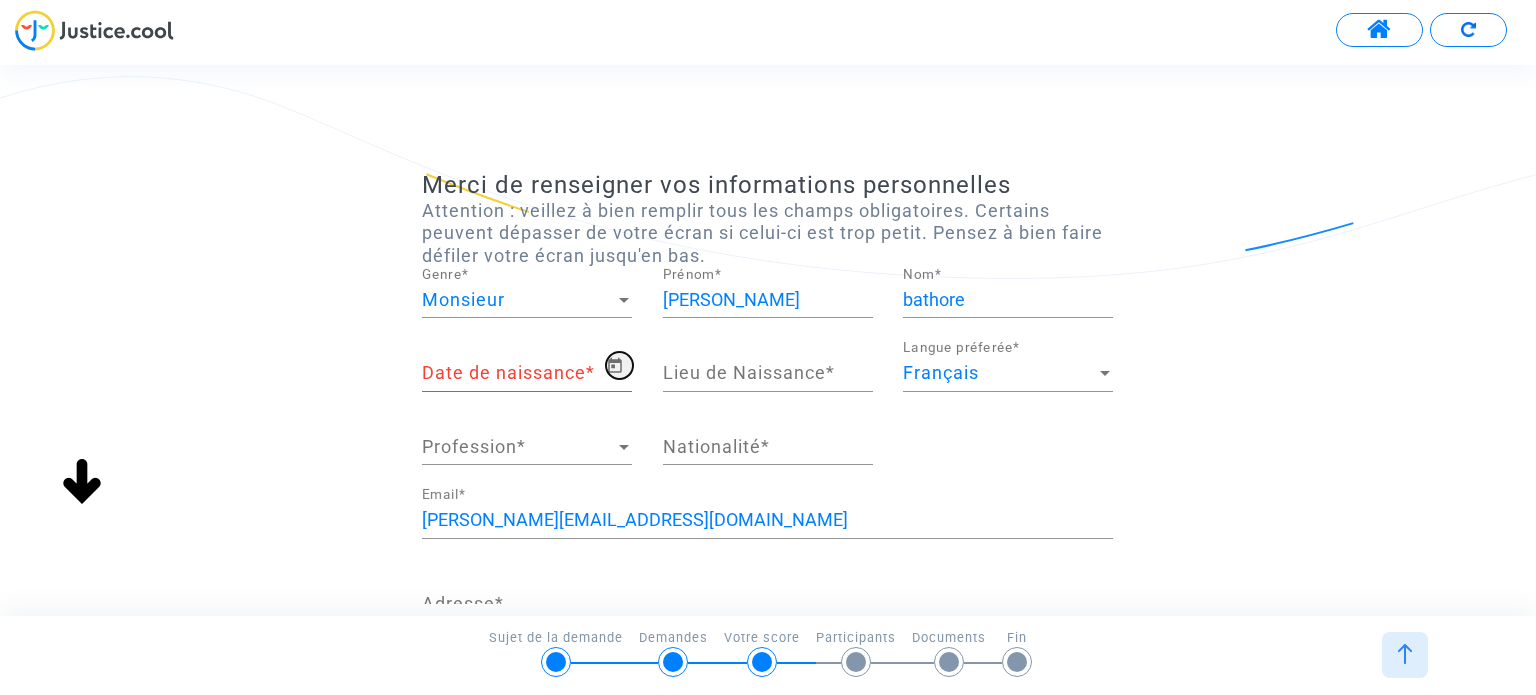 click 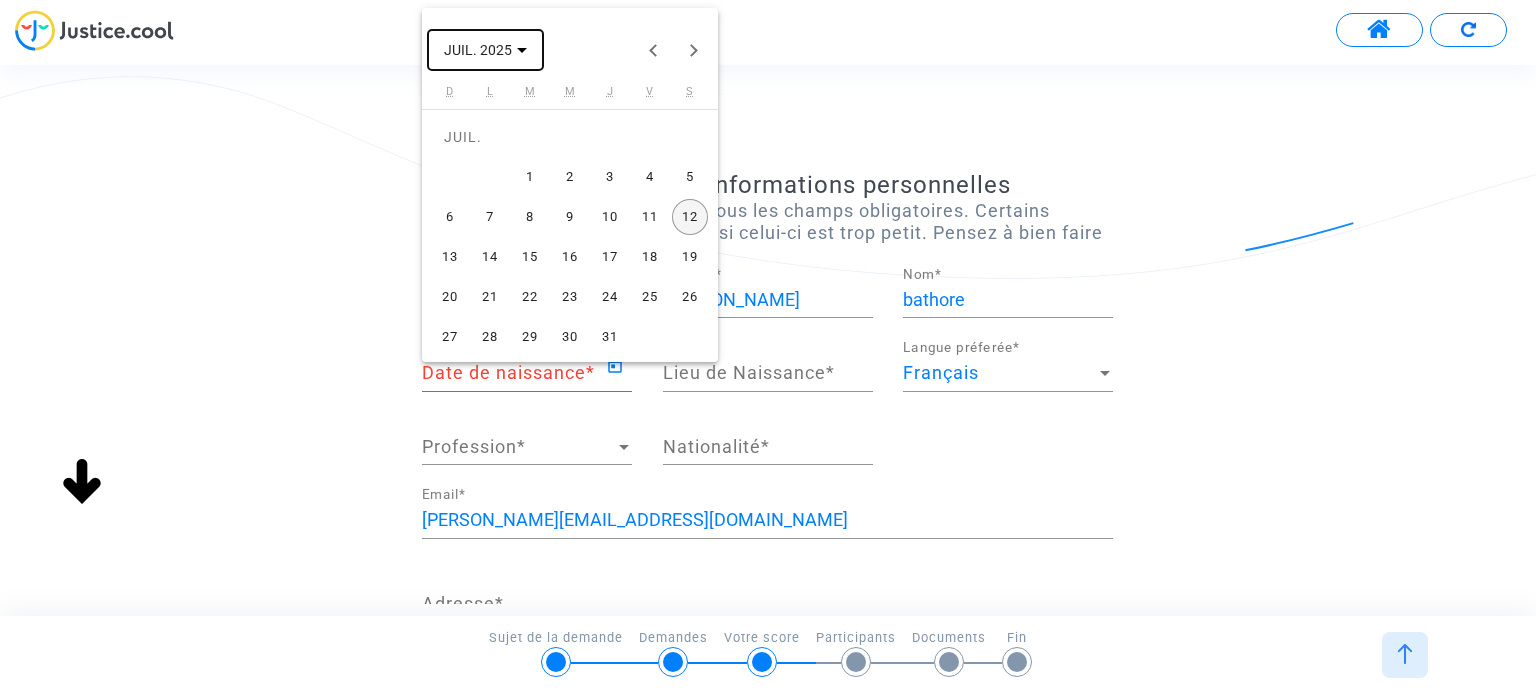 click on "JUIL. 2025" at bounding box center (478, 51) 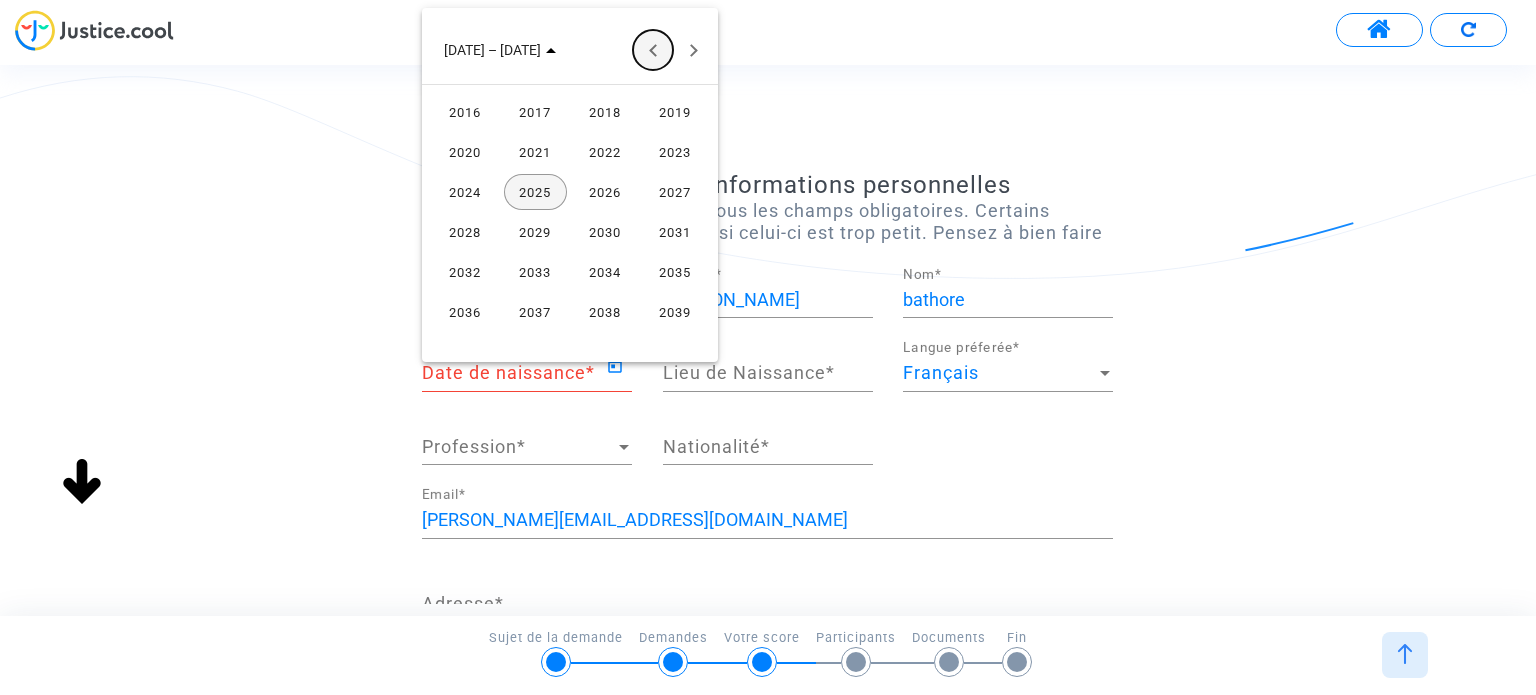 click at bounding box center [653, 50] 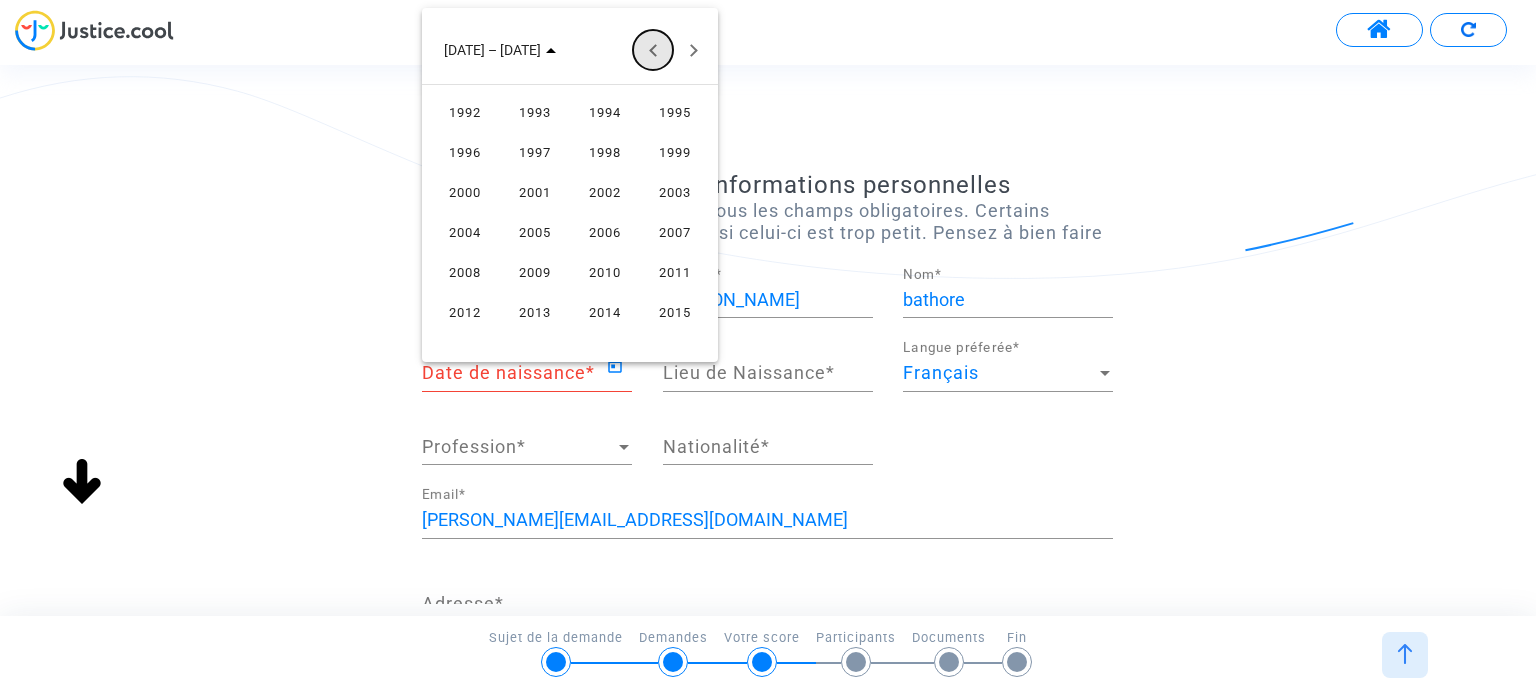click at bounding box center (653, 50) 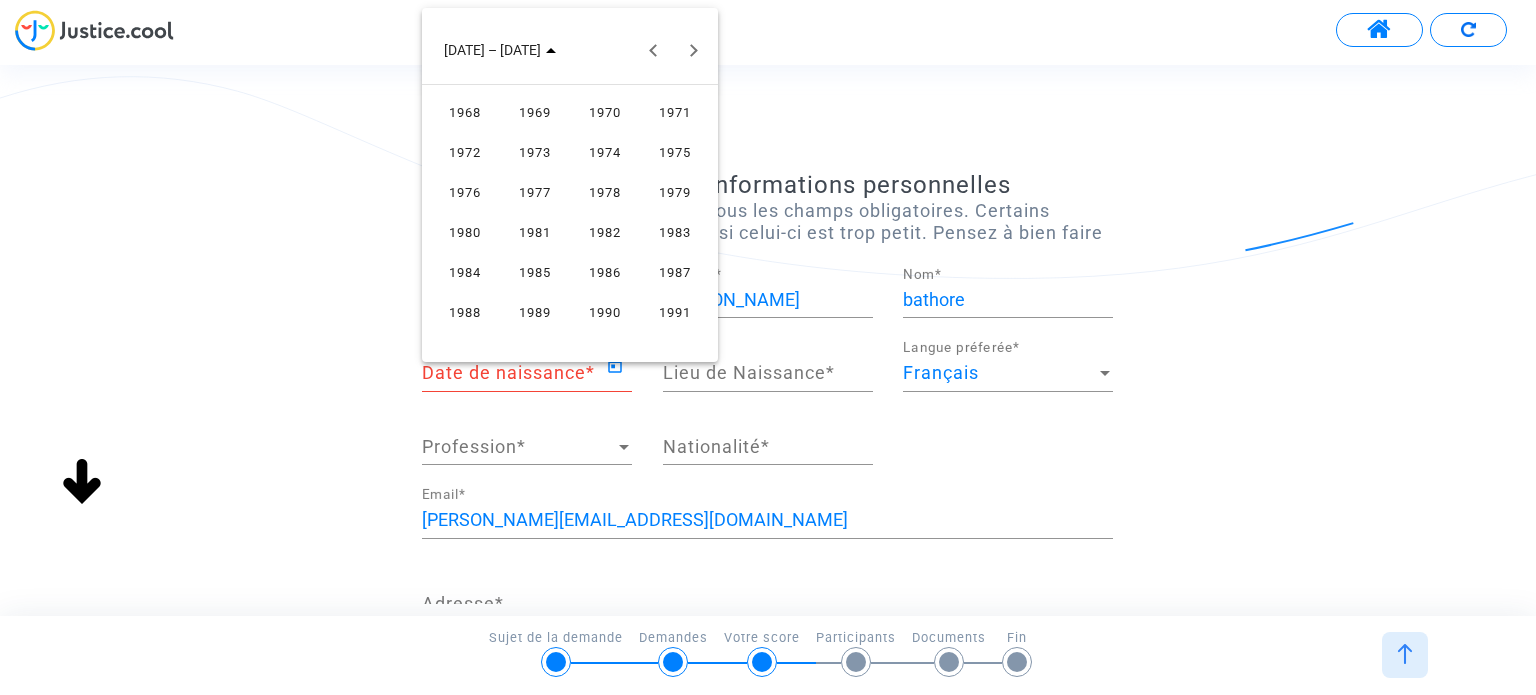 click on "1984" at bounding box center [465, 272] 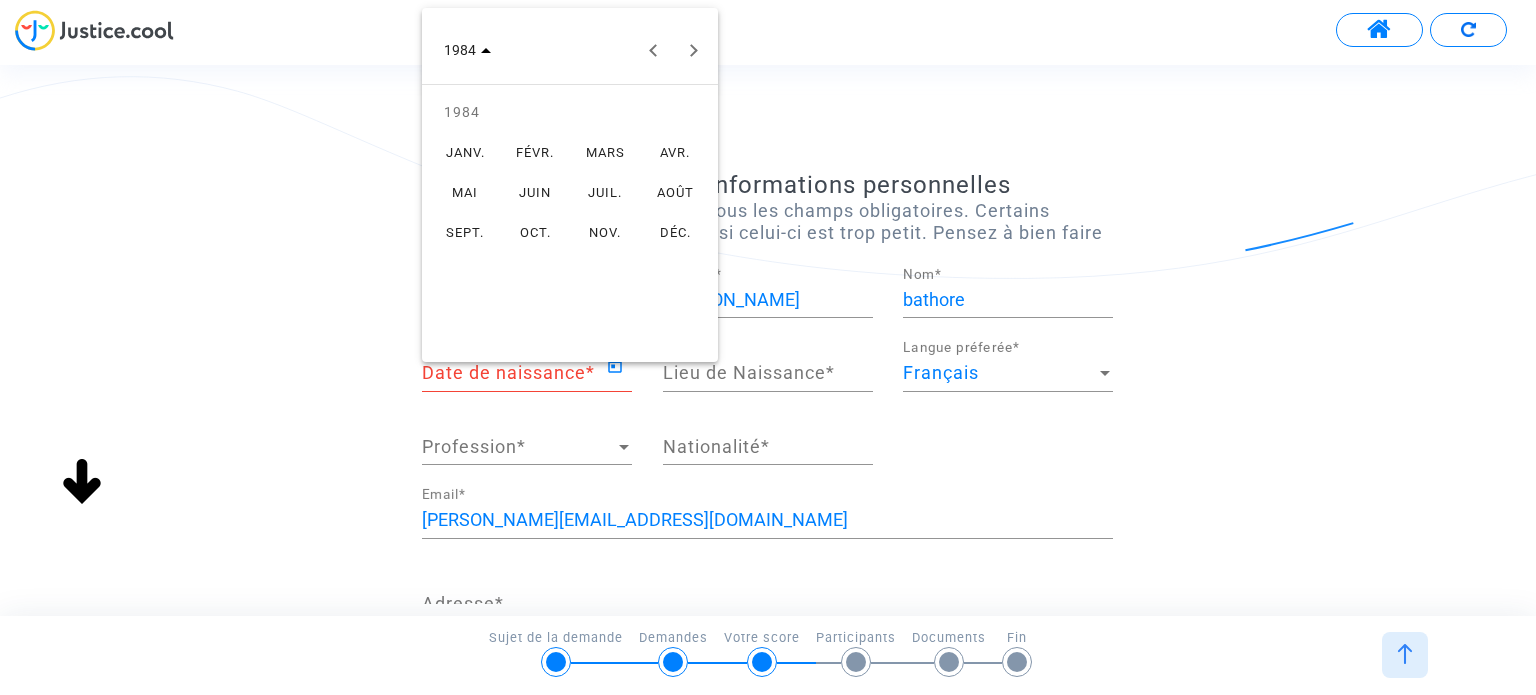 click on "JUIN" at bounding box center [535, 192] 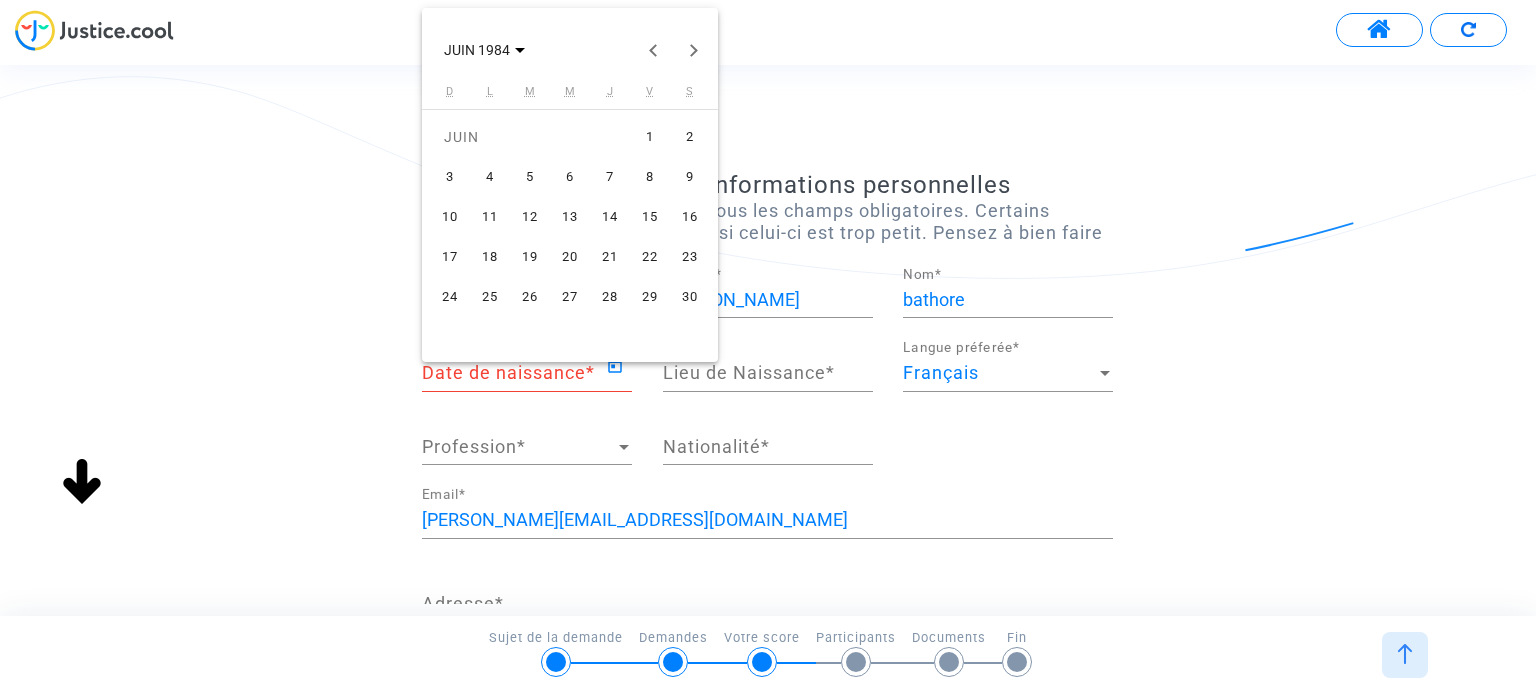 click on "29" at bounding box center (650, 297) 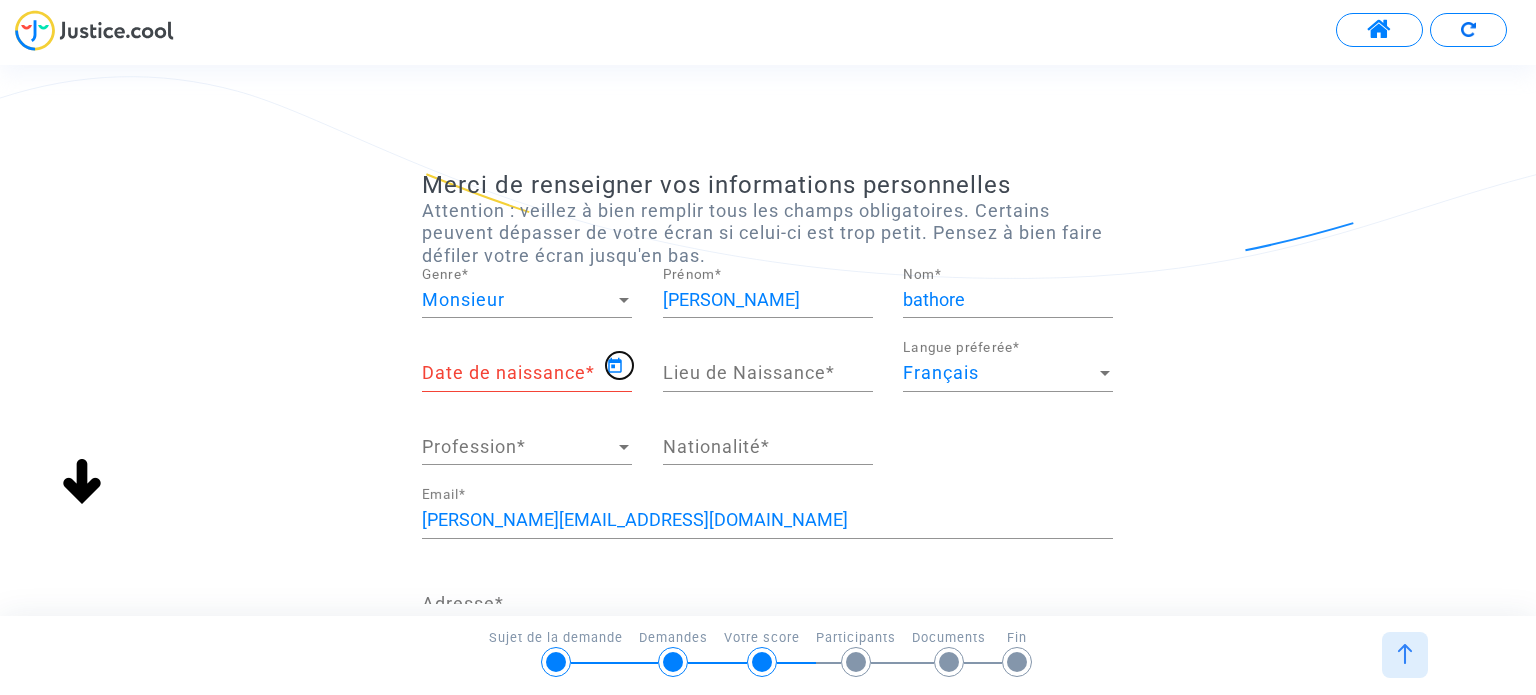 type on "[DATE]" 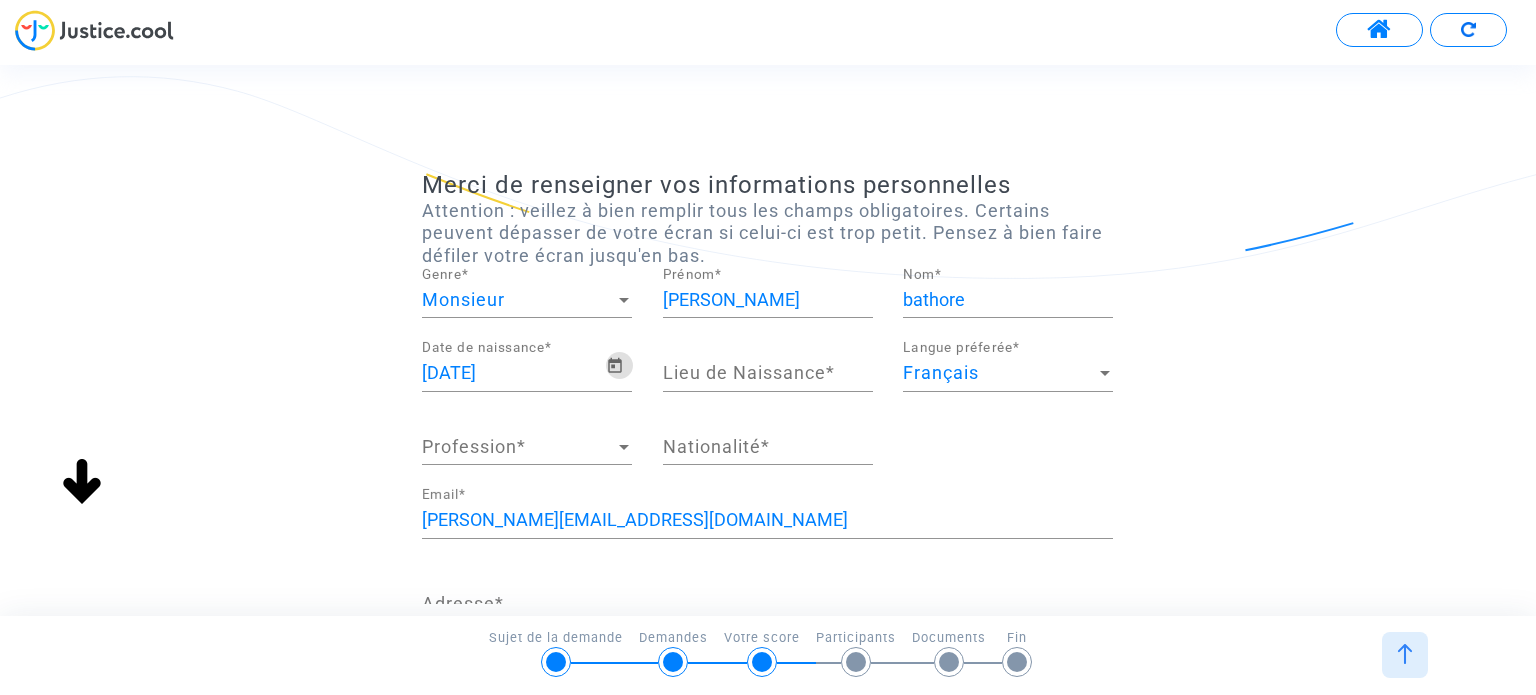 click on "Lieu de Naissance  *" at bounding box center [768, 373] 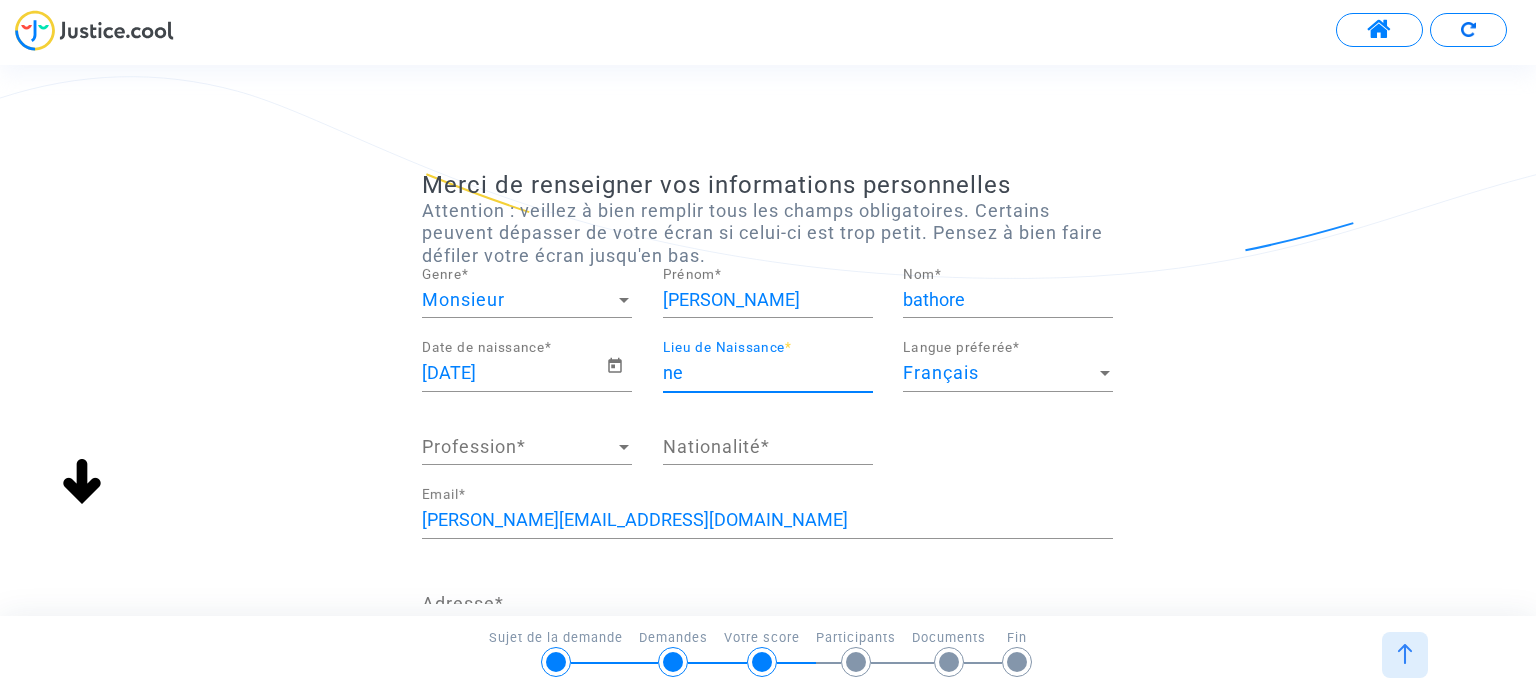 type on "n" 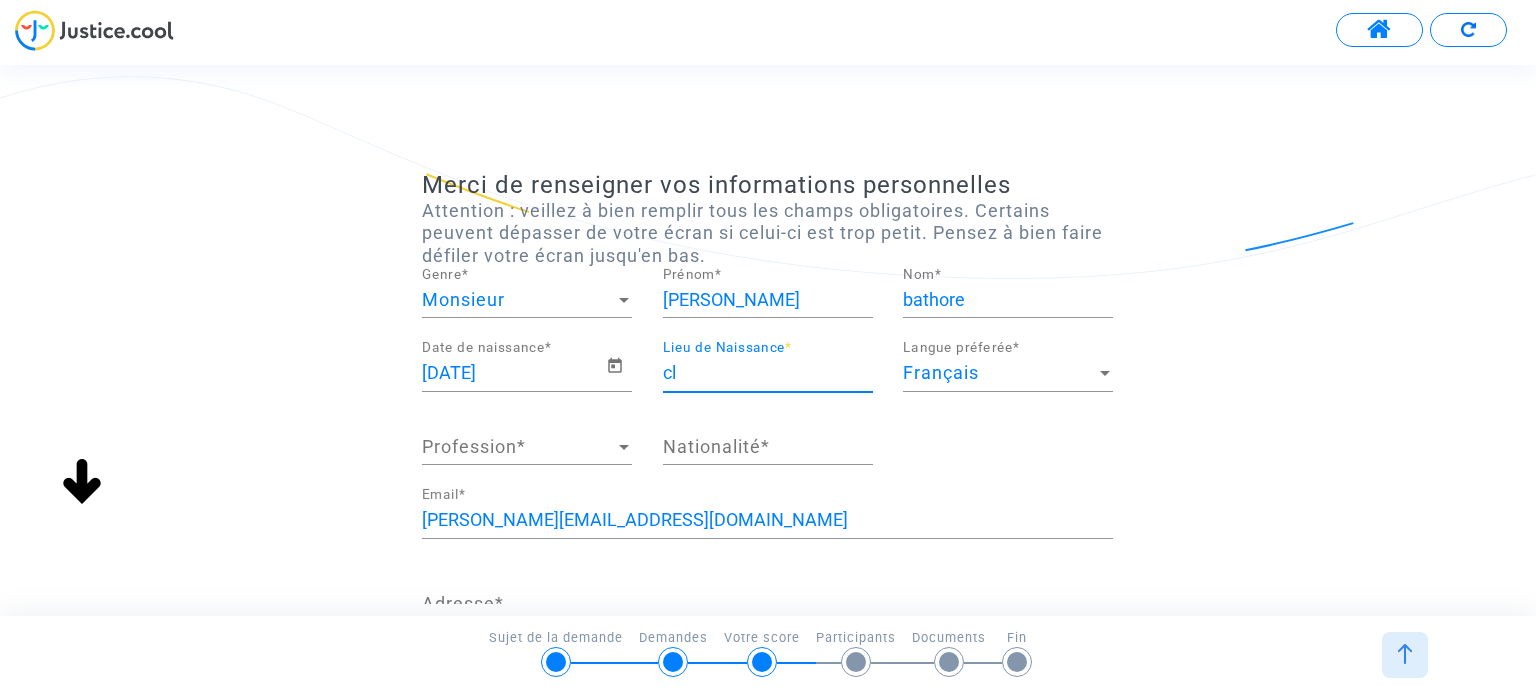 type on "c" 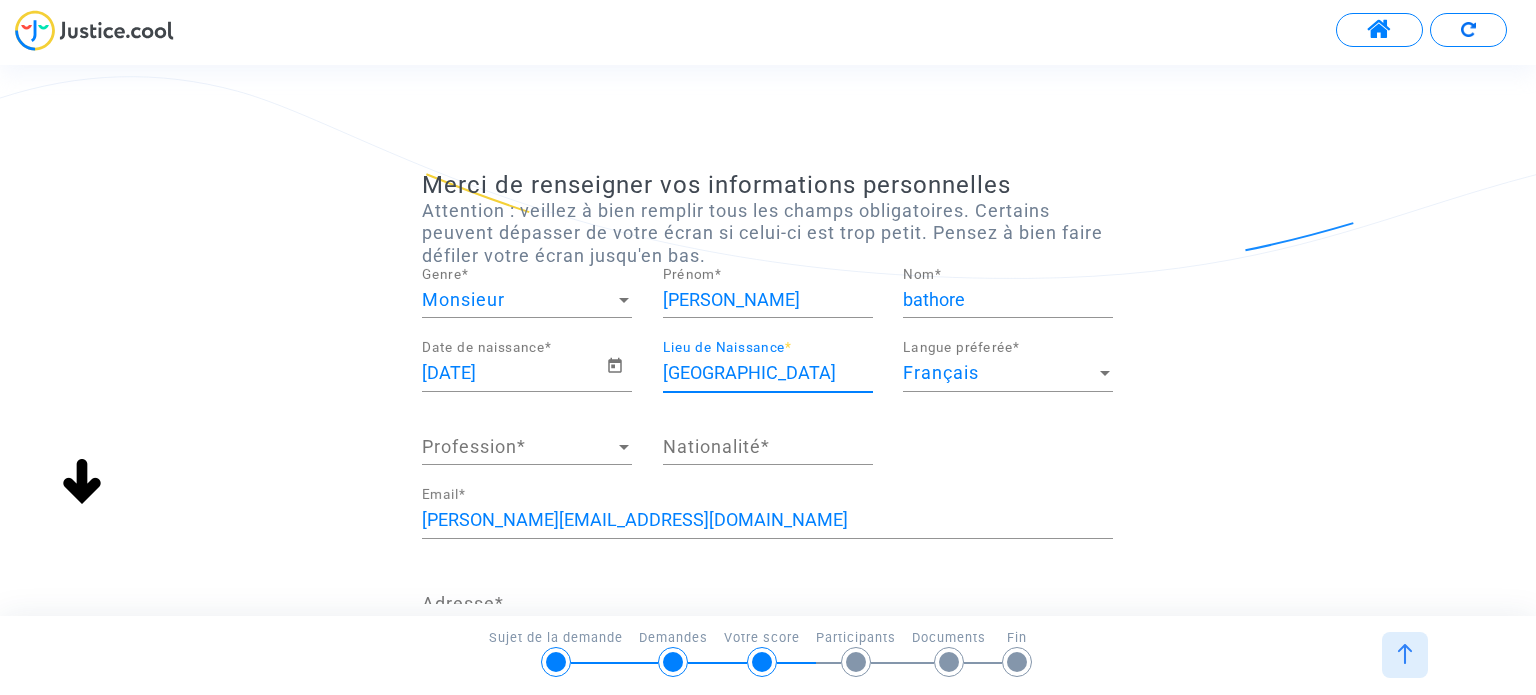 type on "[GEOGRAPHIC_DATA]" 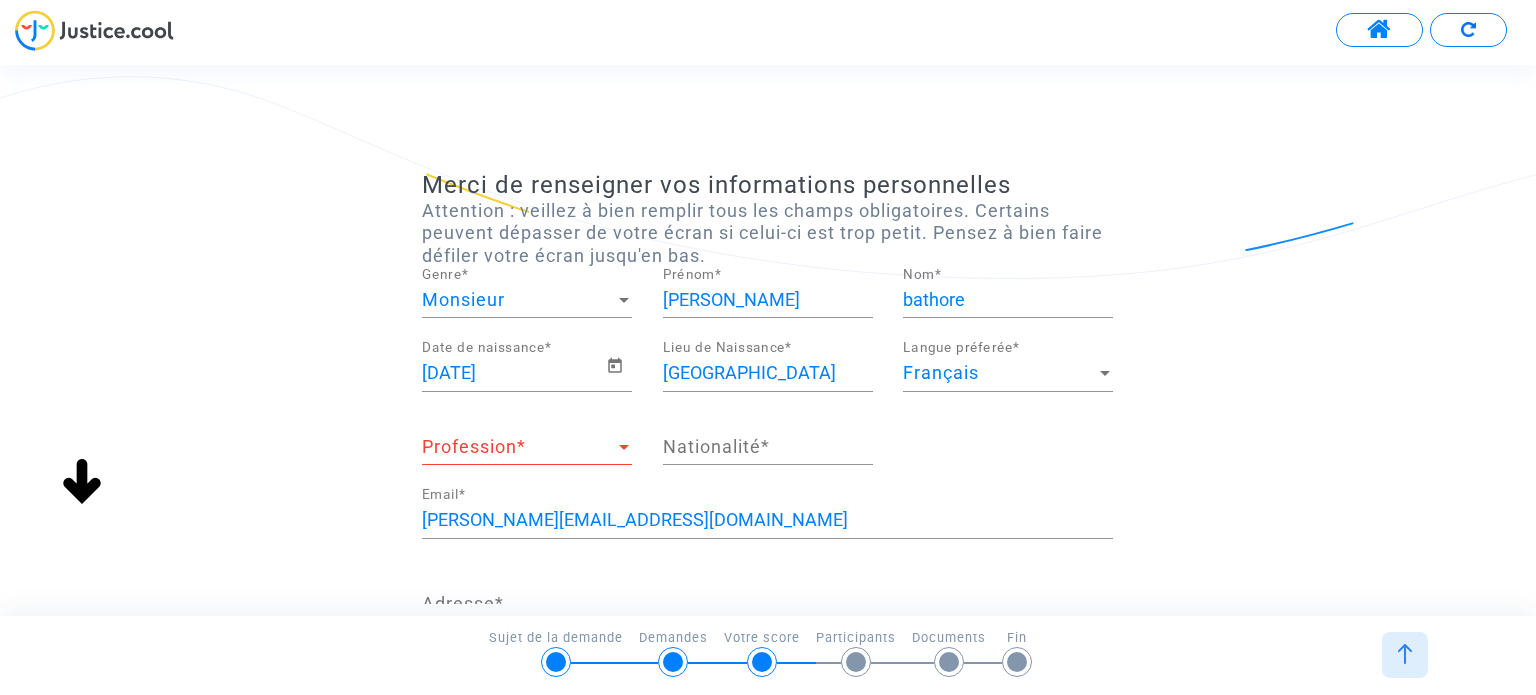 click on "Profession Profession  *" 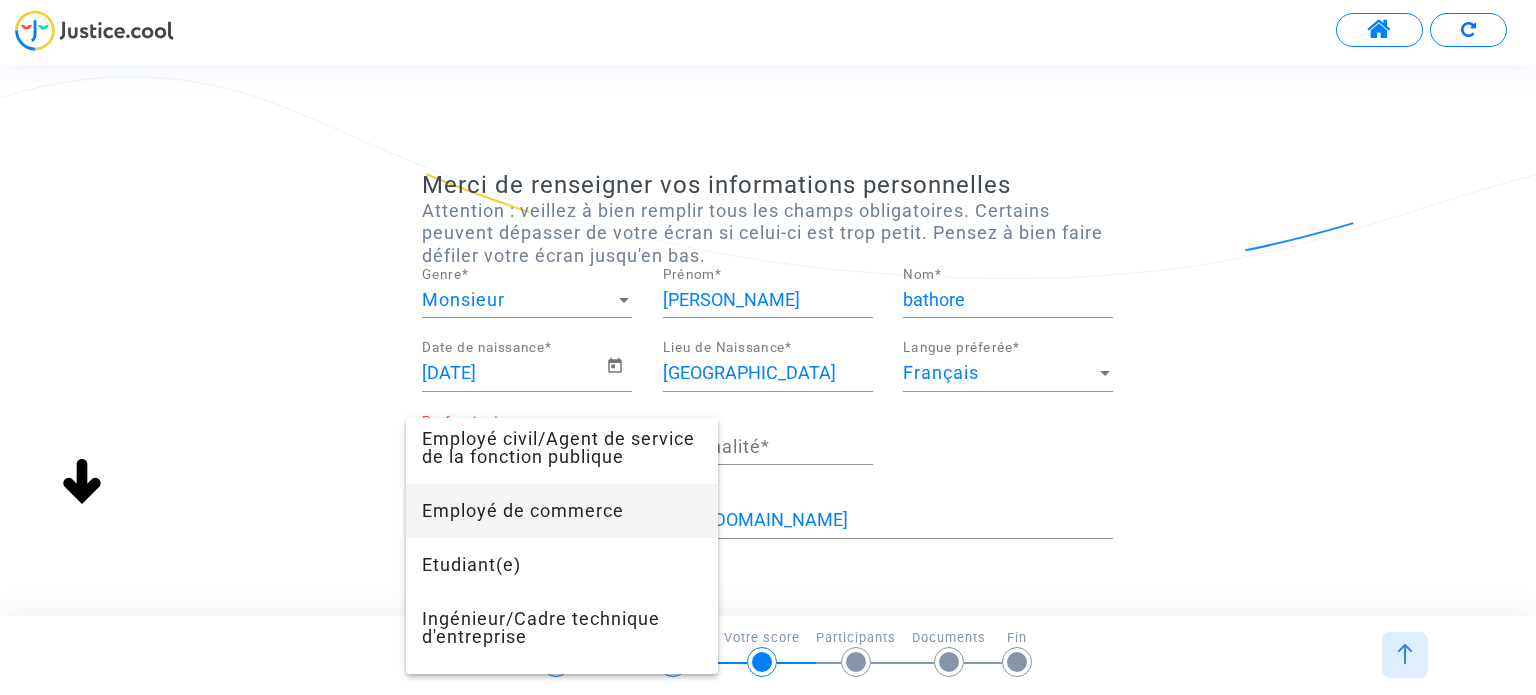 scroll, scrollTop: 700, scrollLeft: 0, axis: vertical 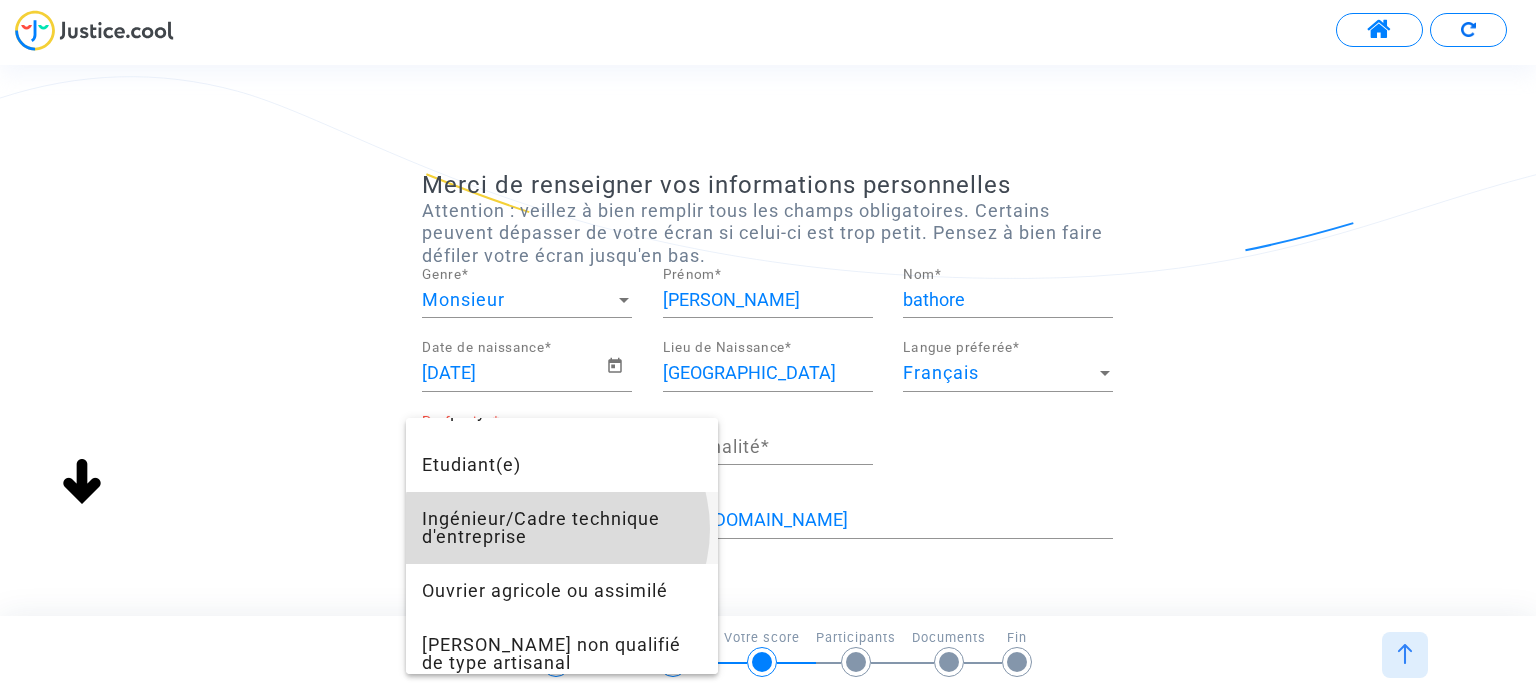 click on "Ingénieur/Cadre technique d'entreprise" at bounding box center [562, 528] 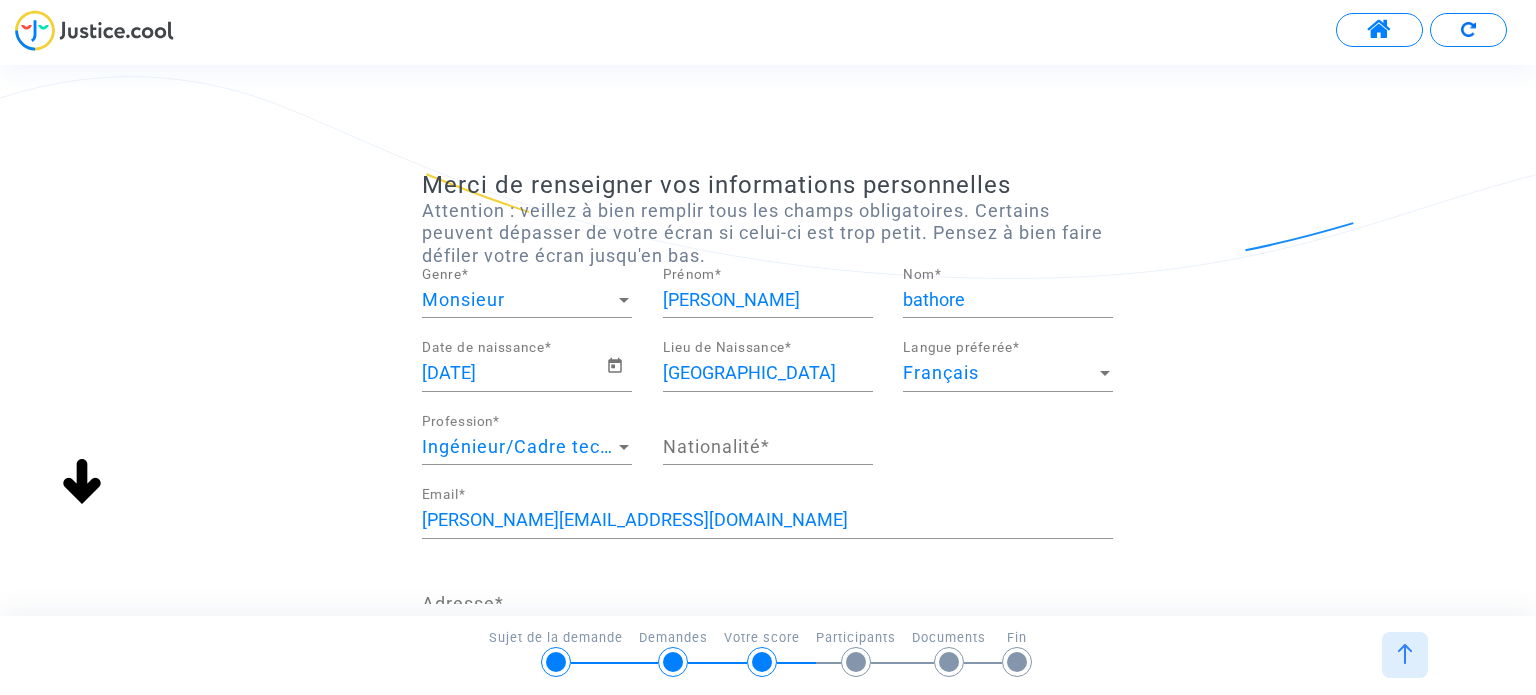 click on "Nationalité  *" 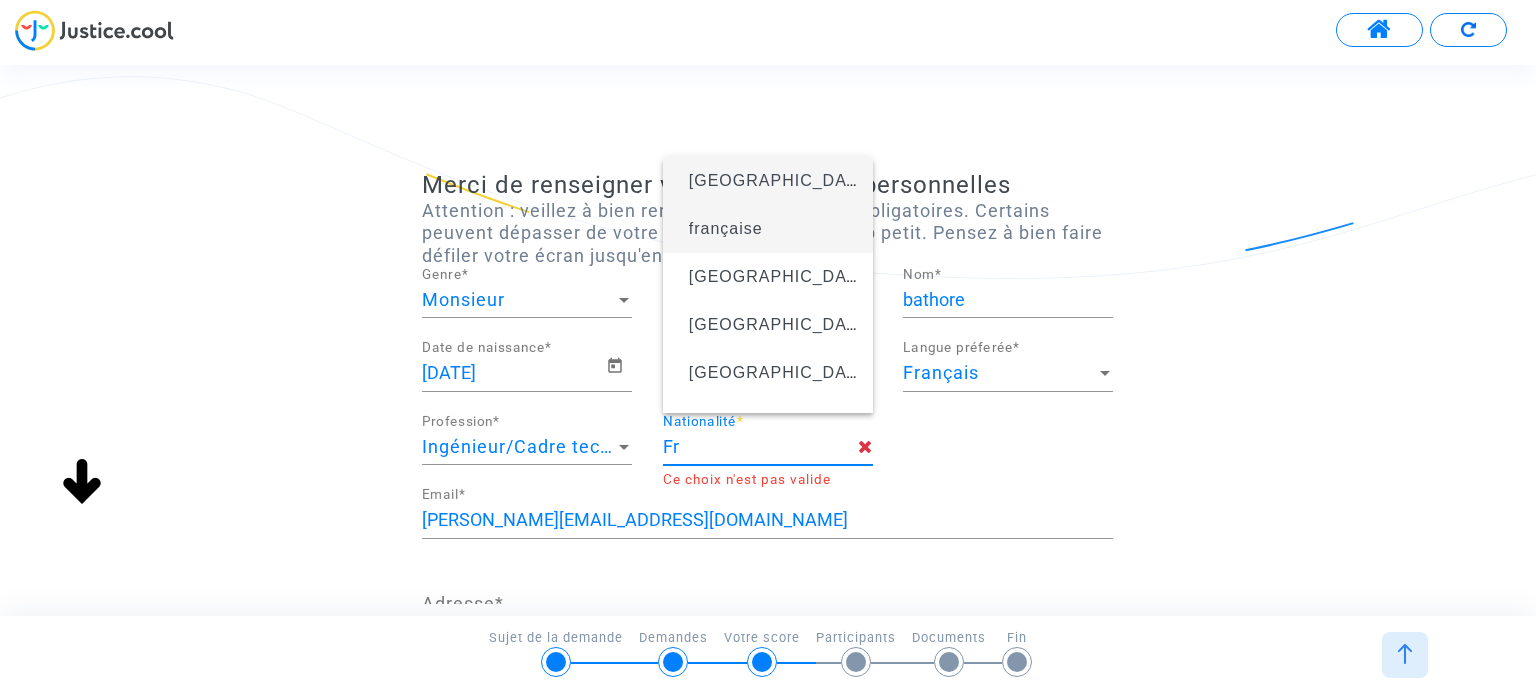 click on "française" at bounding box center [768, 229] 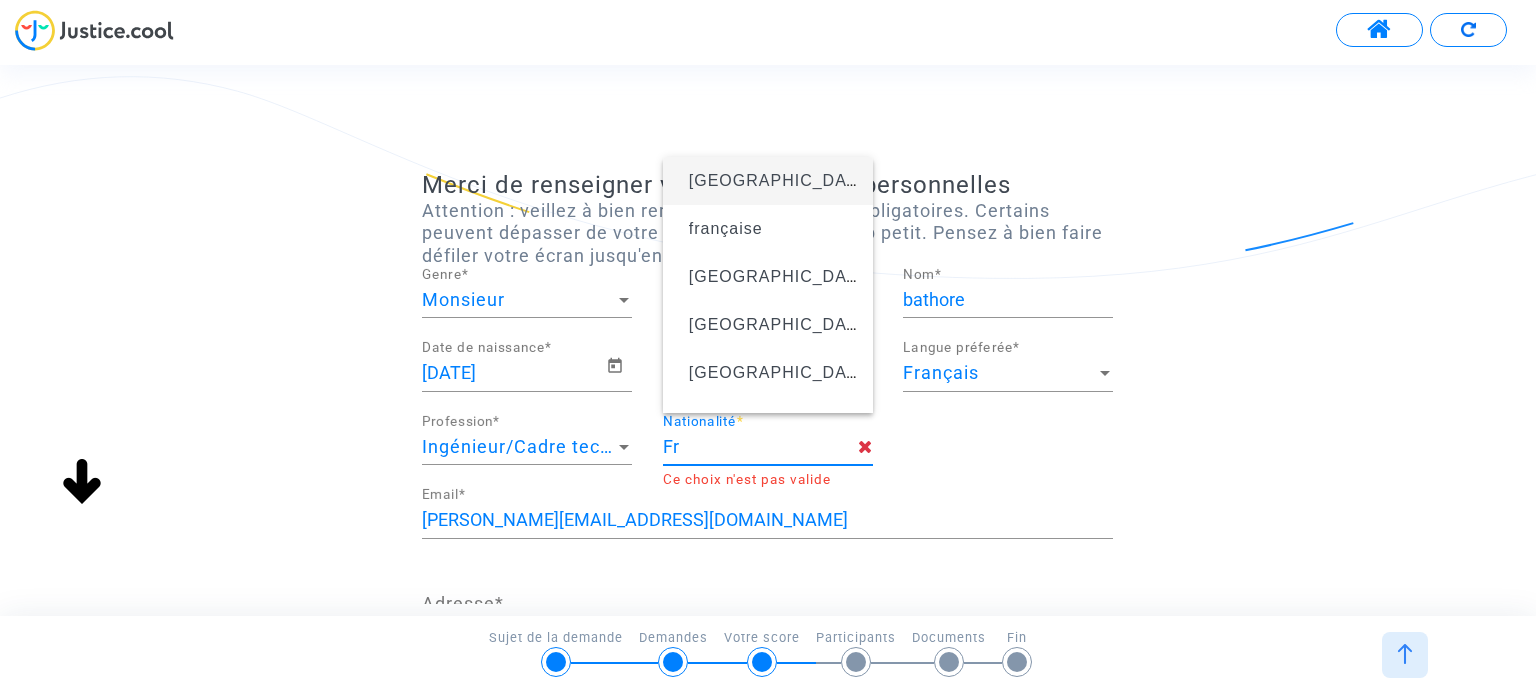 type on "française" 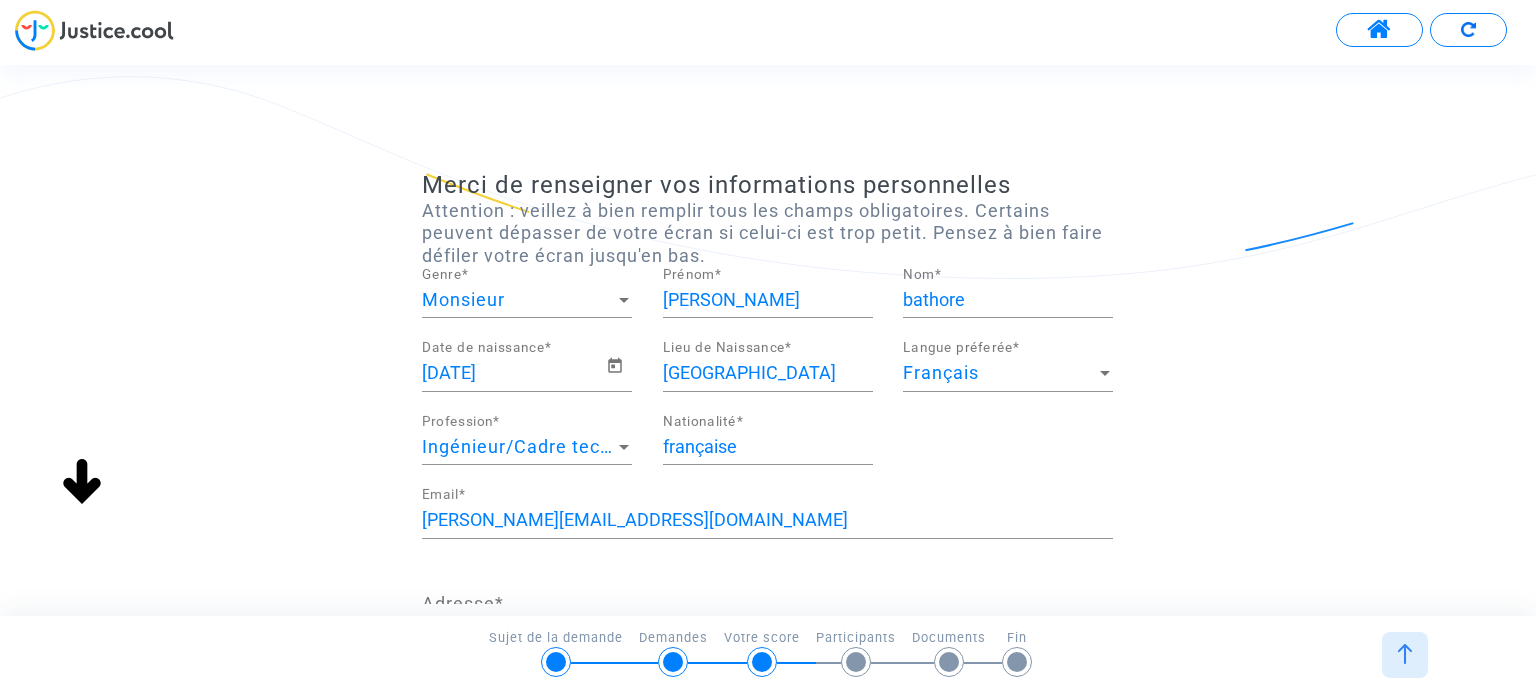 click on "[PERSON_NAME][EMAIL_ADDRESS][DOMAIN_NAME]" at bounding box center [767, 520] 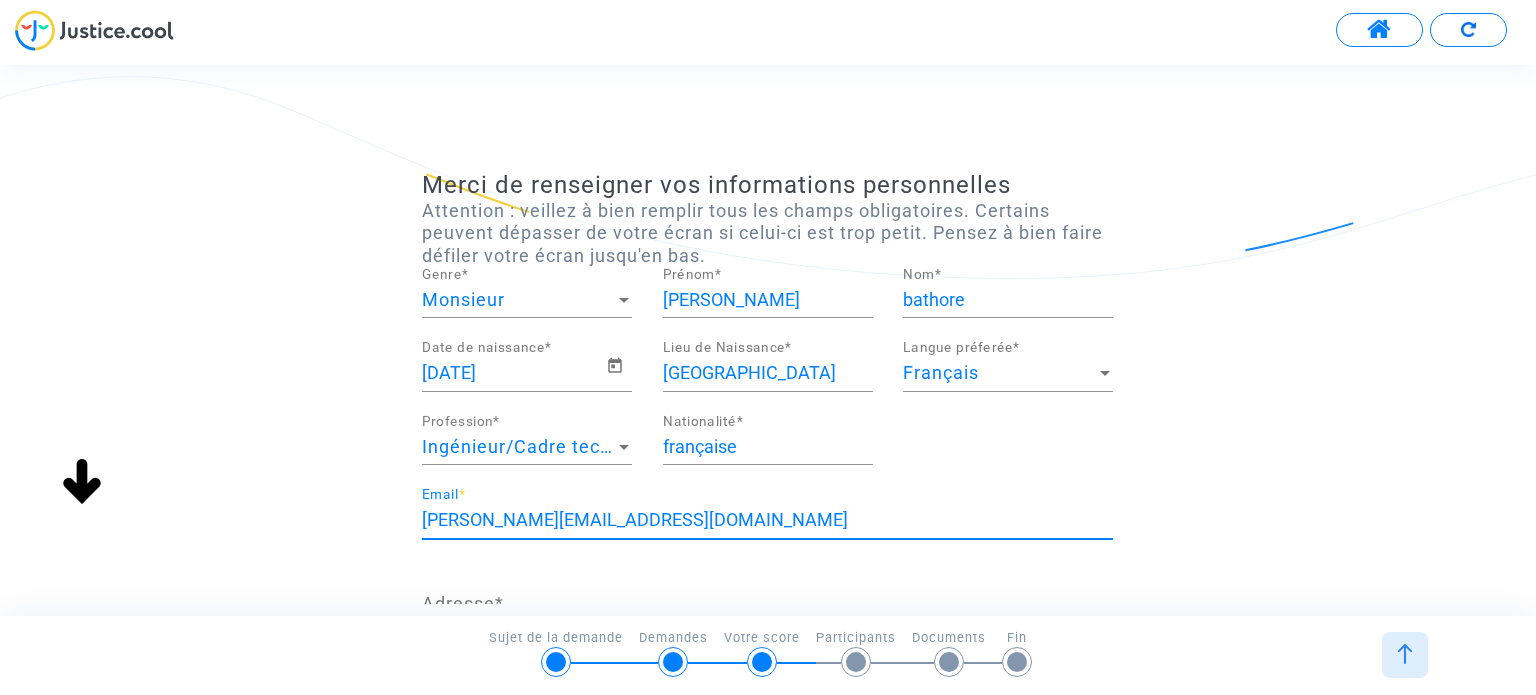 scroll, scrollTop: 0, scrollLeft: 0, axis: both 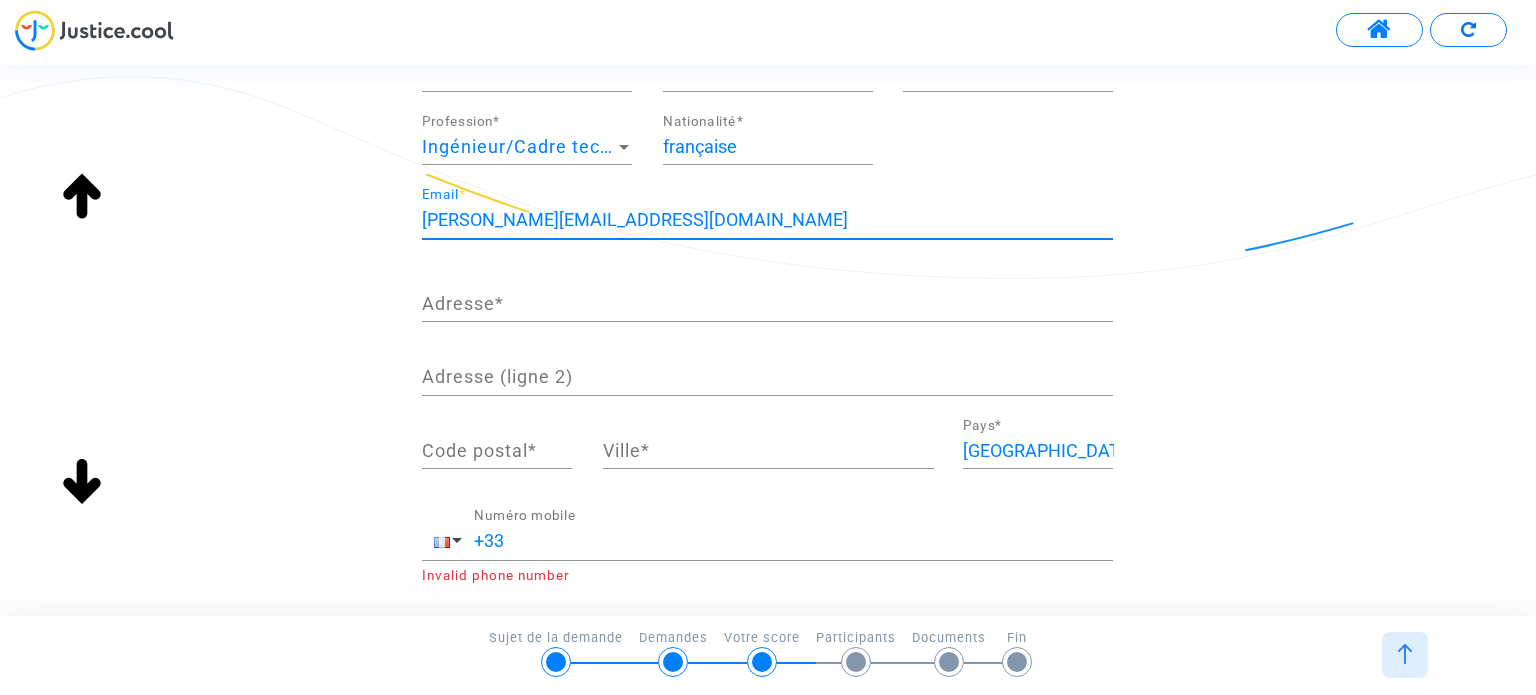 click on "Adresse  *" at bounding box center (767, 304) 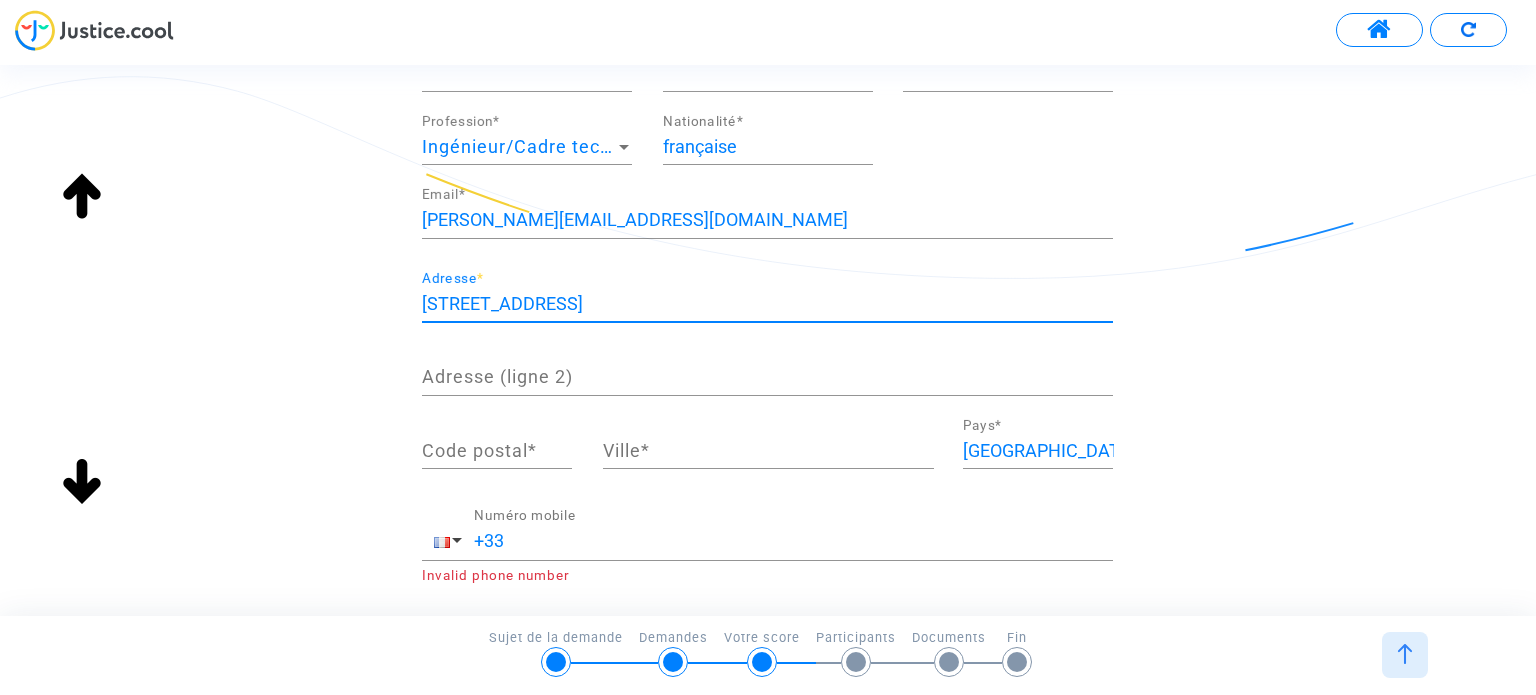 type on "[STREET_ADDRESS]" 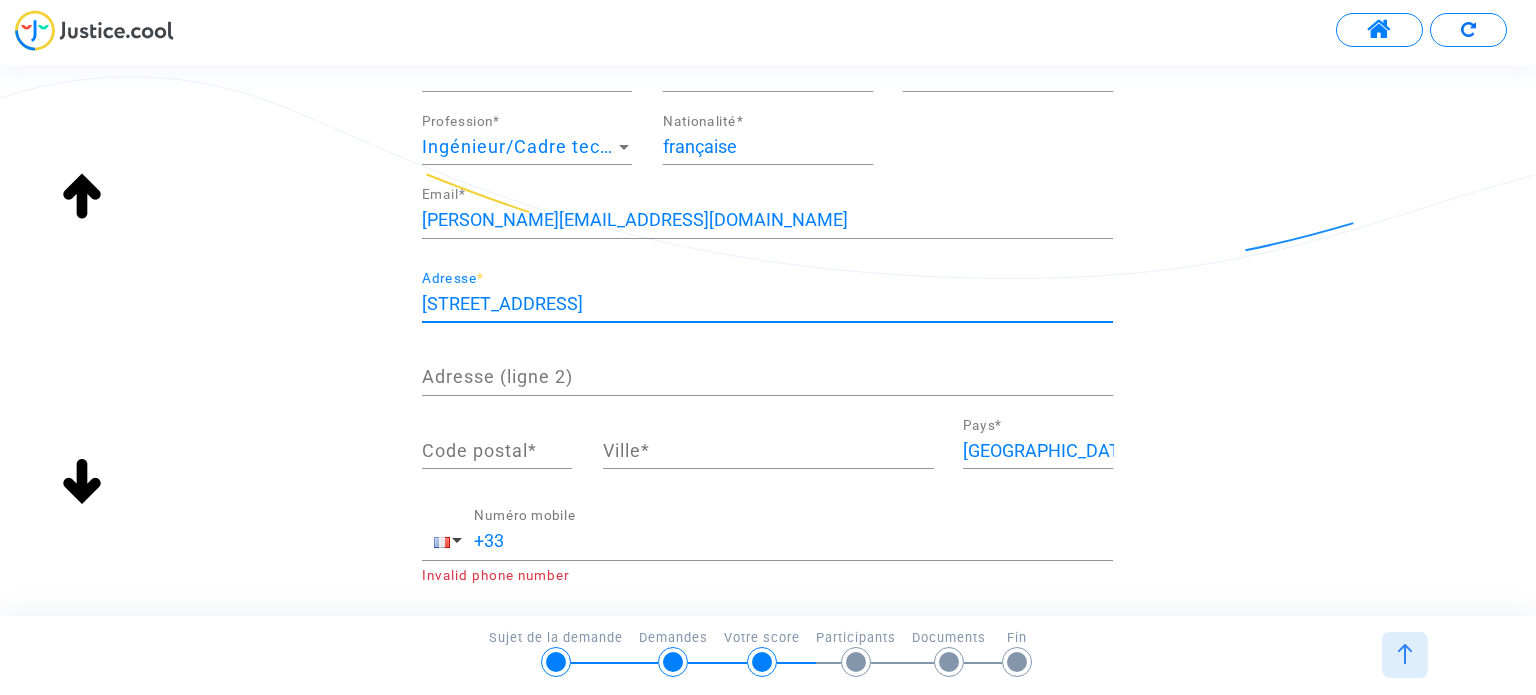 click on "Code postal  *" at bounding box center [497, 451] 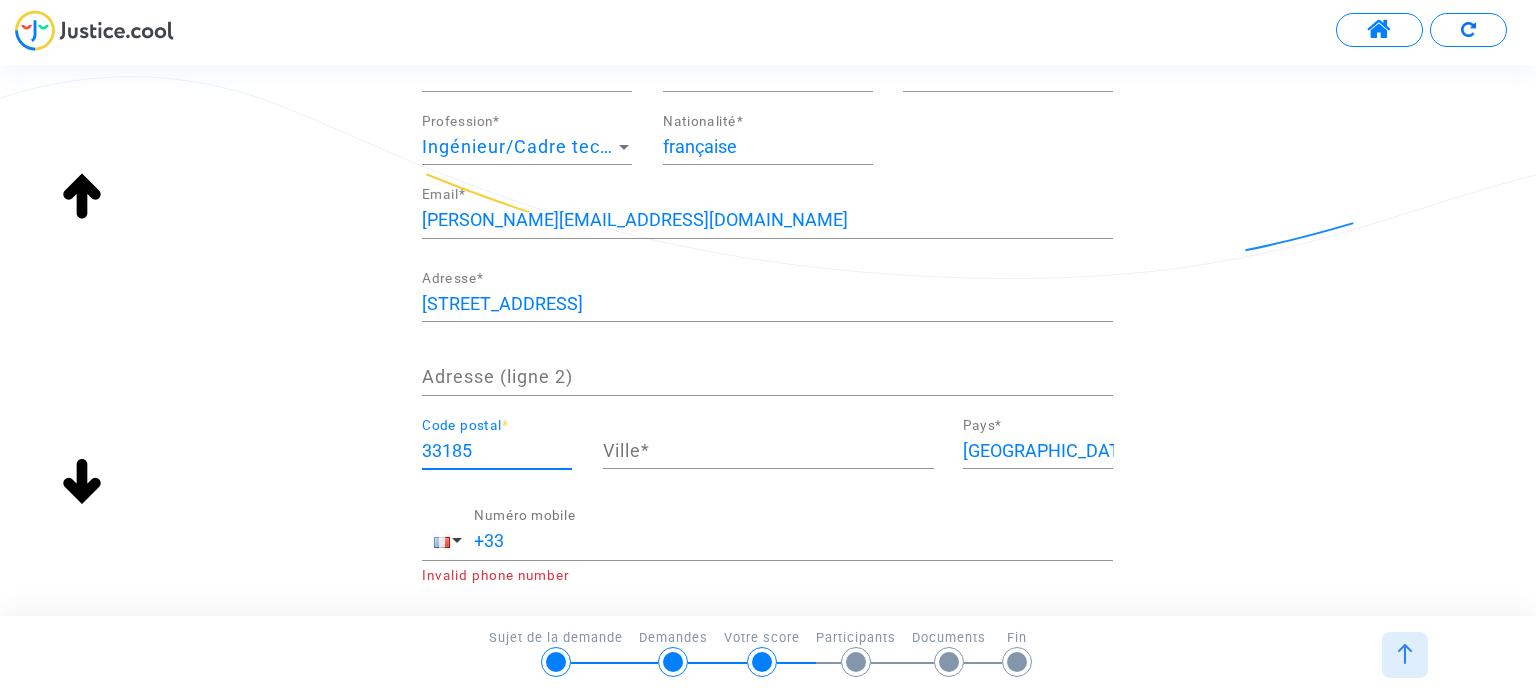 type on "33185" 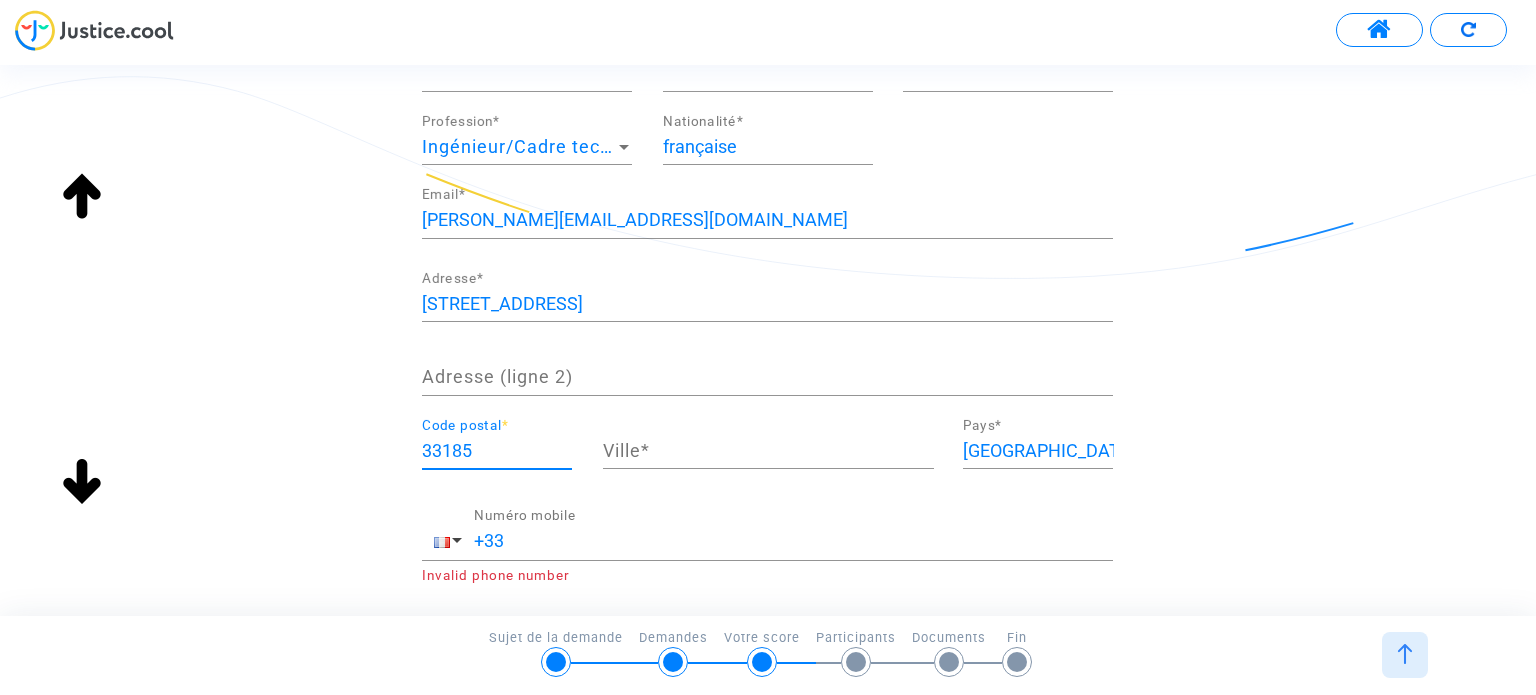 click on "Ville  *" at bounding box center (768, 451) 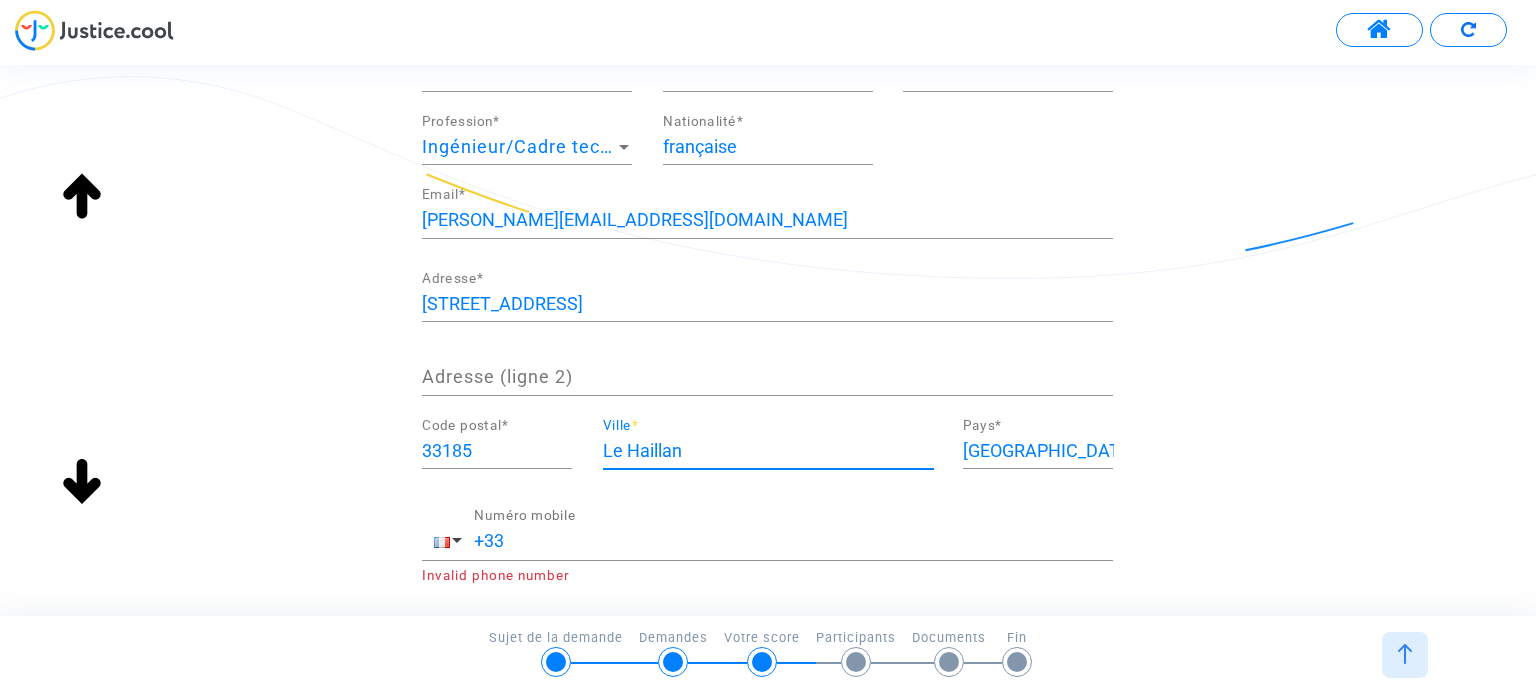 type on "Le Haillan" 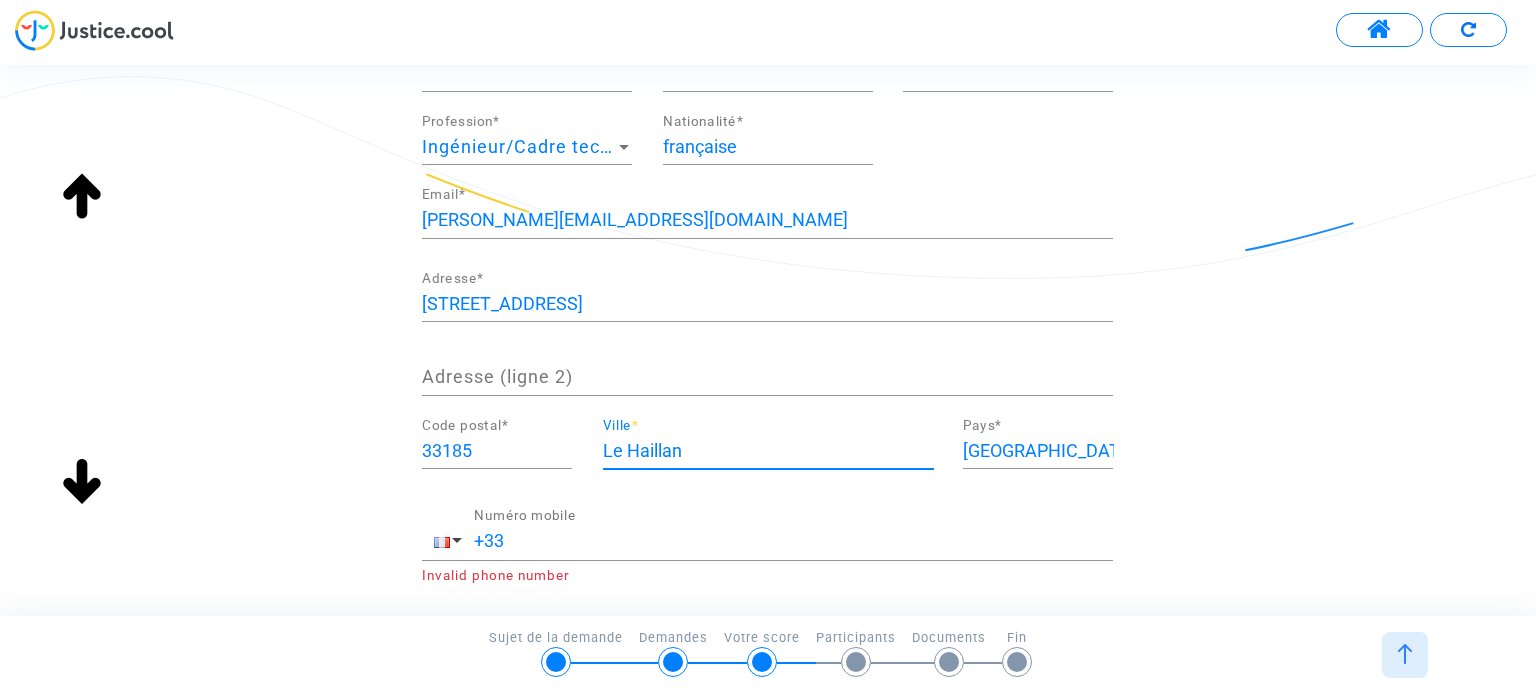 click on "+33" at bounding box center [793, 541] 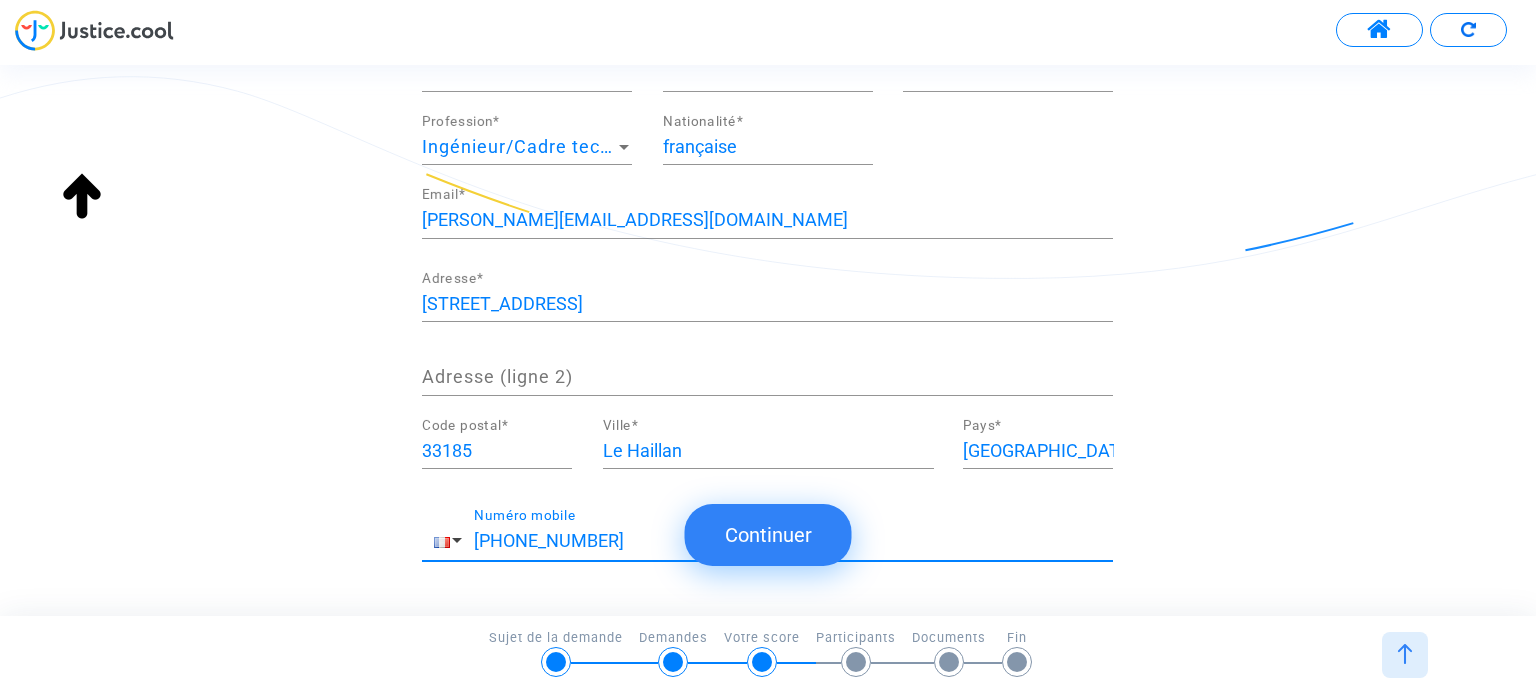 type on "[PHONE_NUMBER]" 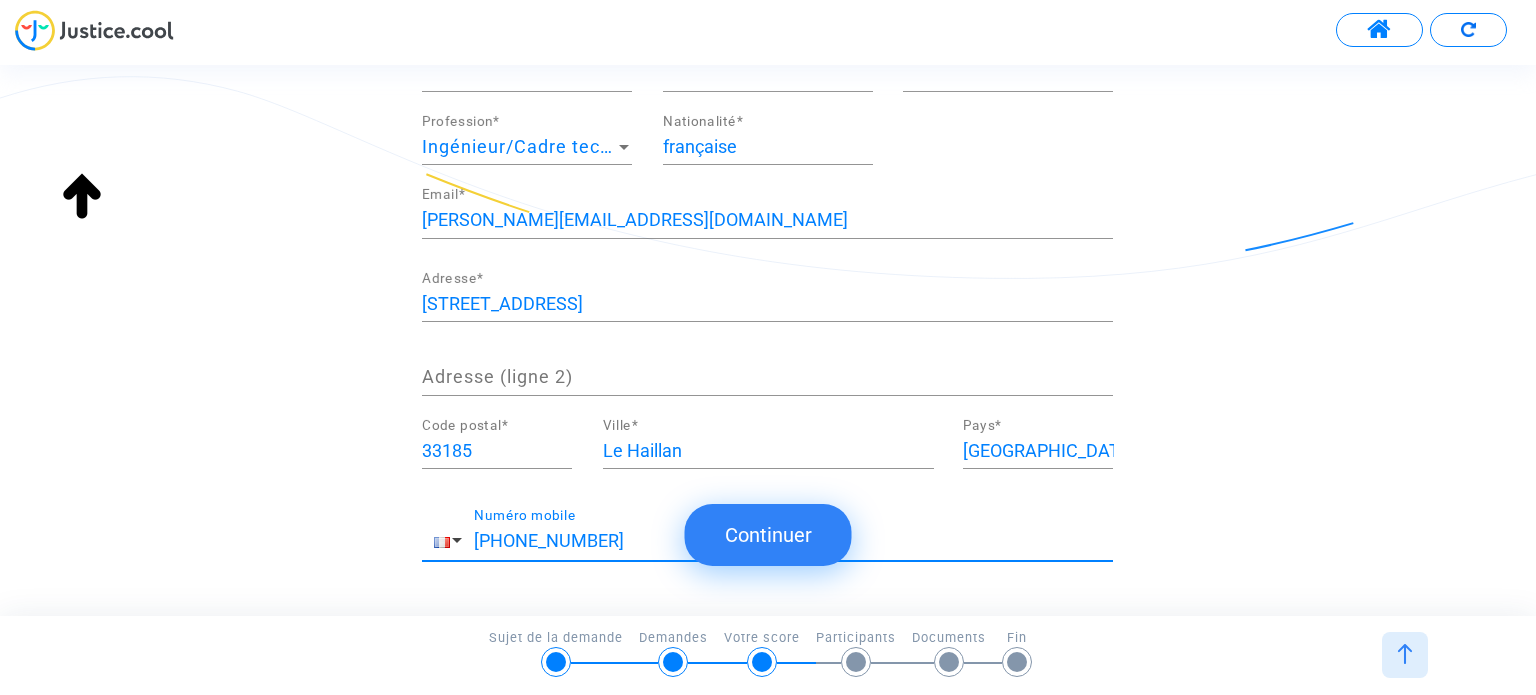 click on "Continuer" 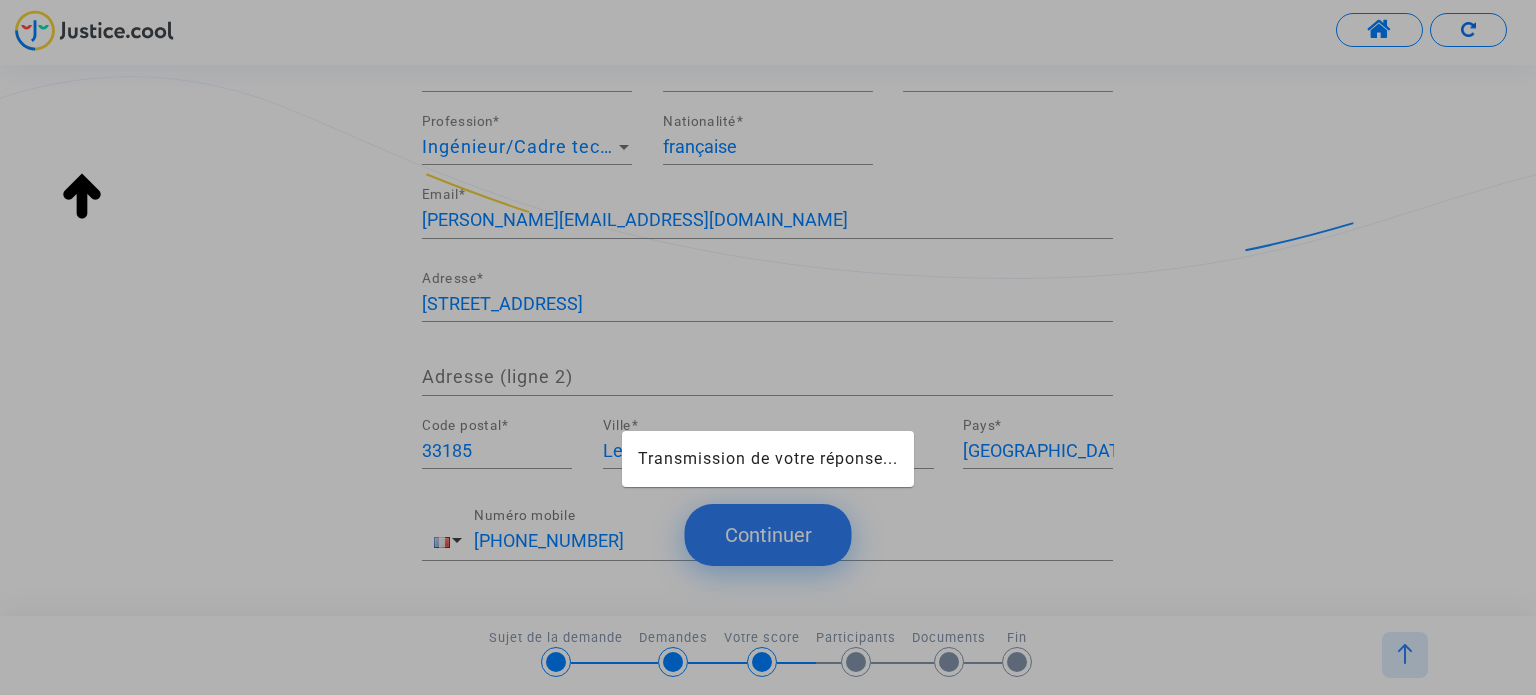 click 